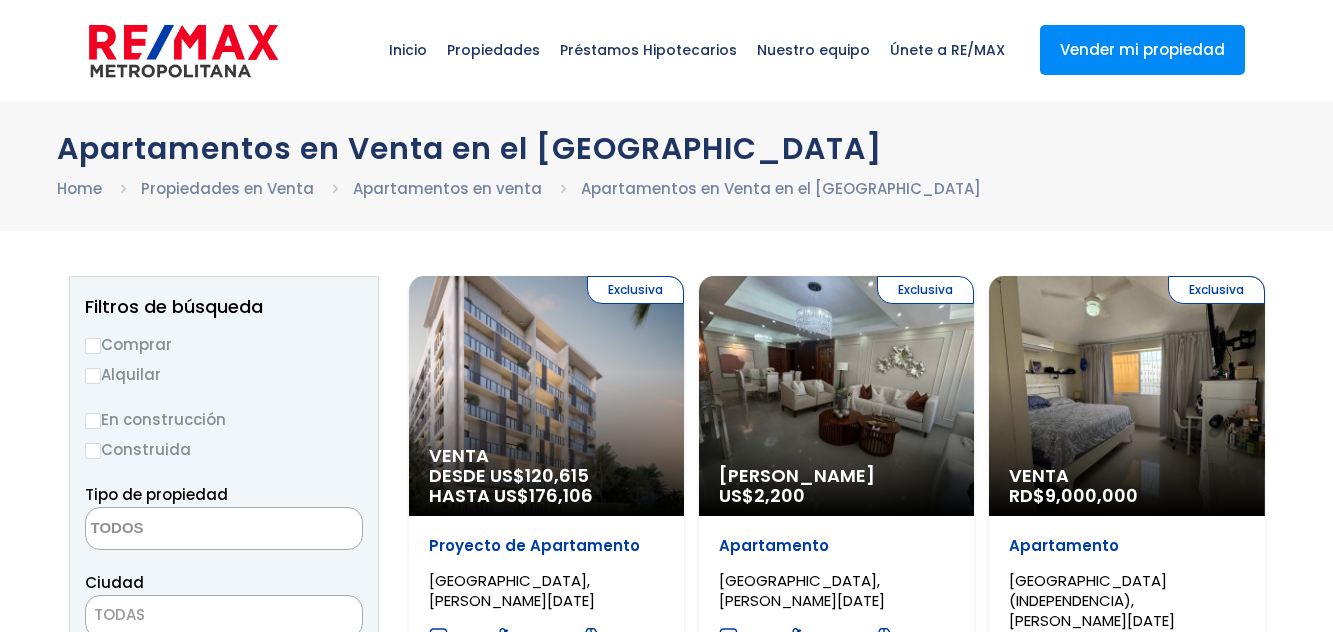 select 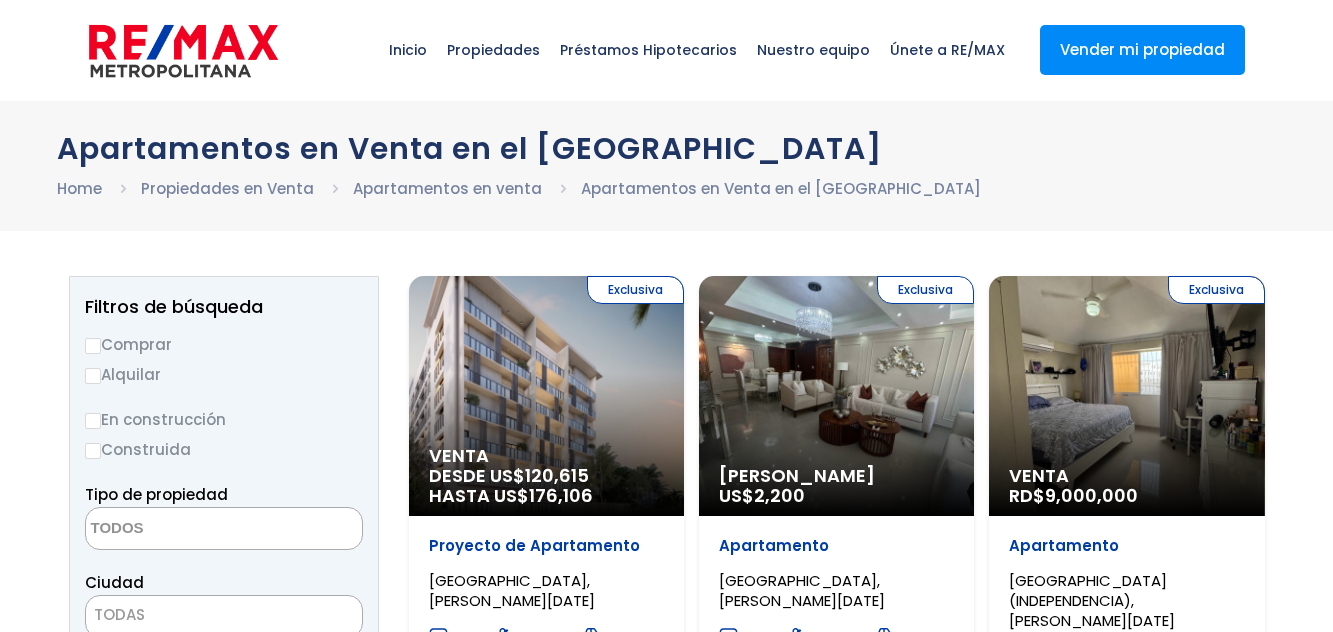 scroll, scrollTop: 0, scrollLeft: 0, axis: both 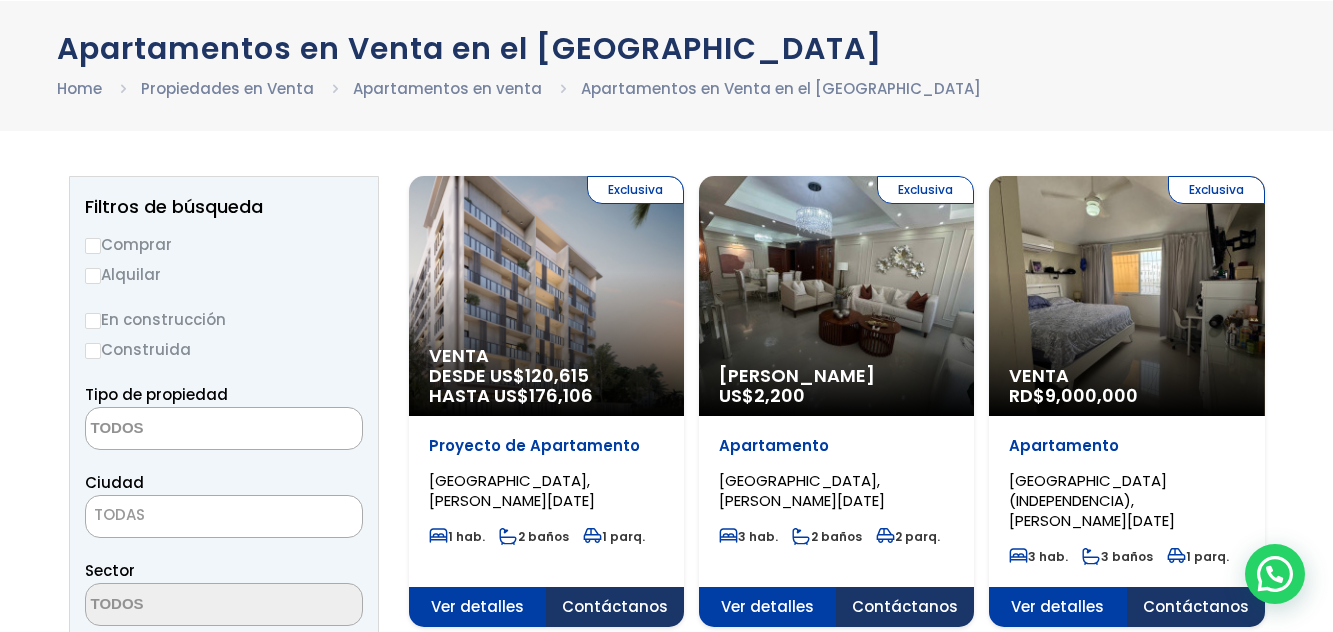 click on "Comprar" at bounding box center [93, 246] 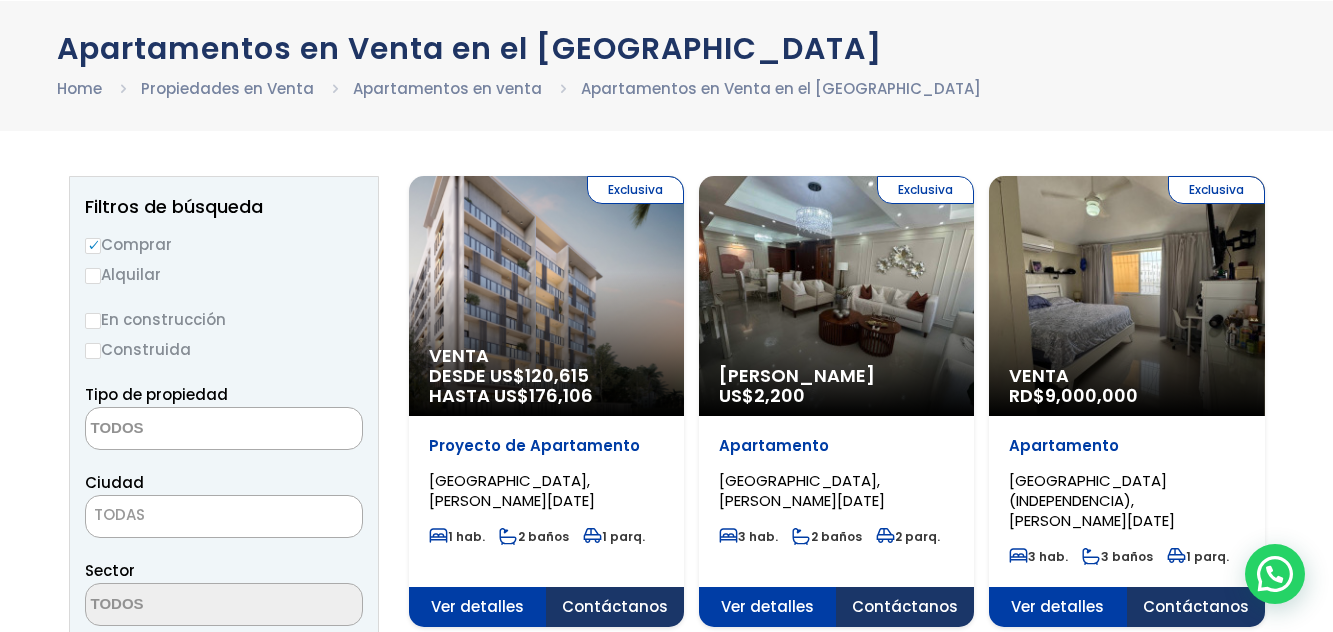 click on "Construida" at bounding box center [93, 351] 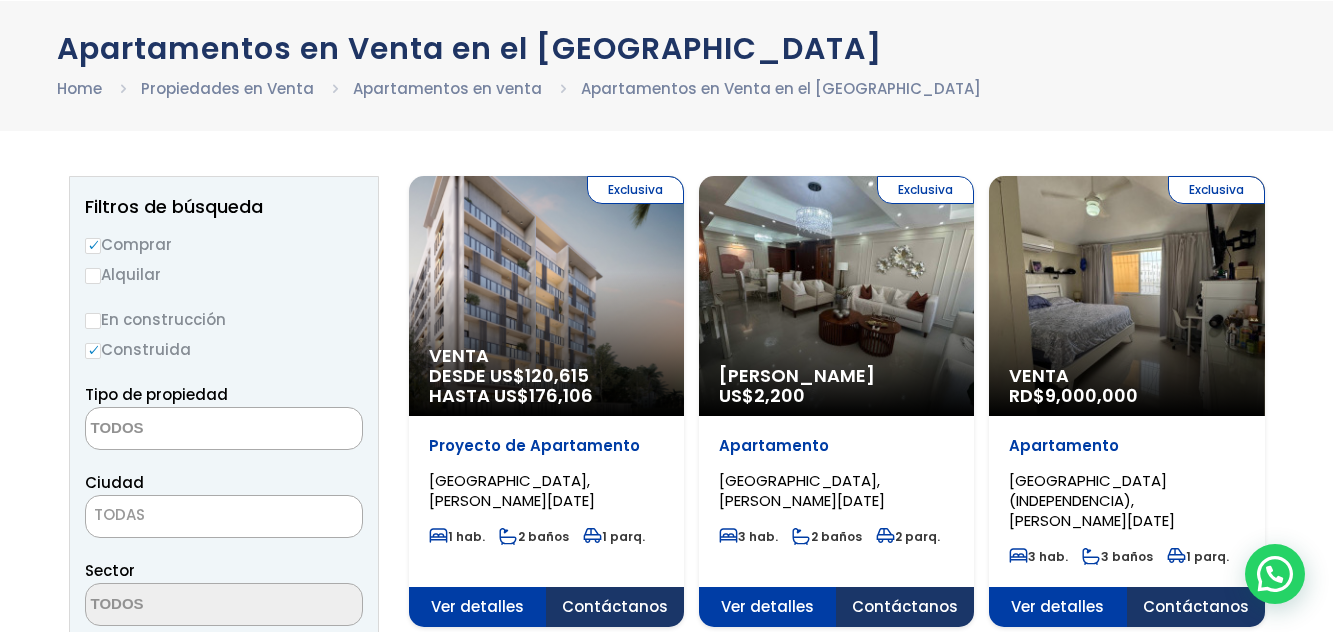 click at bounding box center (183, 429) 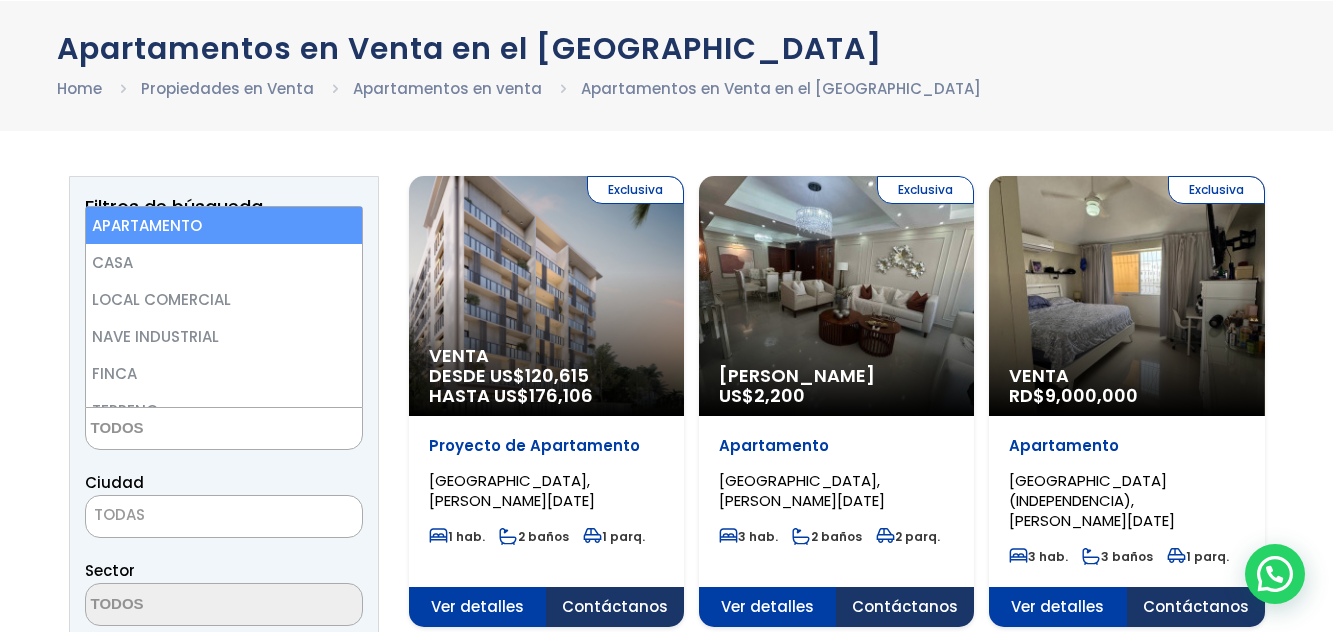 select on "apartment" 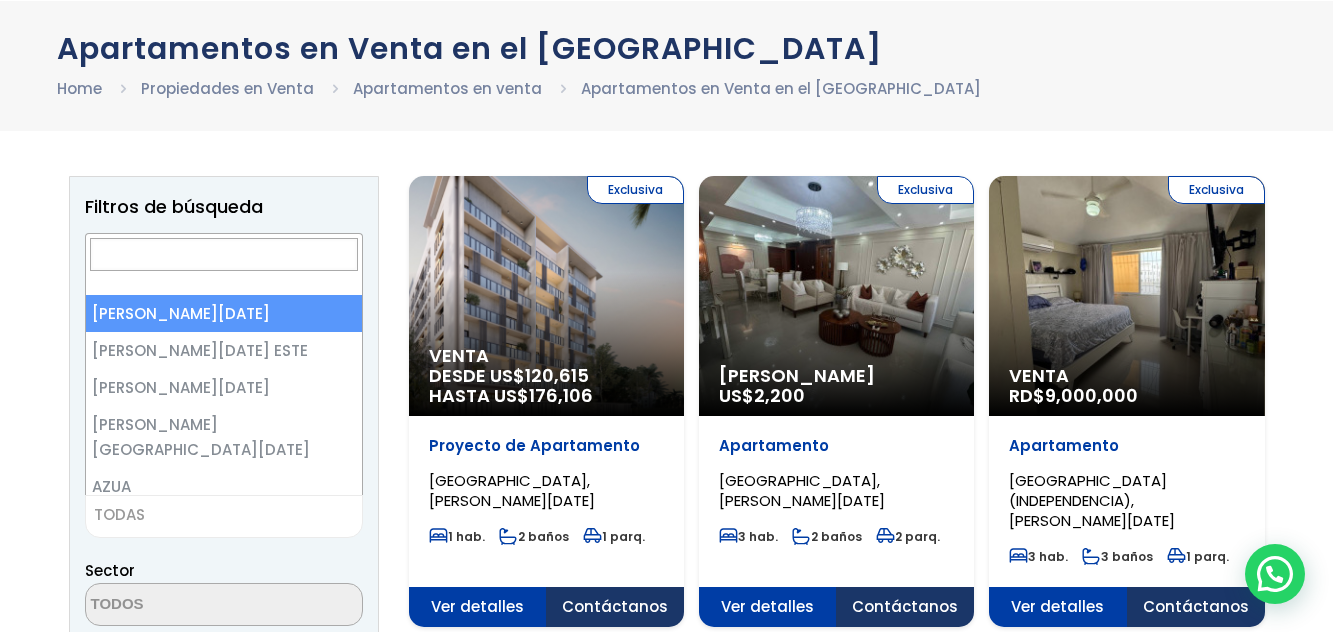 click on "TODAS" at bounding box center (224, 515) 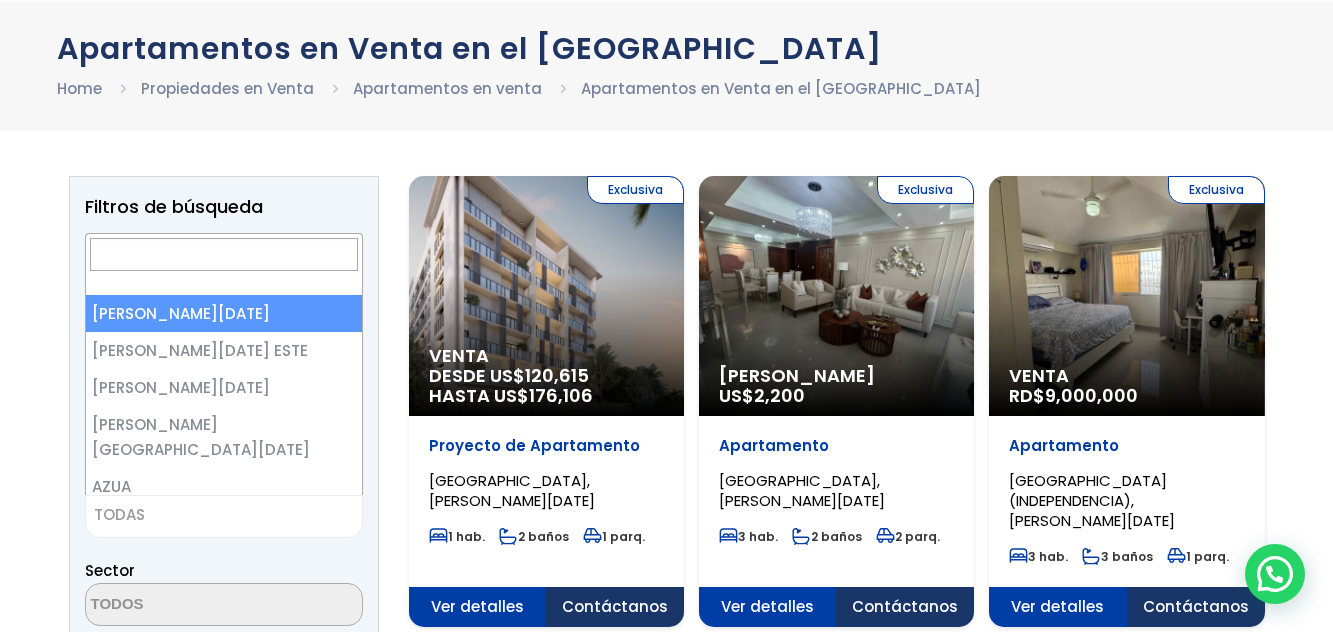 select on "1" 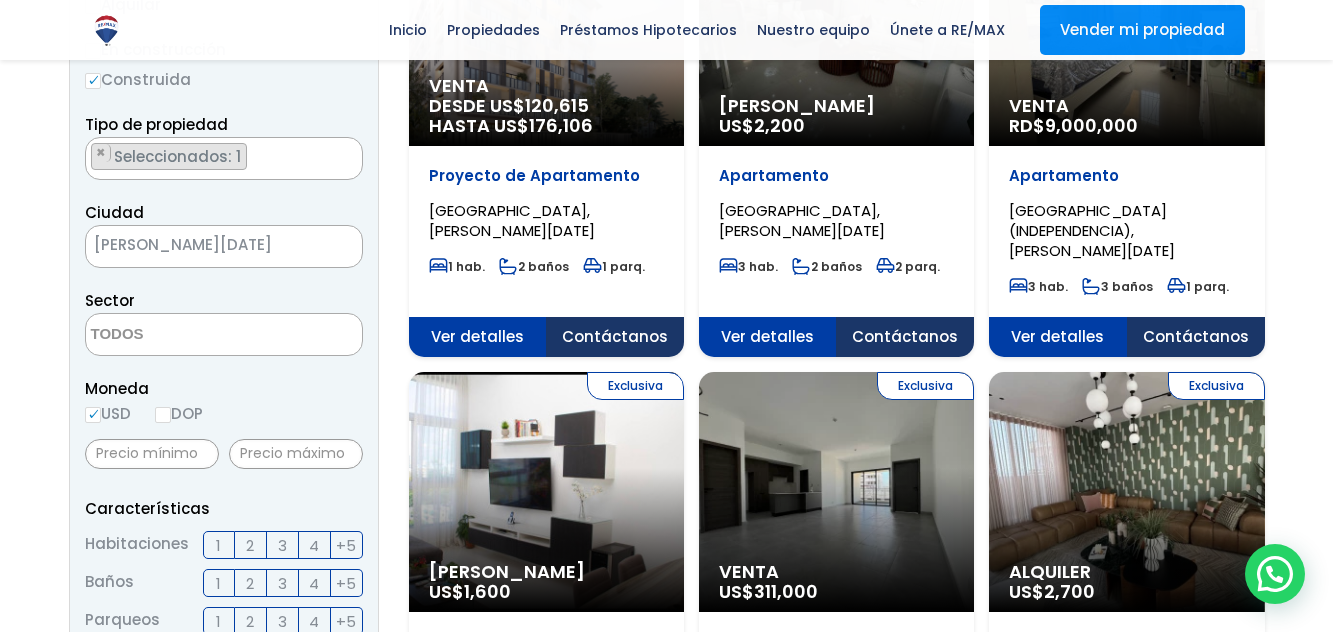 scroll, scrollTop: 400, scrollLeft: 0, axis: vertical 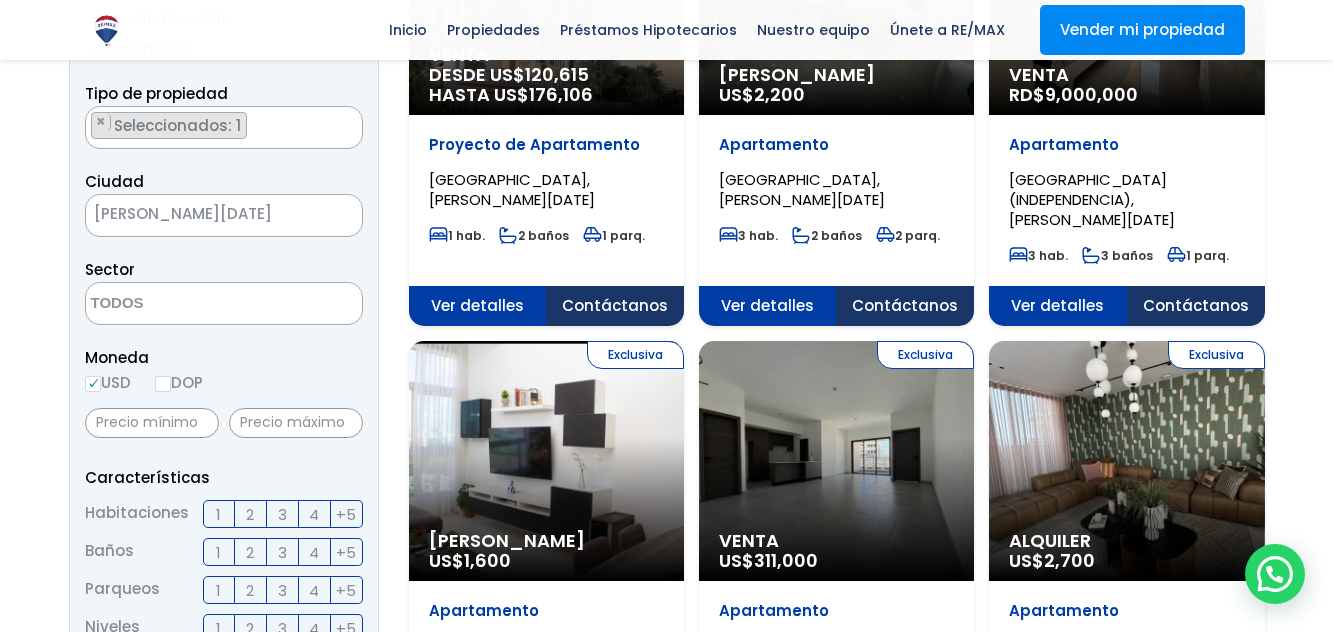 click on "DOP" at bounding box center (163, 384) 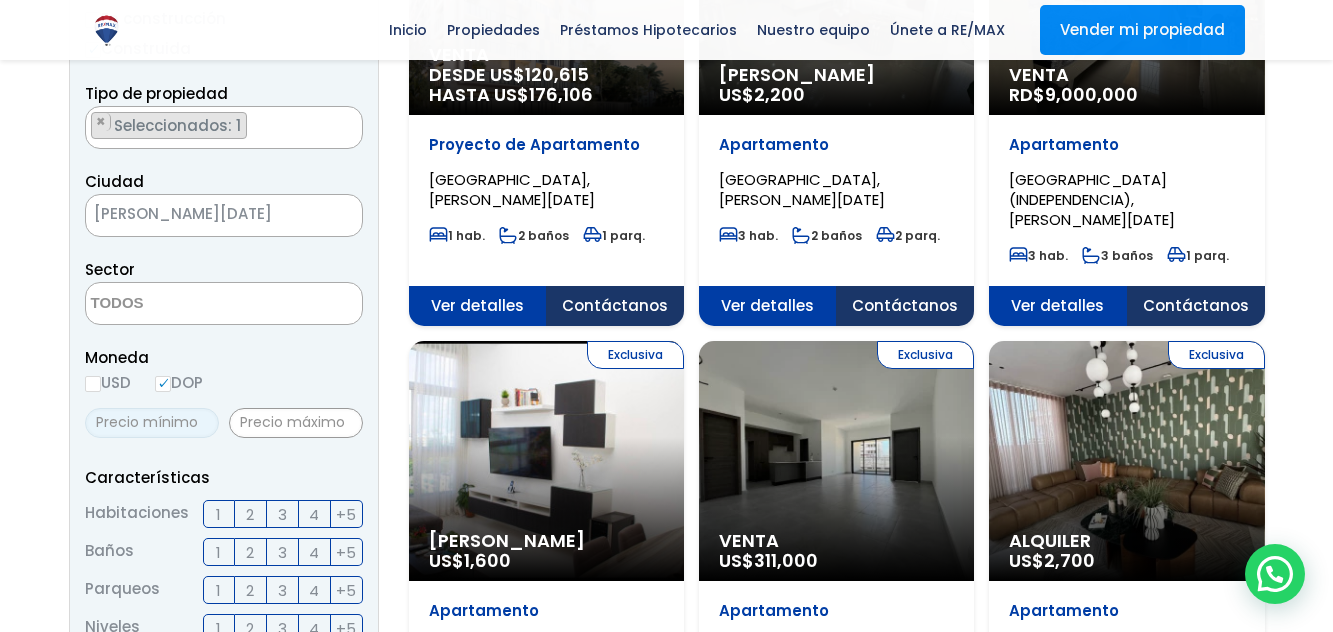 click at bounding box center [152, 423] 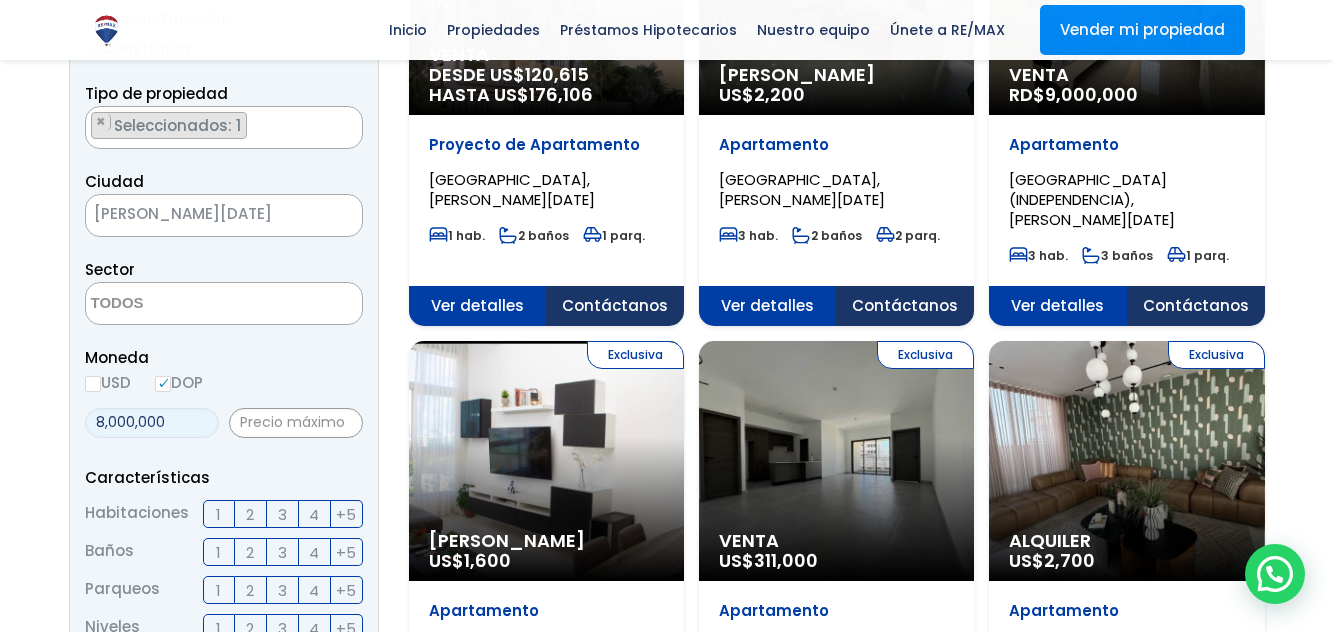 type on "8,000,000" 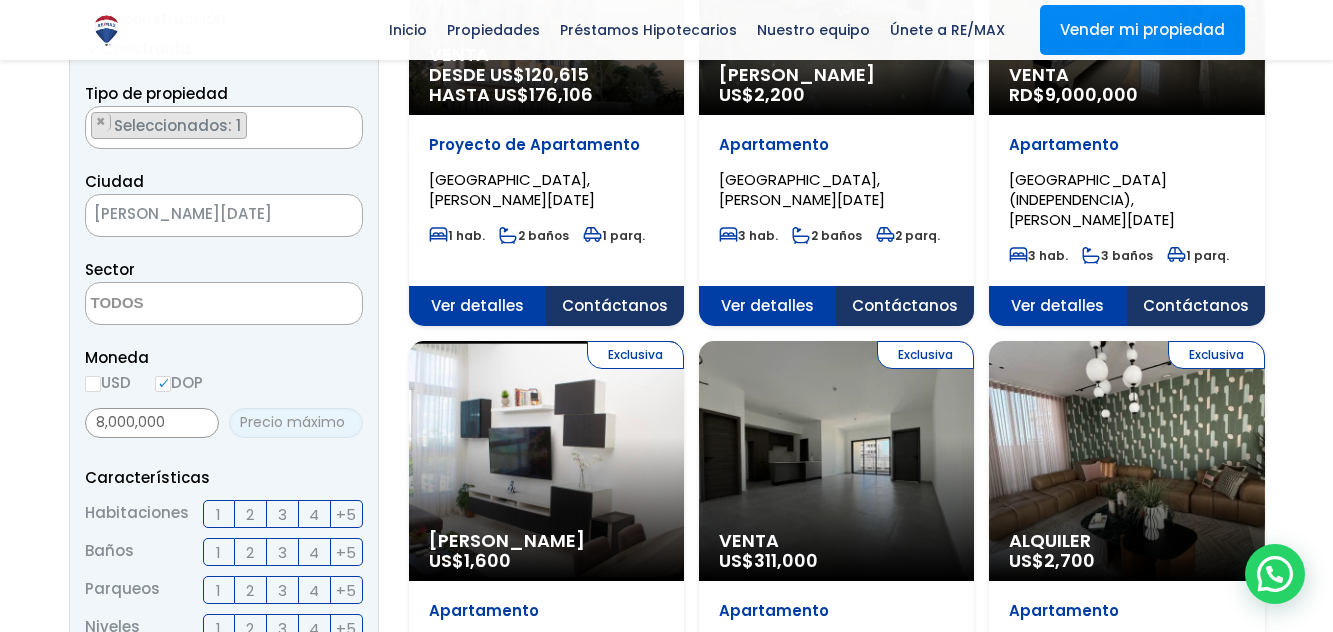 click at bounding box center (296, 423) 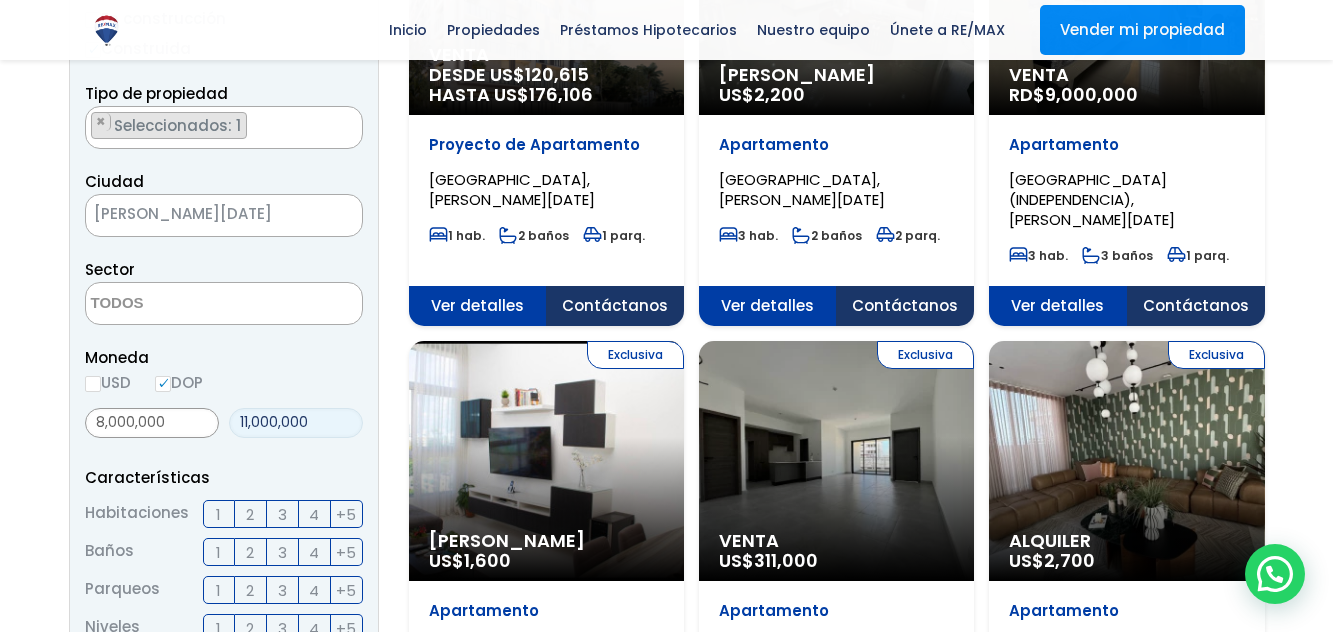 type on "11,000,000" 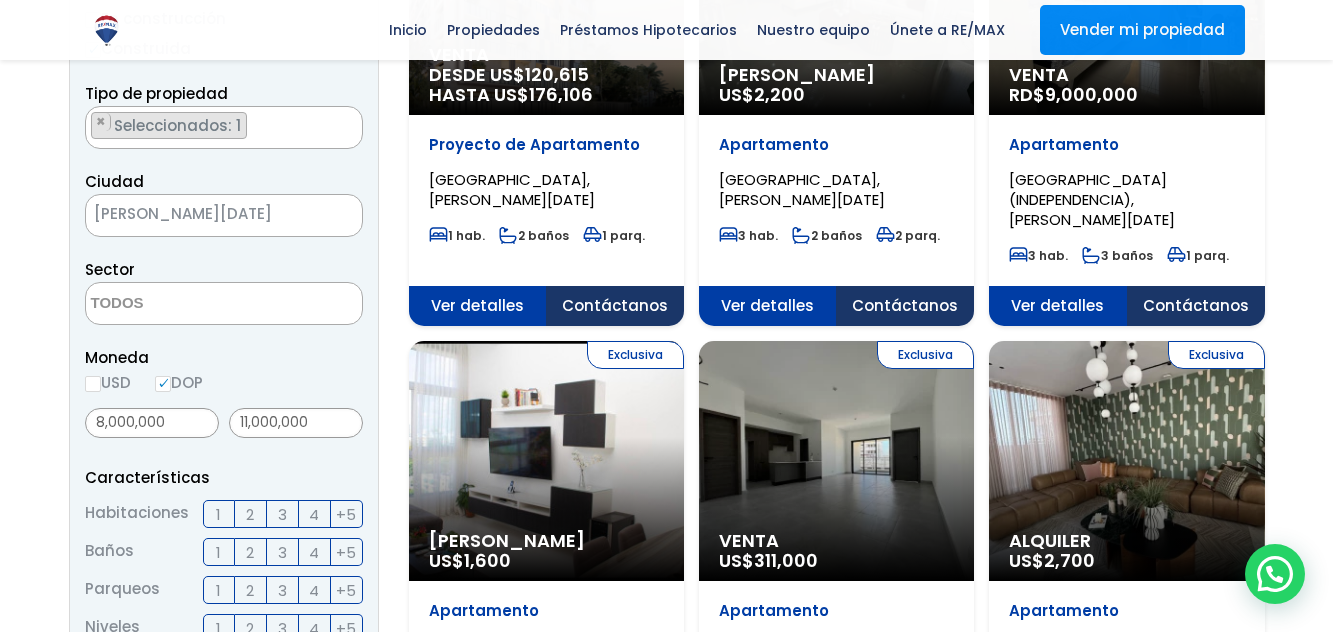 click on "3" at bounding box center [283, 514] 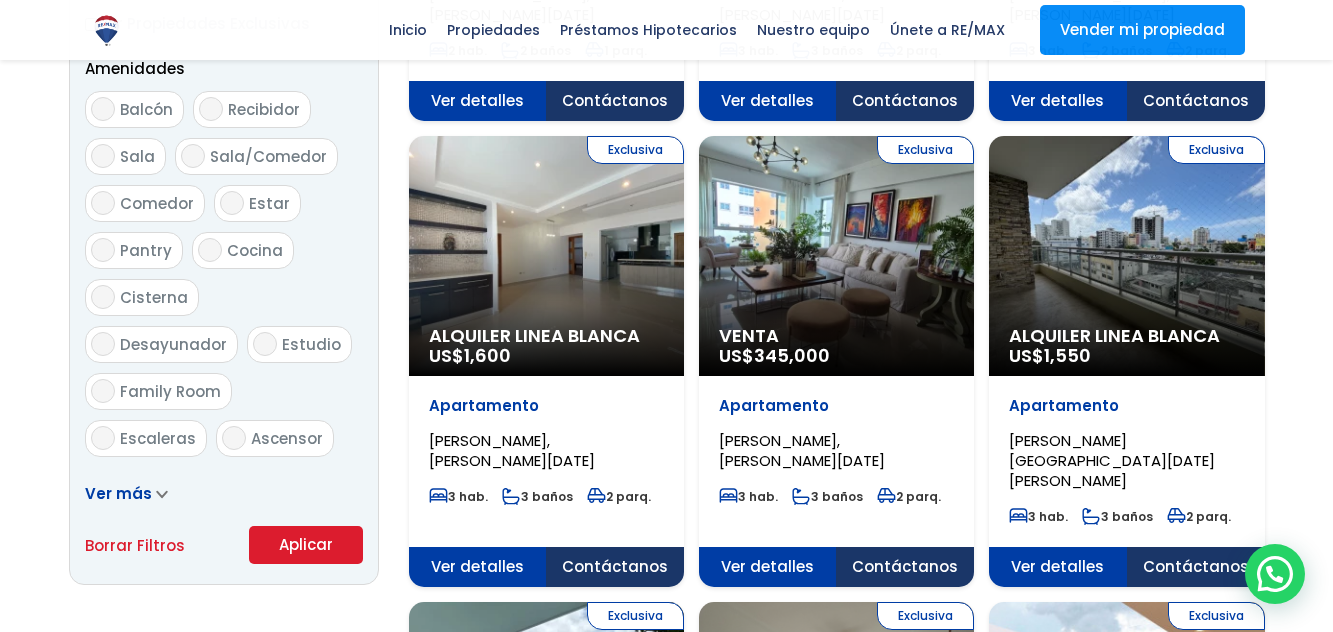 scroll, scrollTop: 1100, scrollLeft: 0, axis: vertical 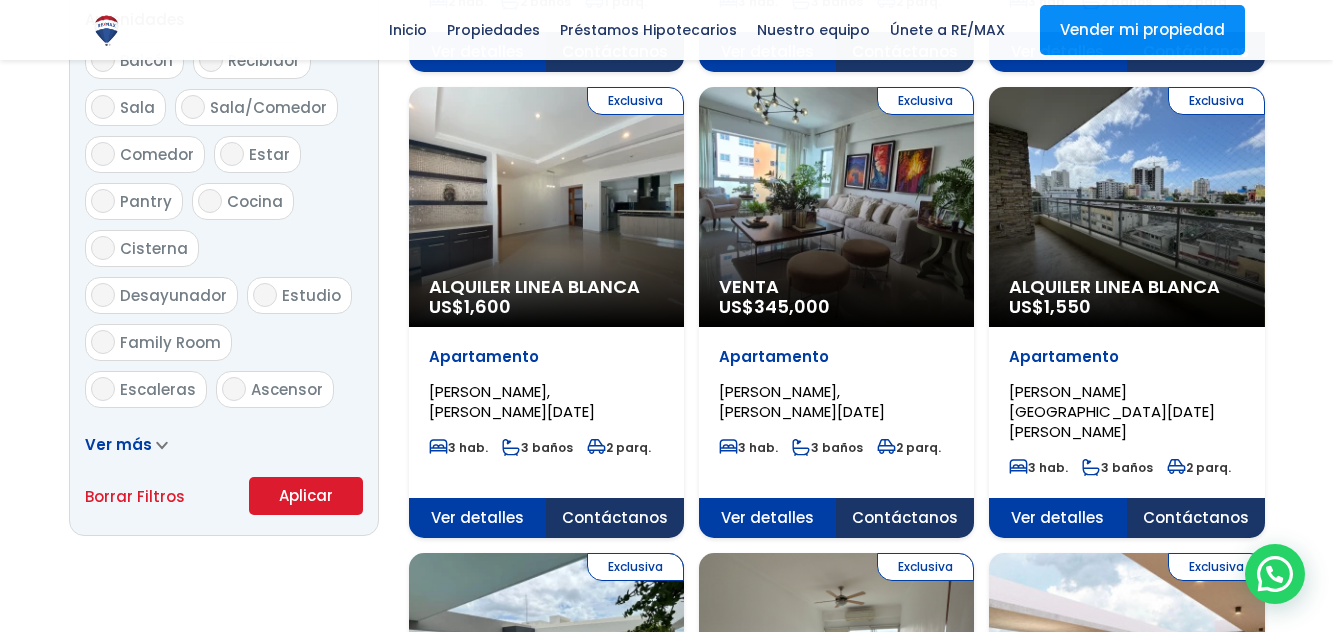 click on "Aplicar" at bounding box center (306, 496) 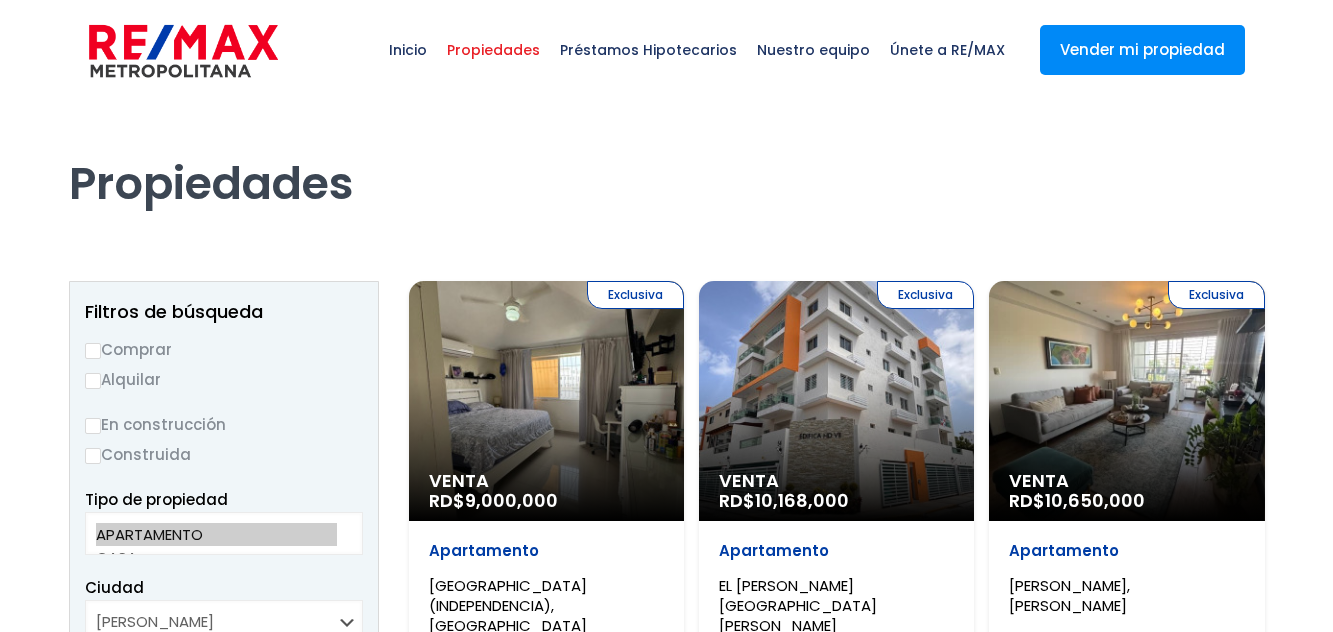 scroll, scrollTop: 0, scrollLeft: 0, axis: both 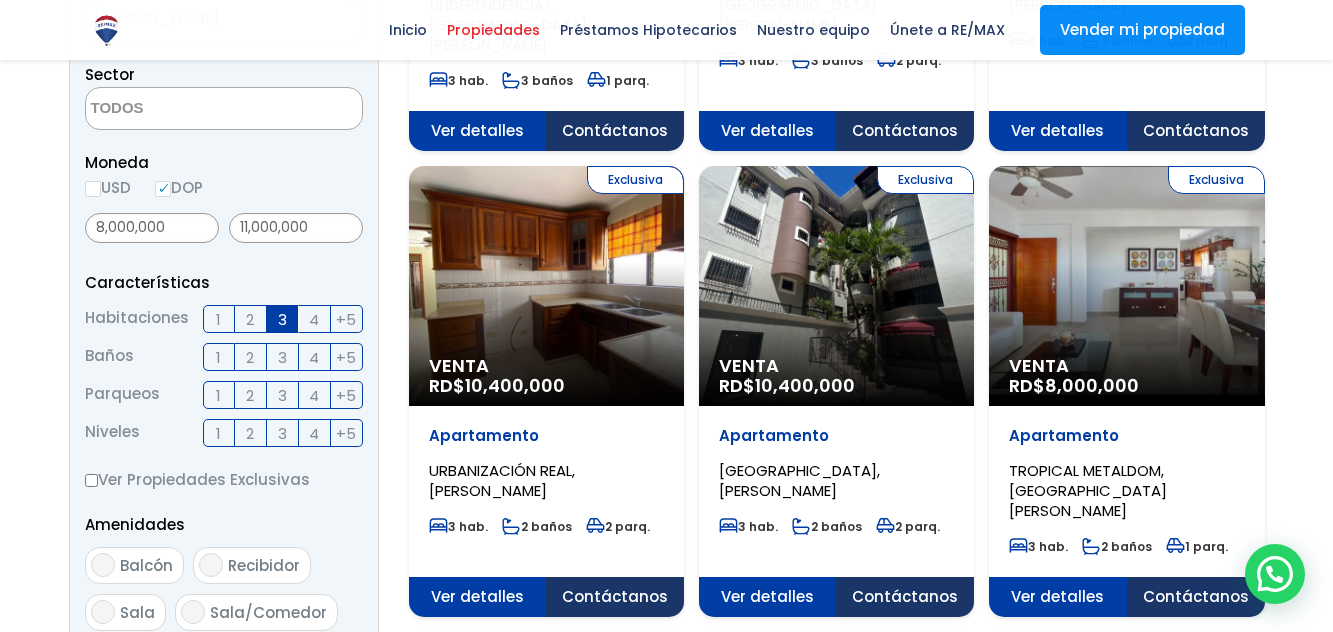 click on "Exclusiva
Venta
RD$  10,400,000" at bounding box center (546, -200) 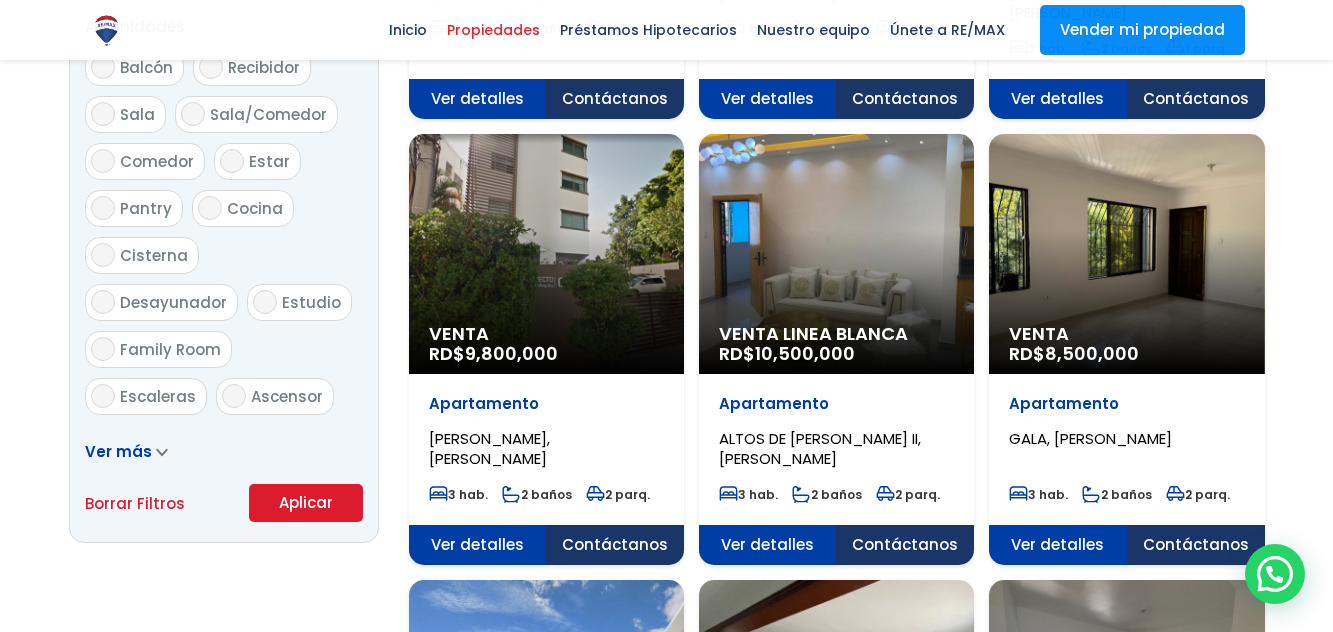scroll, scrollTop: 1100, scrollLeft: 0, axis: vertical 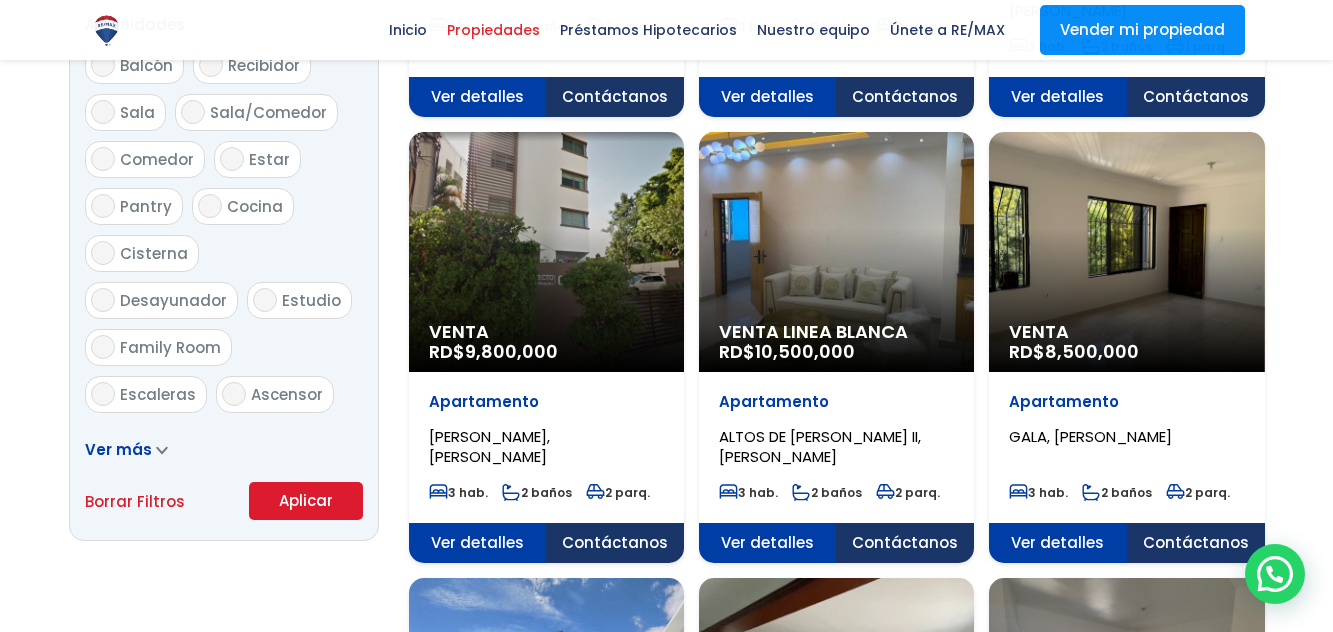 click on "Venta
RD$  8,500,000" at bounding box center [546, -700] 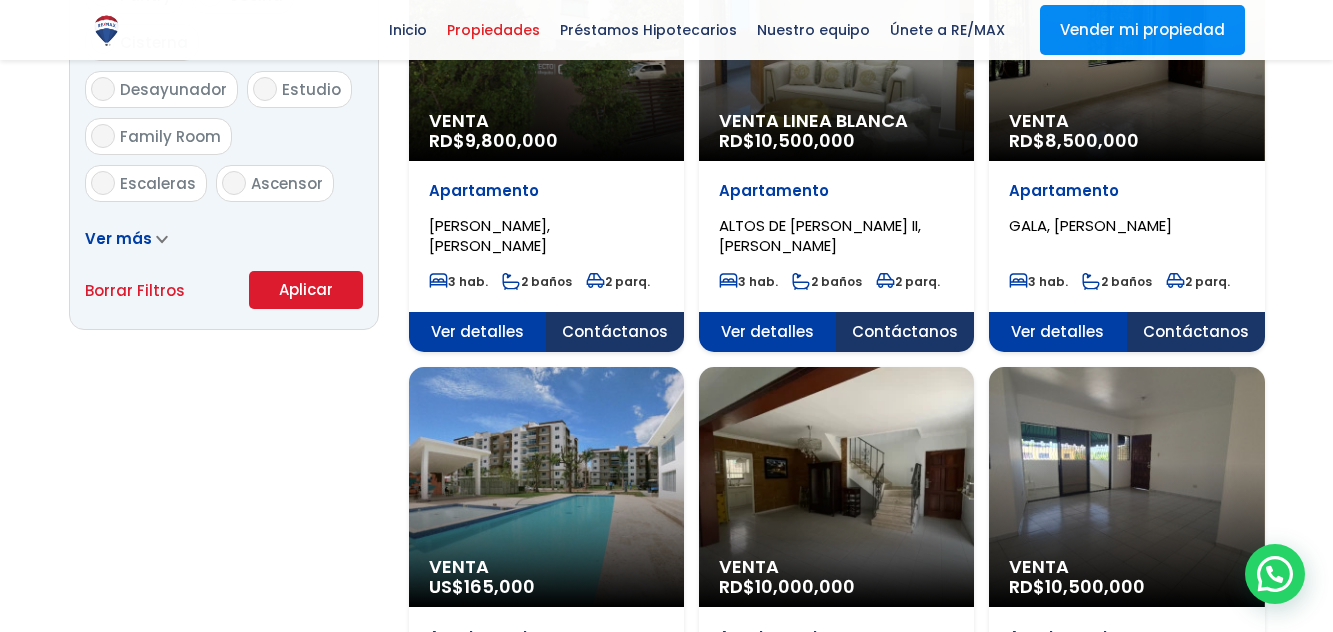 scroll, scrollTop: 1400, scrollLeft: 0, axis: vertical 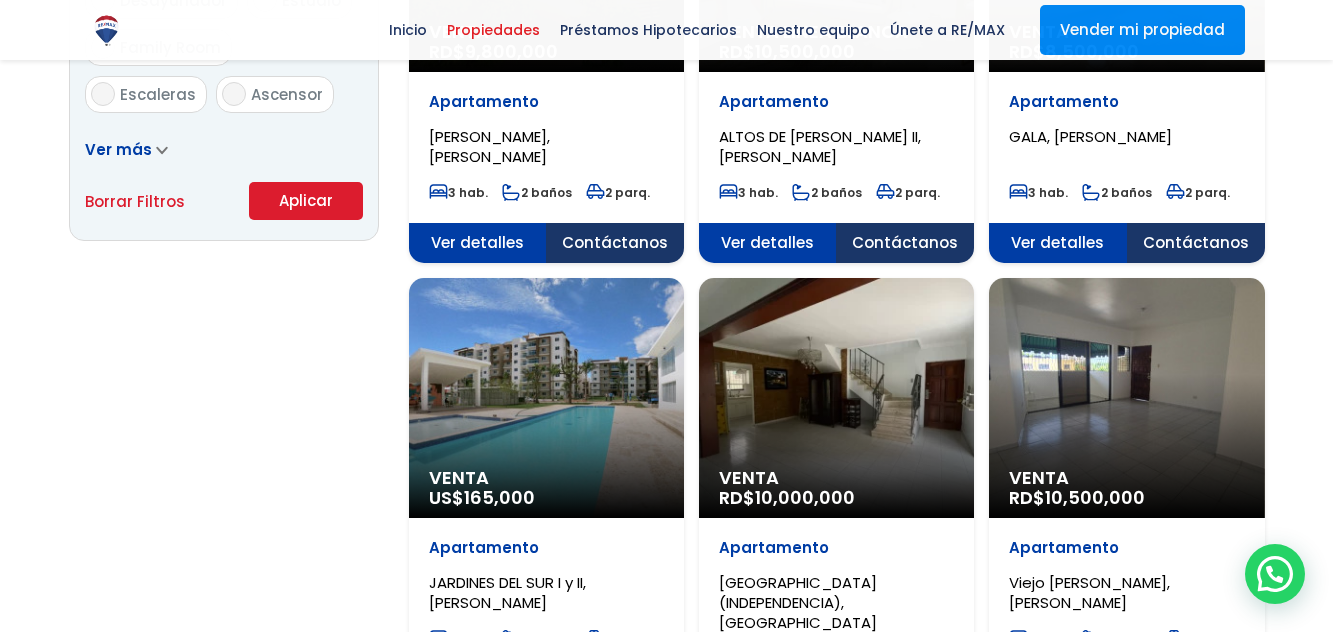 click on "Venta
US$  165,000" at bounding box center (546, -1000) 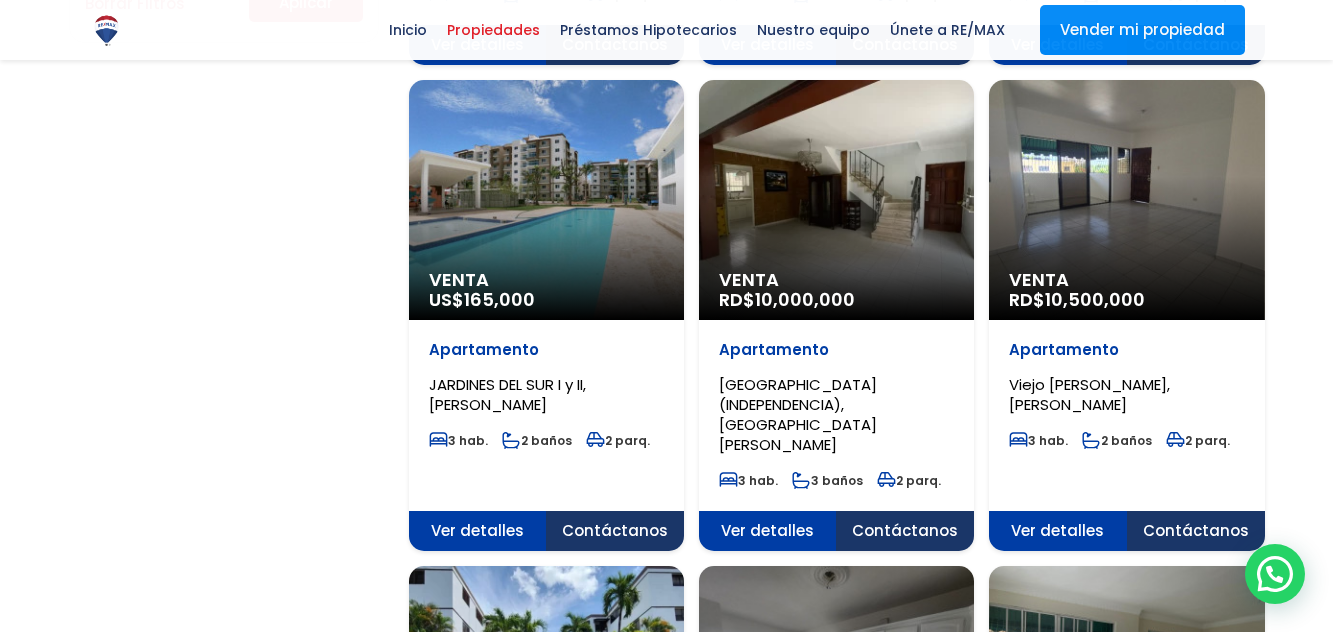 scroll, scrollTop: 1500, scrollLeft: 0, axis: vertical 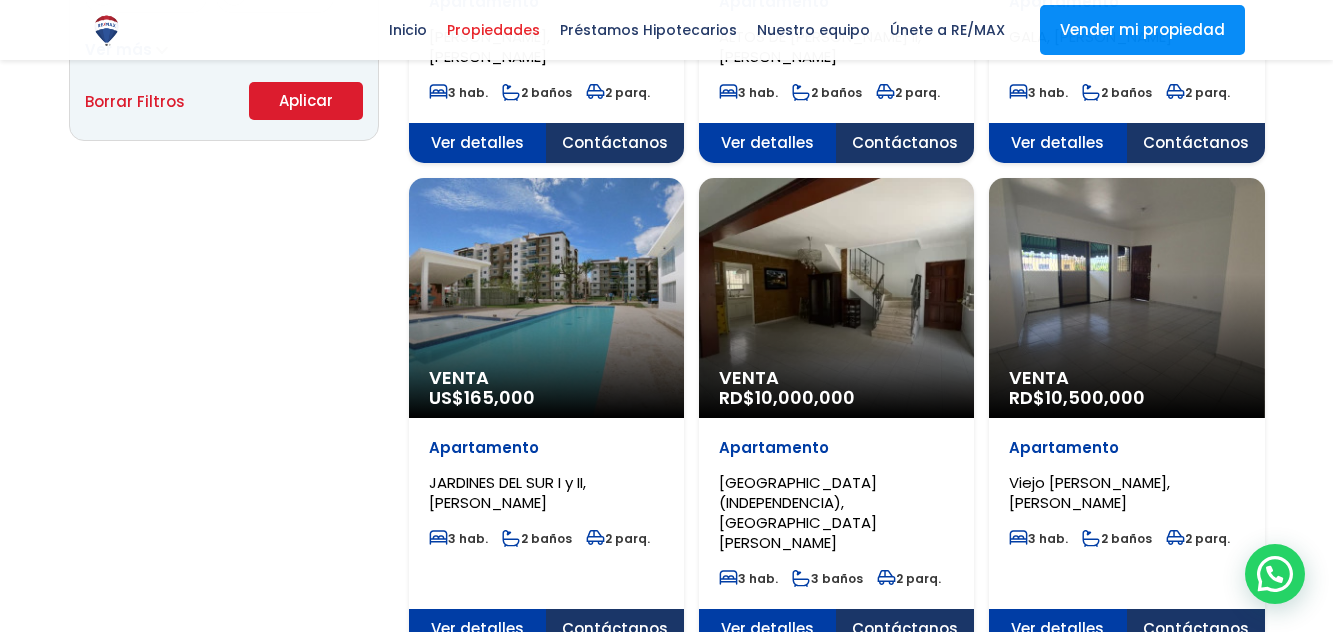 click on "Venta
RD$  10,000,000" at bounding box center (546, -1100) 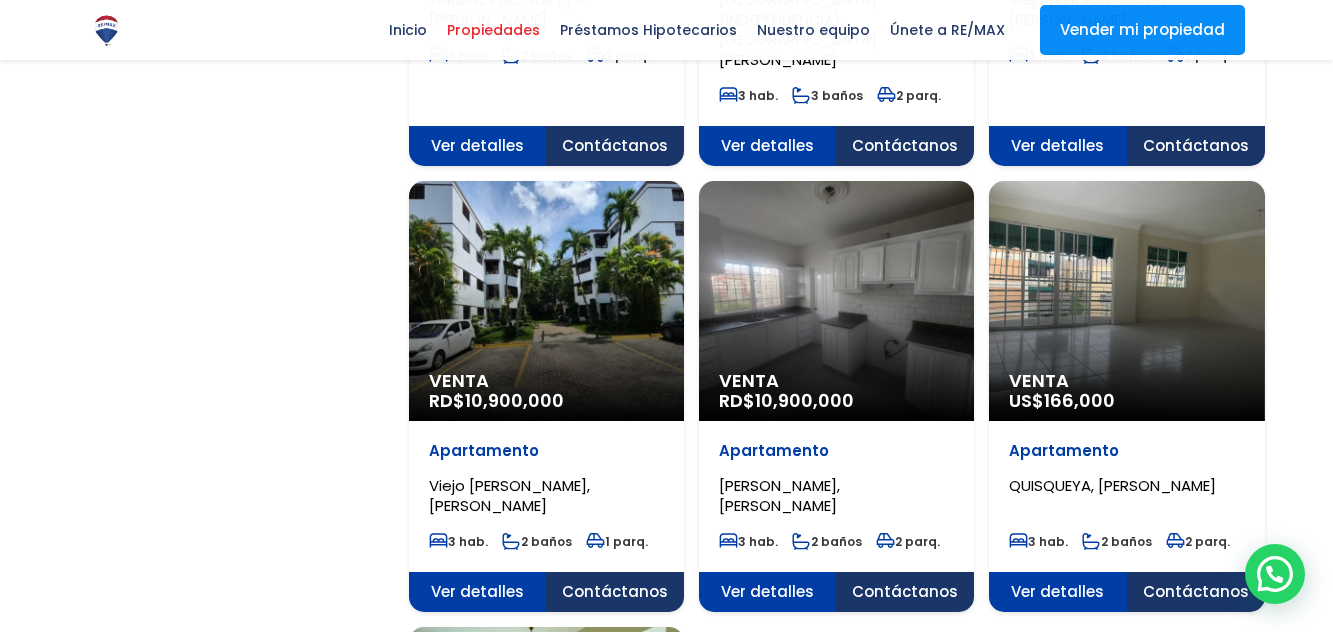 scroll, scrollTop: 2000, scrollLeft: 0, axis: vertical 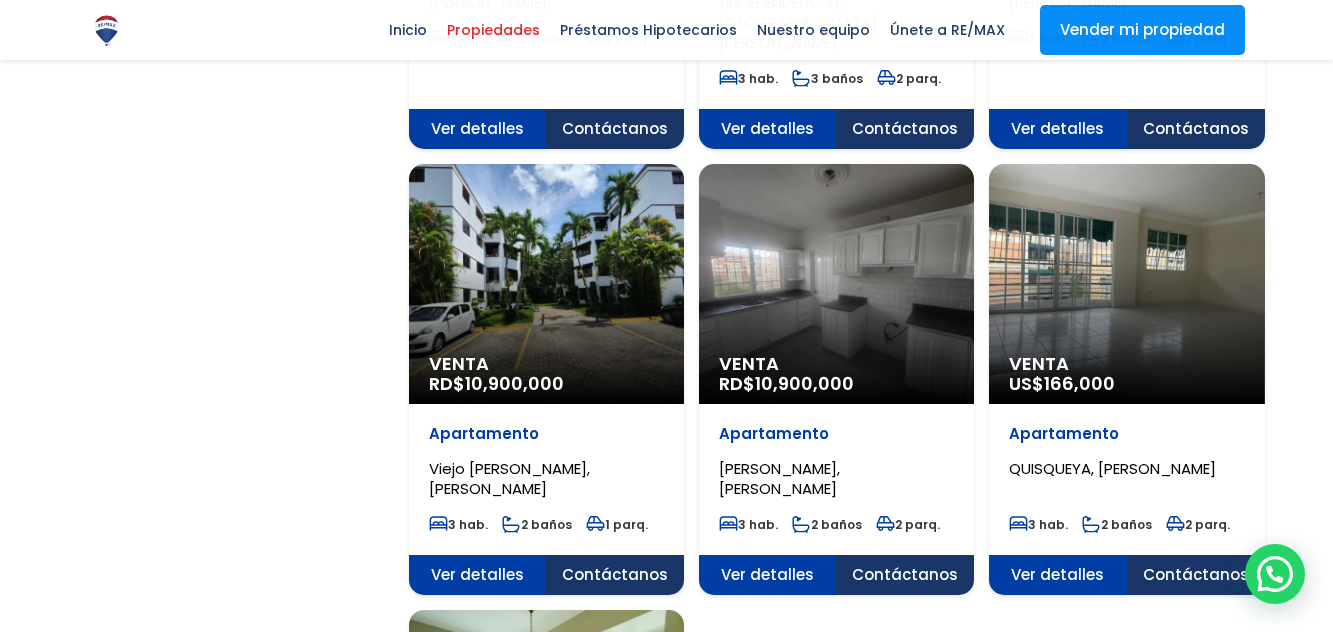 click on "Venta
US$  166,000" at bounding box center (546, -1600) 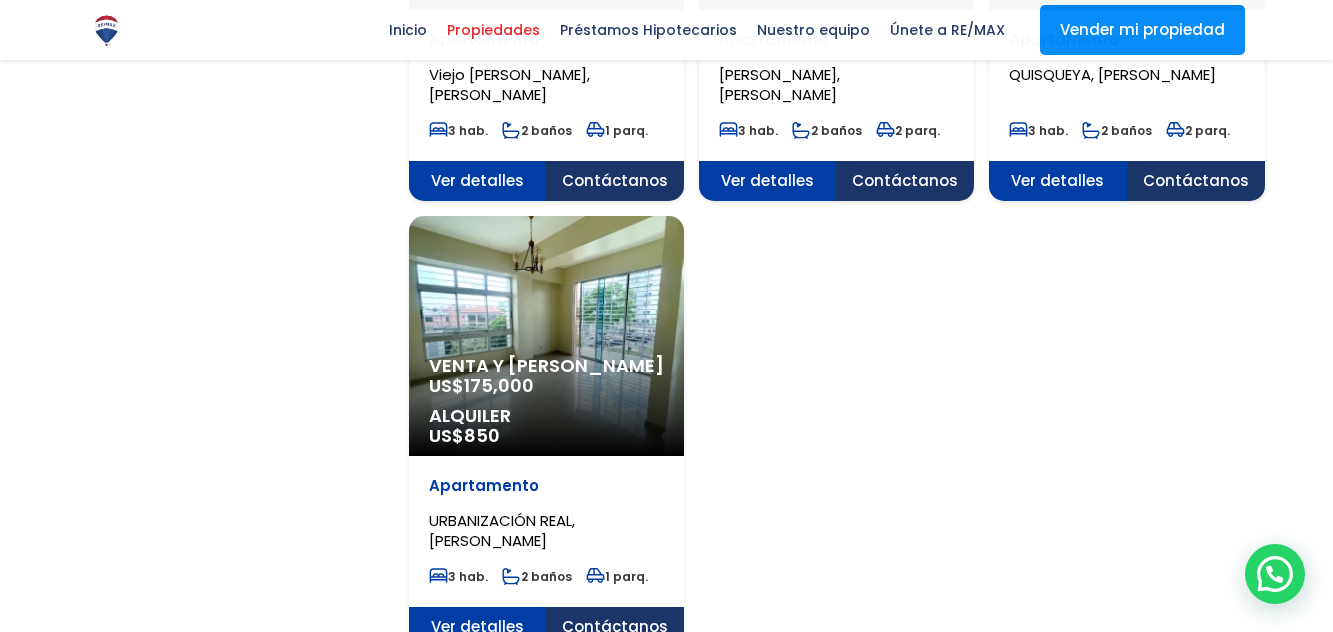 scroll, scrollTop: 2400, scrollLeft: 0, axis: vertical 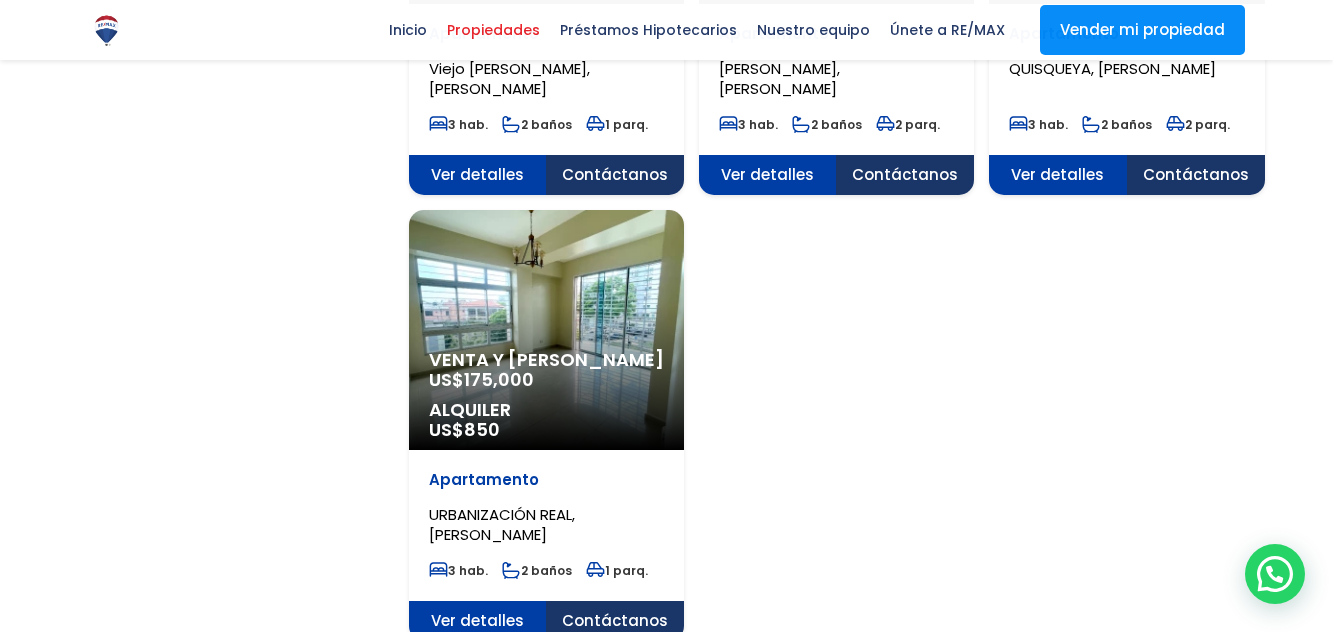 click on "Venta y Alquiler
US$  175,000
Alquiler
US$  850" at bounding box center [546, -2000] 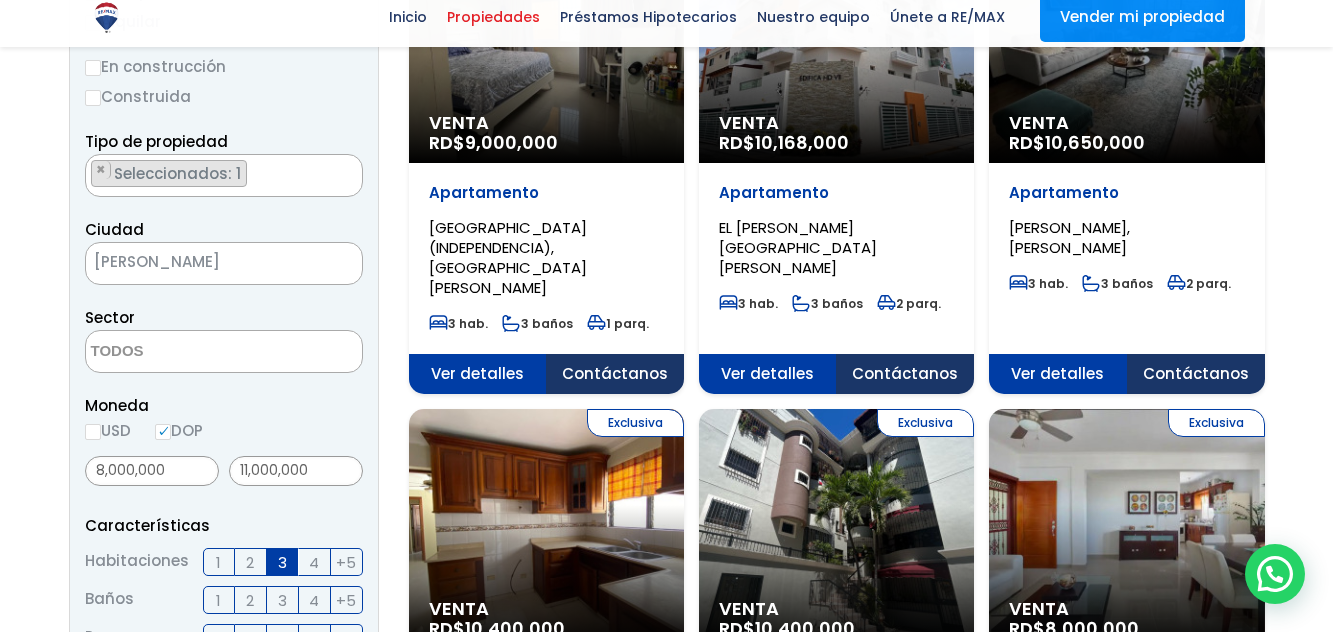 scroll, scrollTop: 500, scrollLeft: 0, axis: vertical 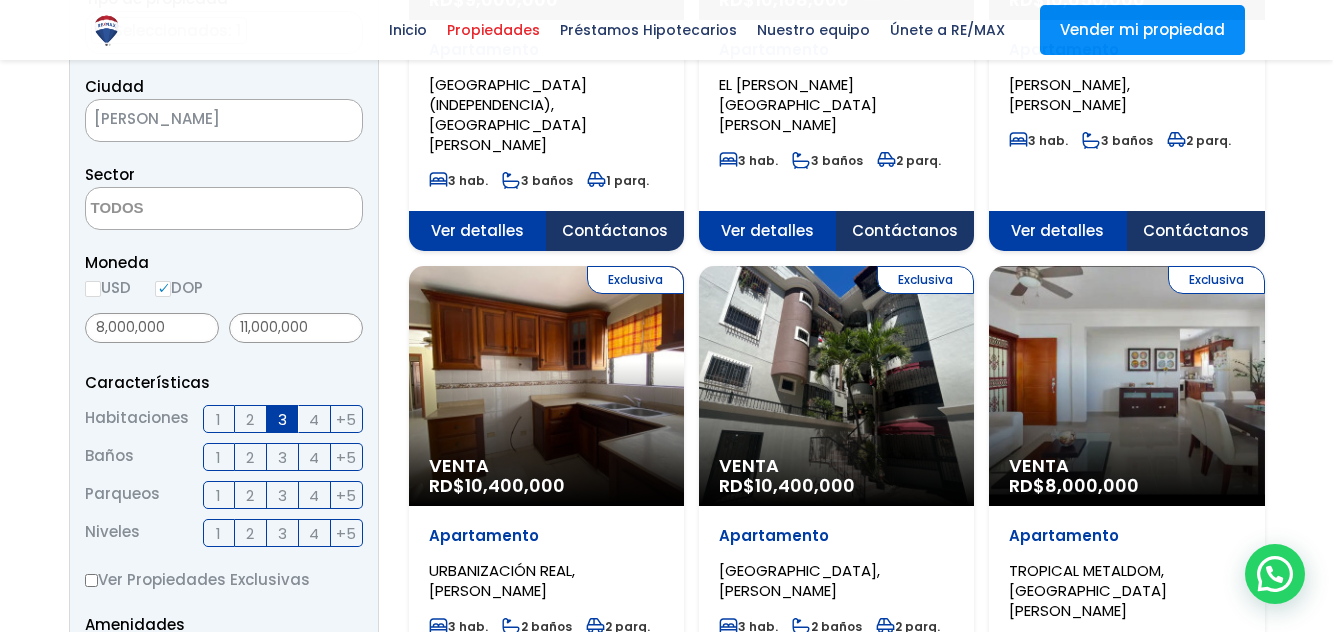 click on "Exclusiva
Venta
RD$  10,400,000" at bounding box center [546, -100] 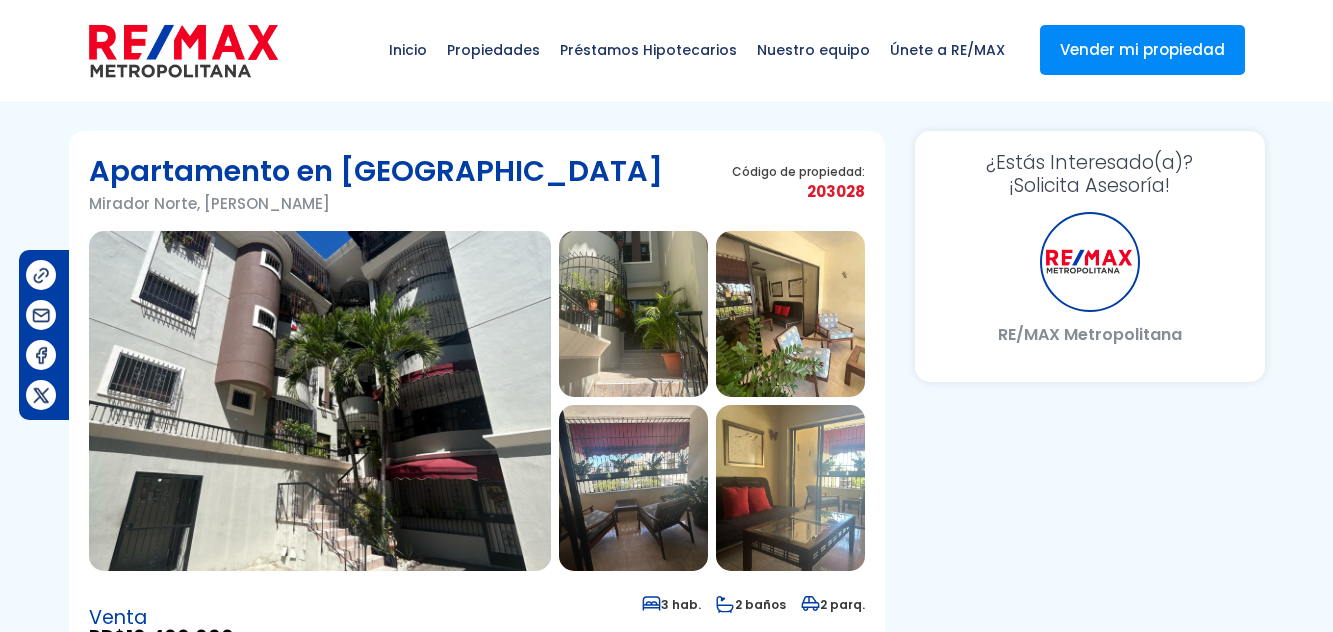 scroll, scrollTop: 0, scrollLeft: 0, axis: both 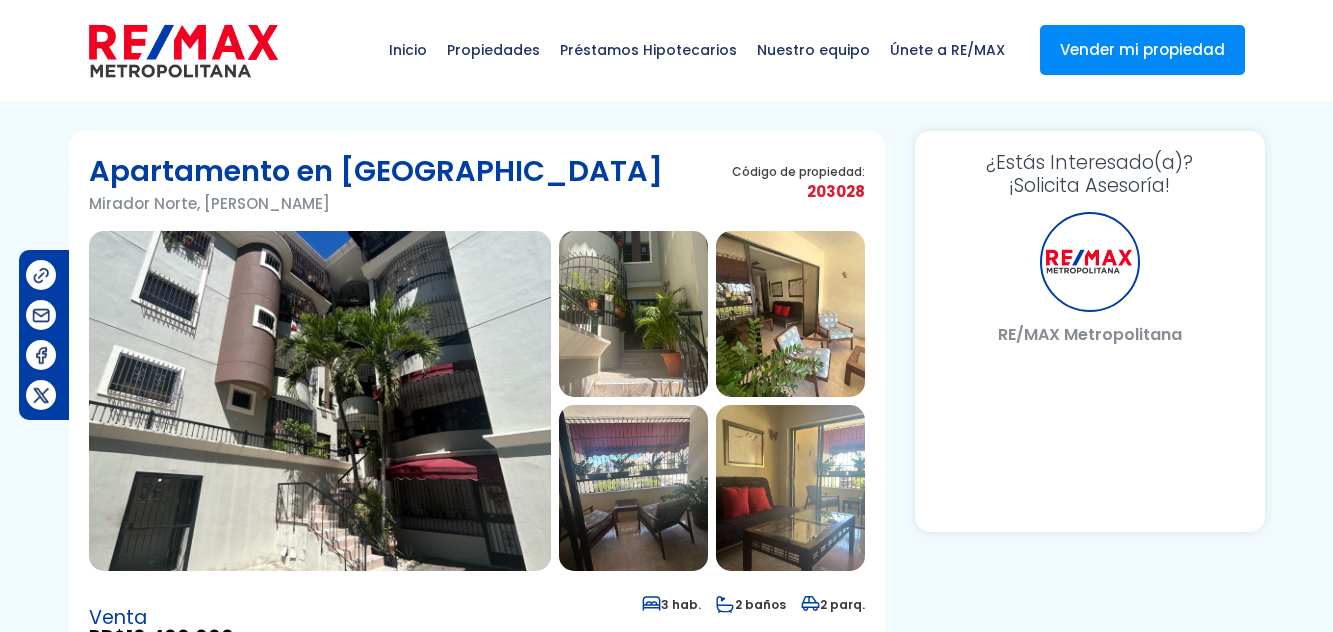 select on "DO" 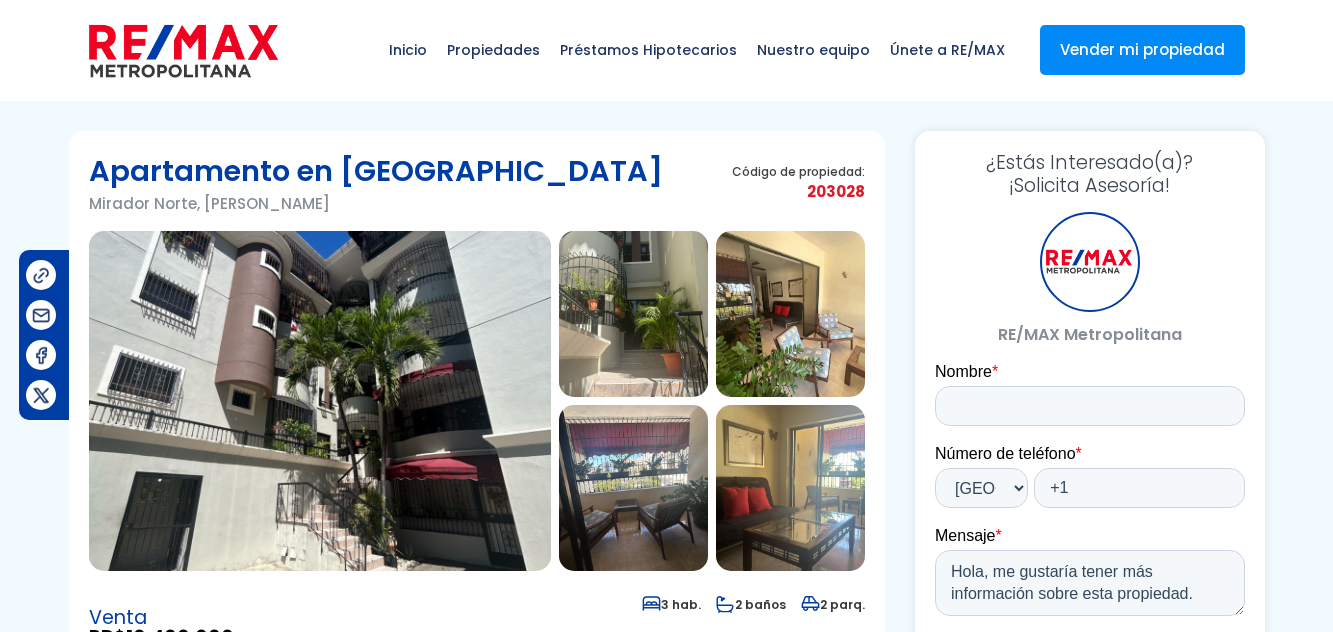 scroll, scrollTop: 0, scrollLeft: 0, axis: both 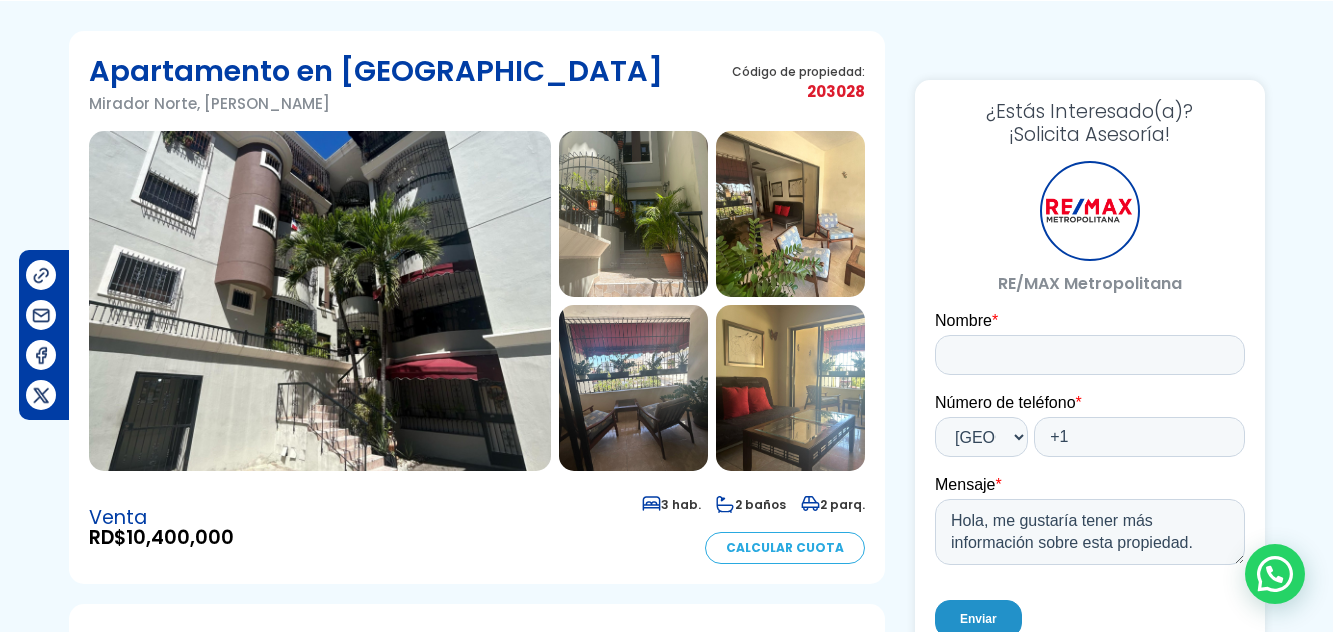click at bounding box center [633, 214] 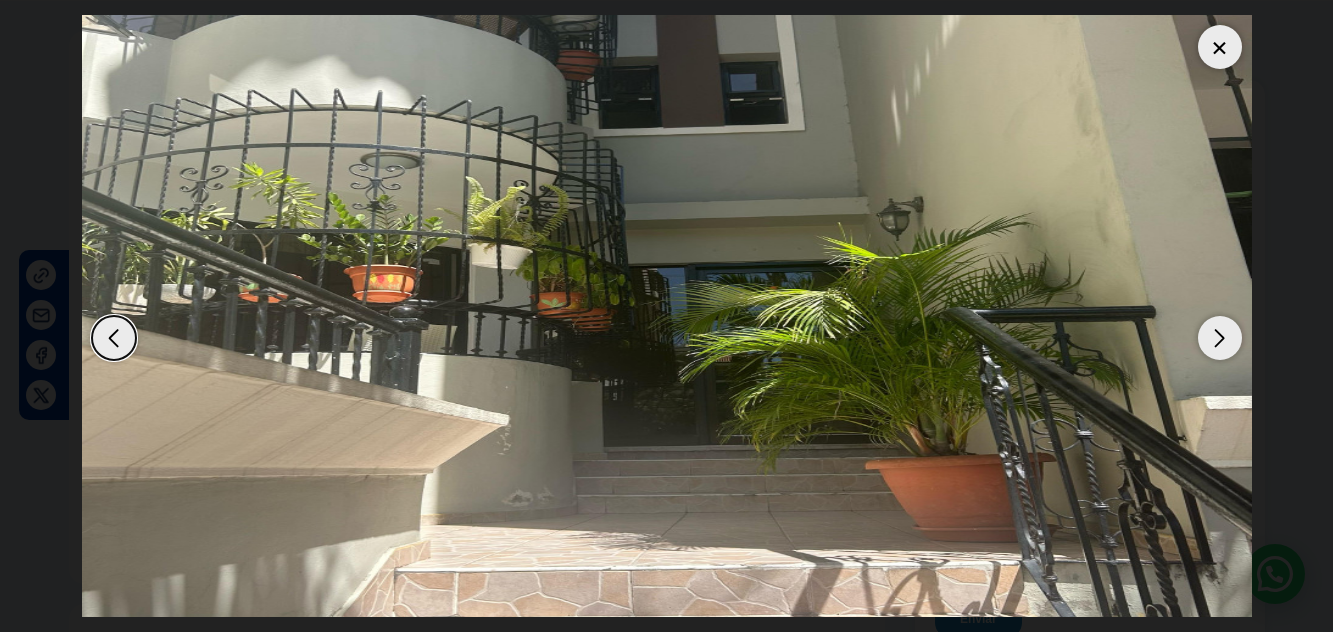 click at bounding box center [1220, 338] 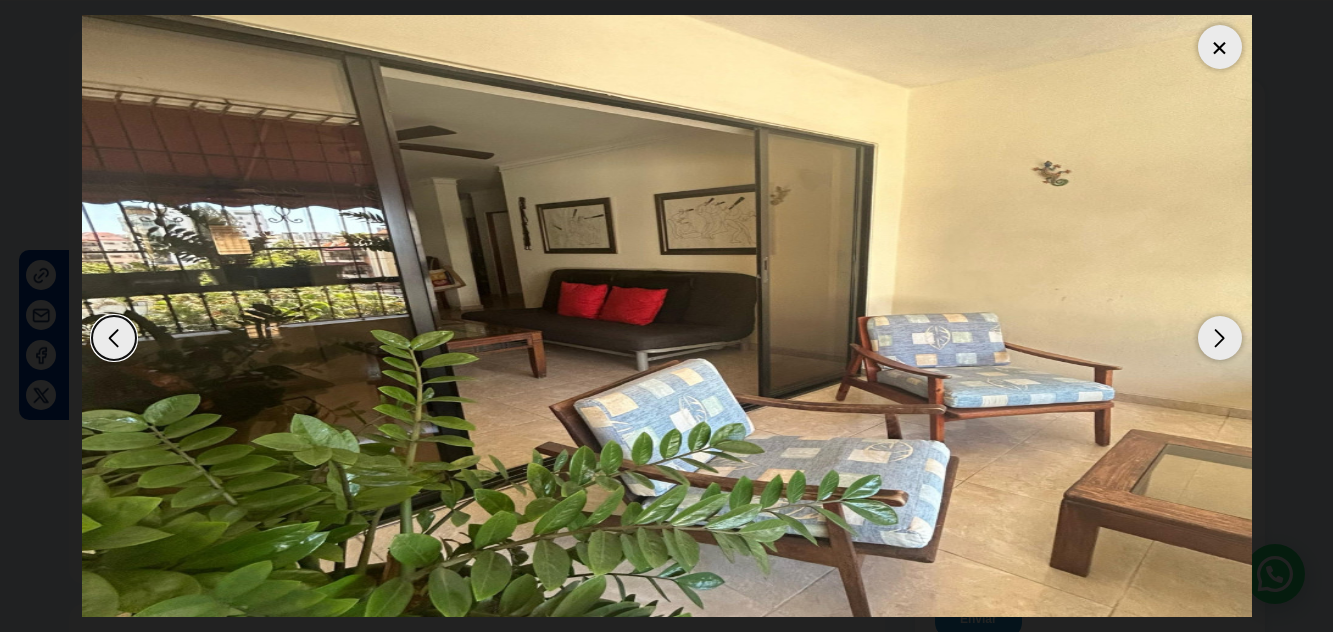click at bounding box center [1220, 338] 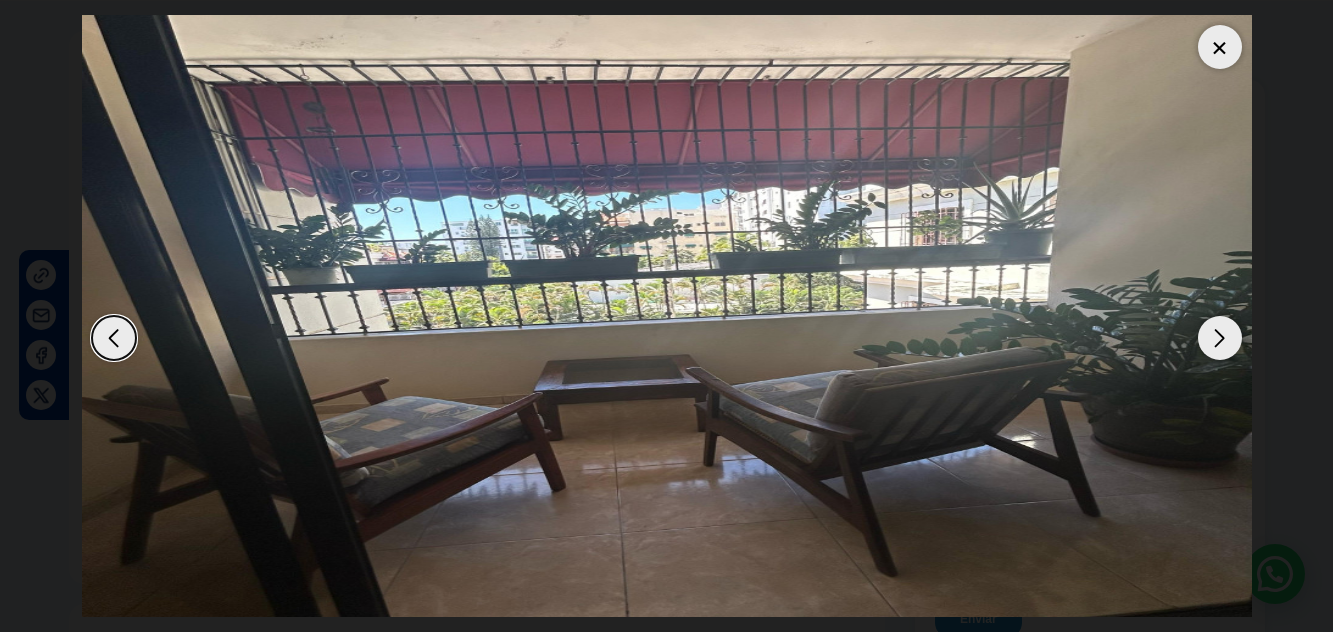 click at bounding box center [1220, 338] 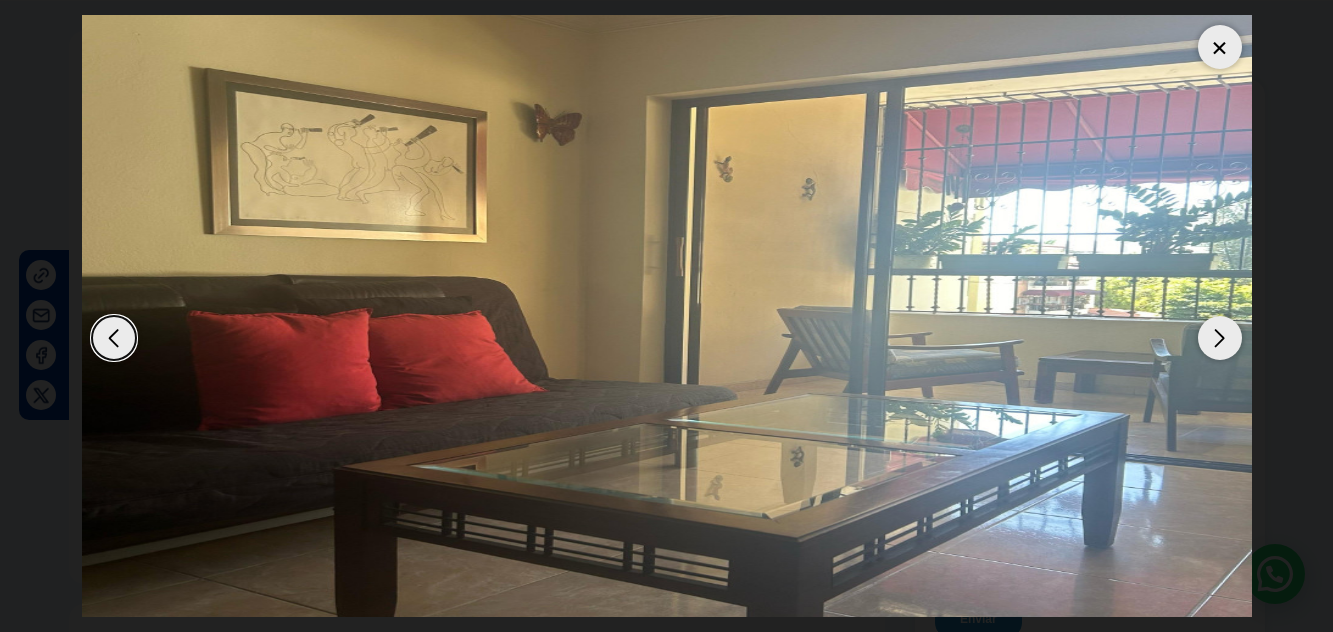click at bounding box center [1220, 338] 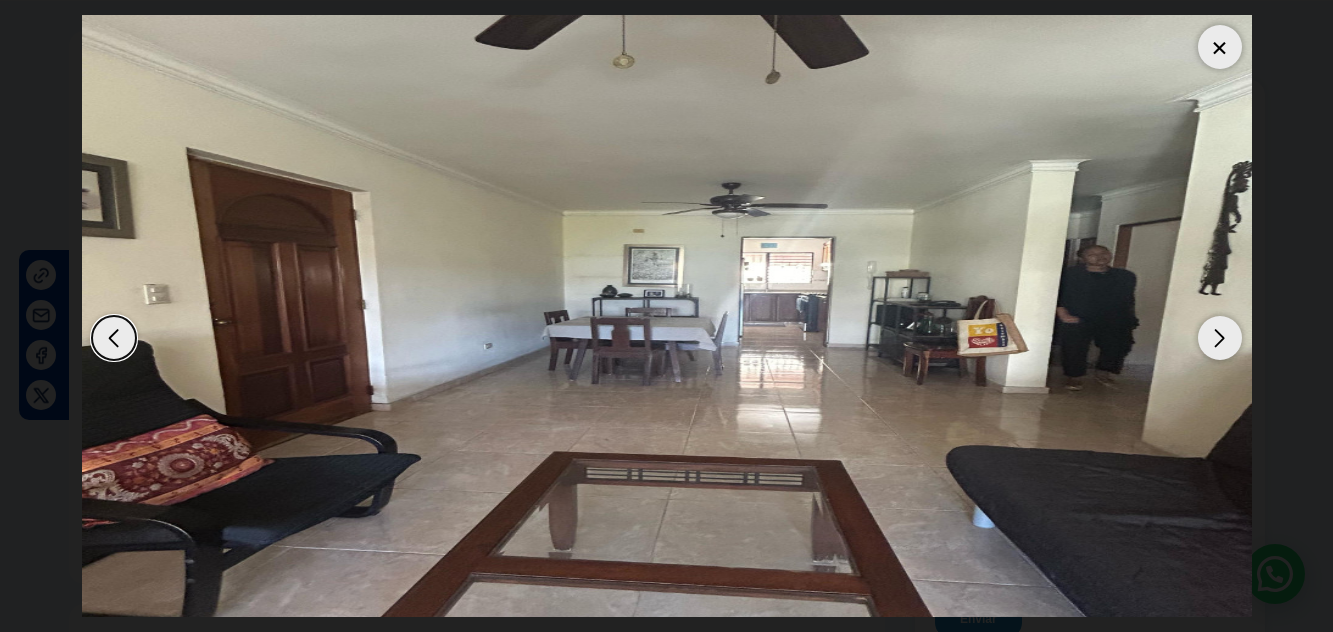 click at bounding box center [1220, 338] 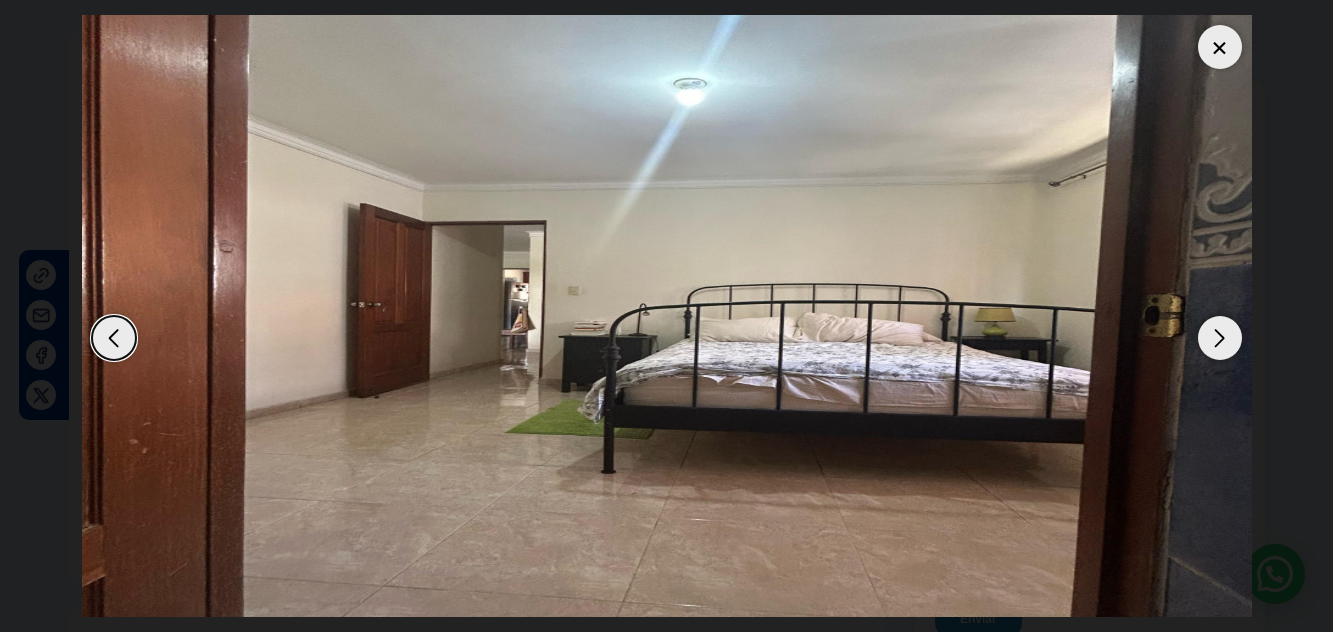 click at bounding box center (1220, 338) 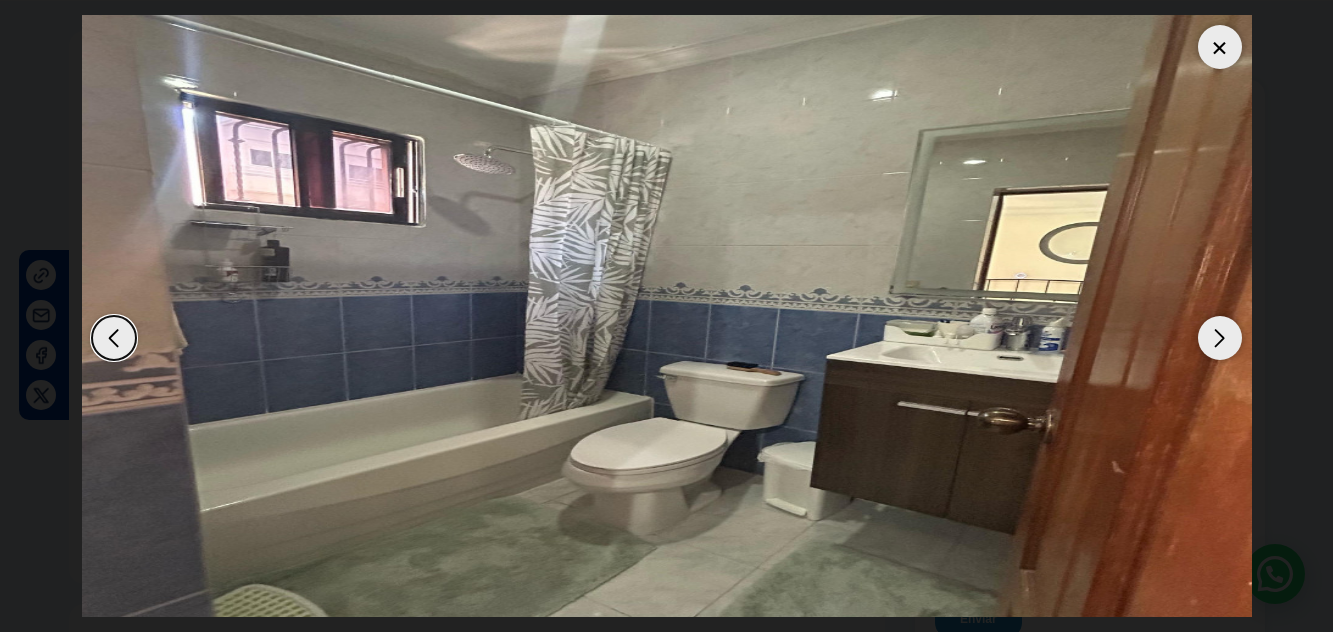 click at bounding box center (1220, 338) 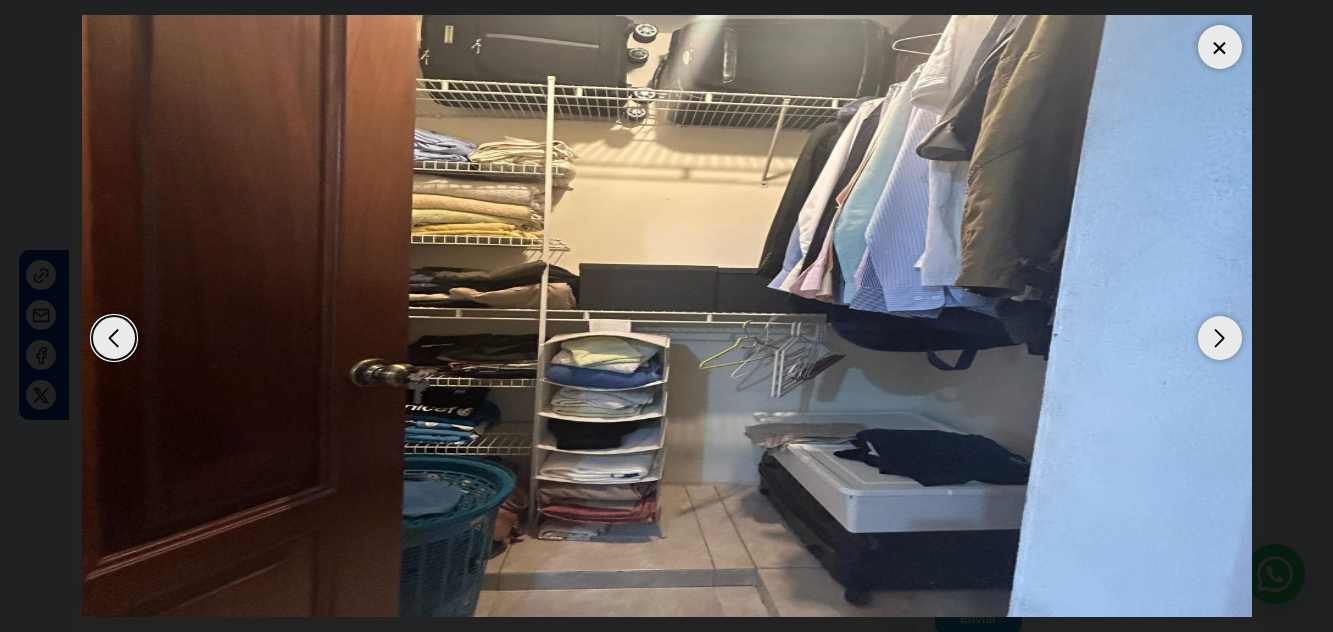 click at bounding box center (1220, 338) 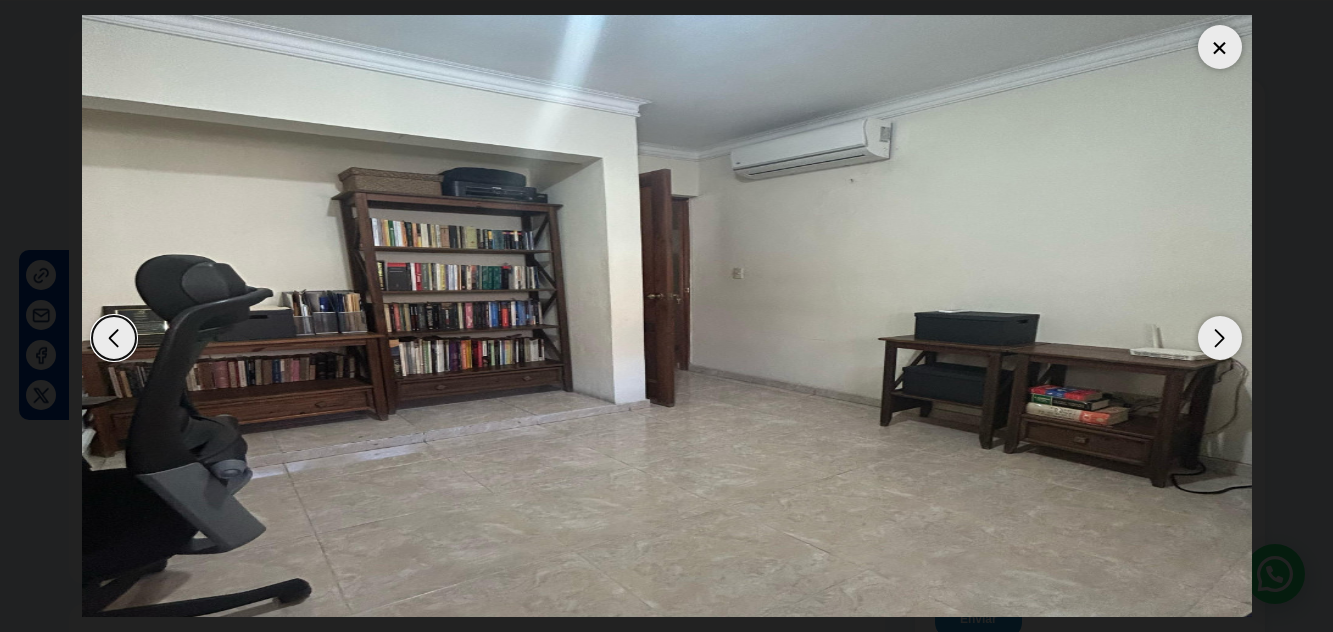 click at bounding box center [1220, 338] 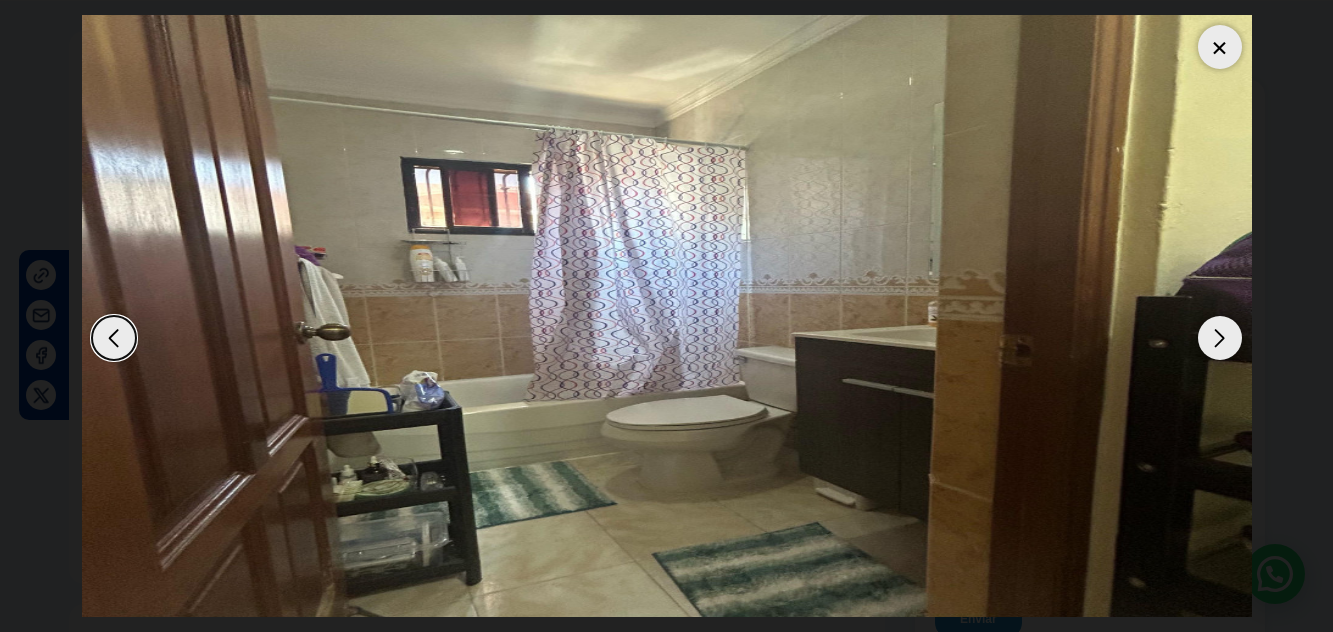 click at bounding box center (1220, 338) 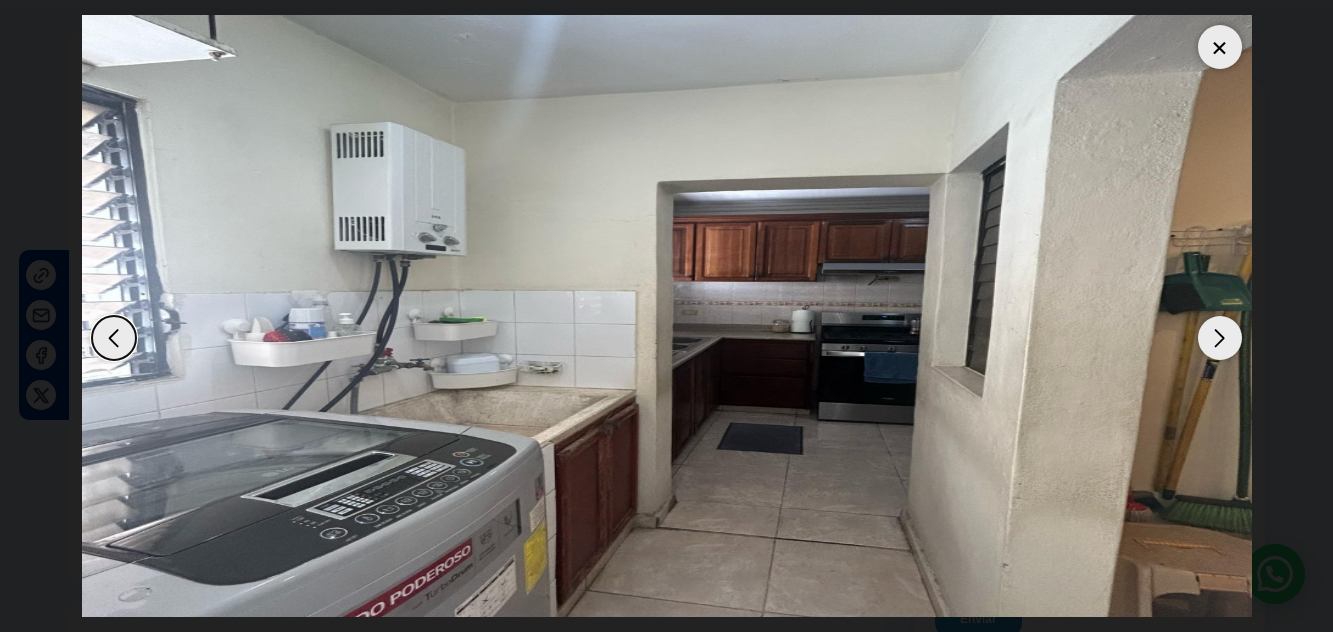click at bounding box center [1220, 338] 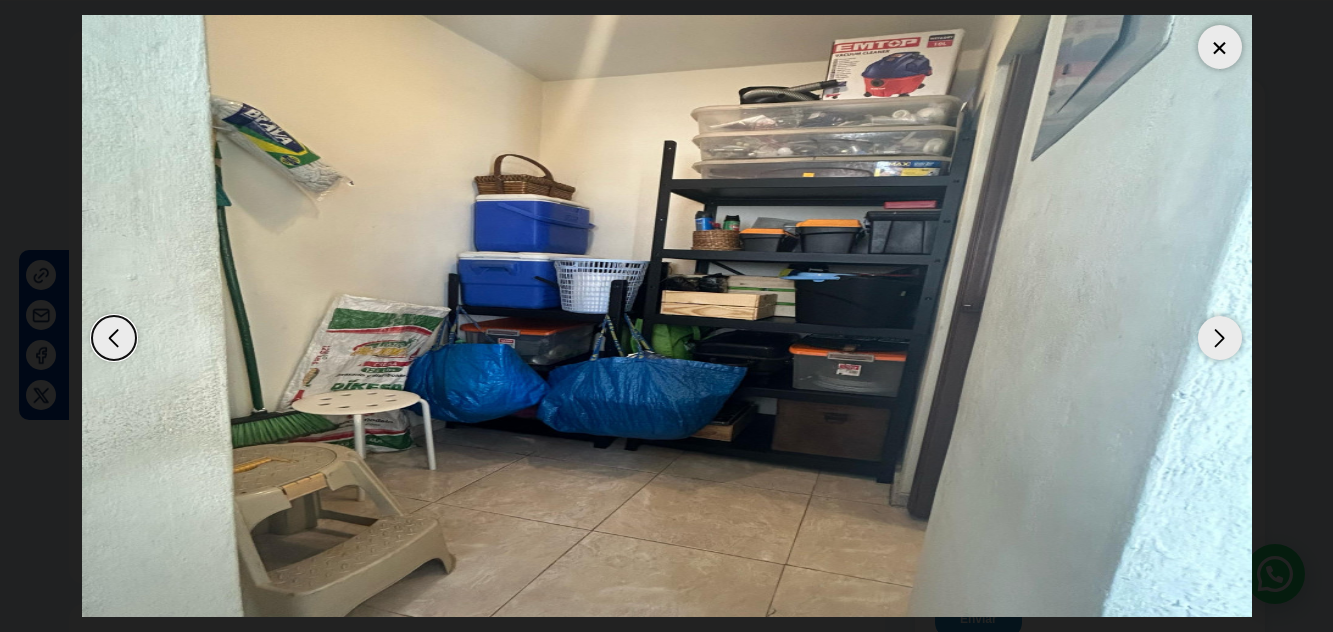 click at bounding box center [1220, 338] 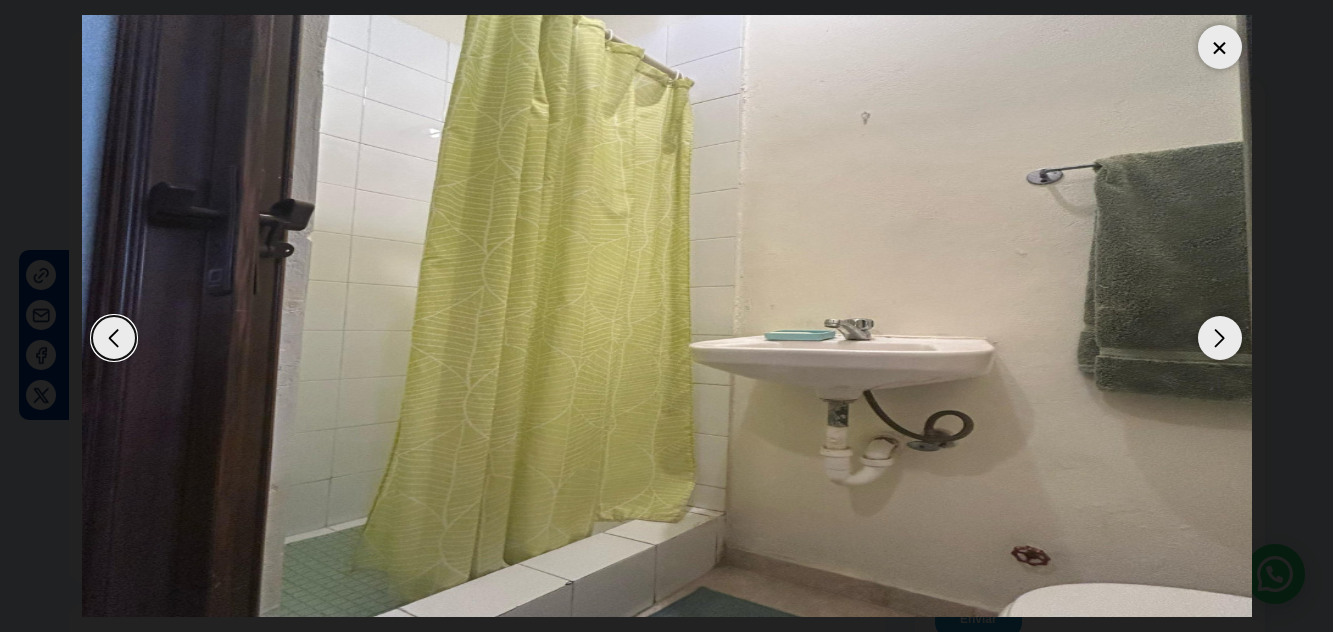 click at bounding box center [1220, 338] 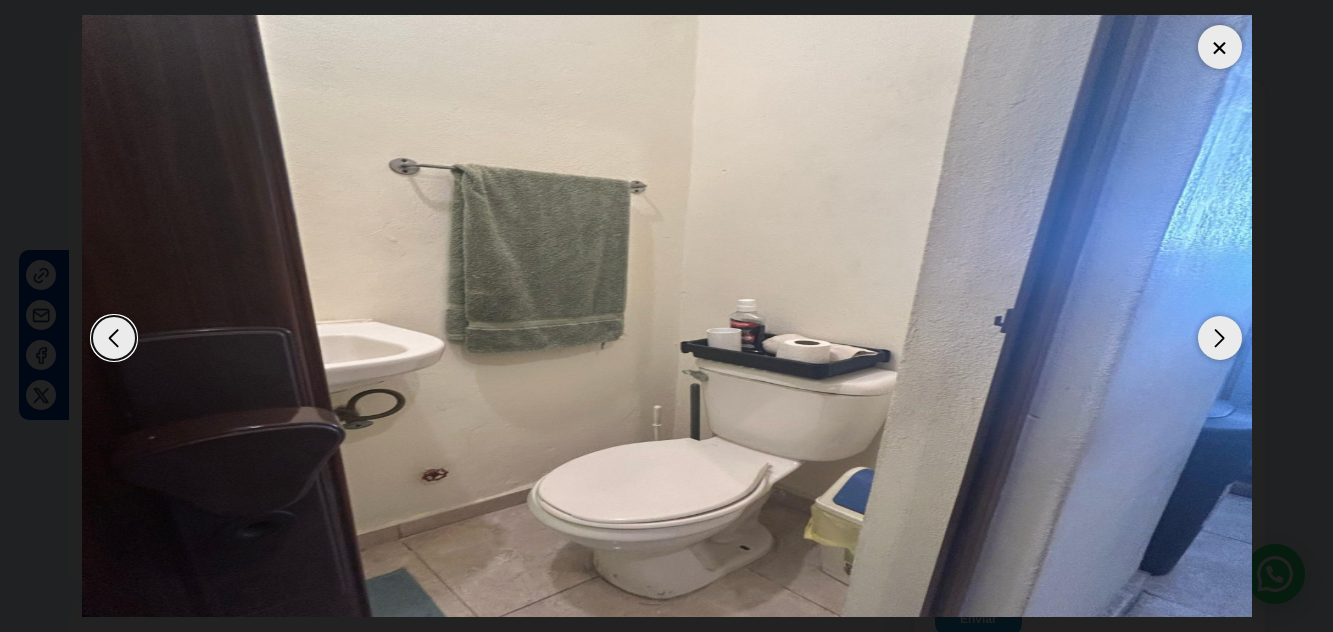 click at bounding box center [1220, 338] 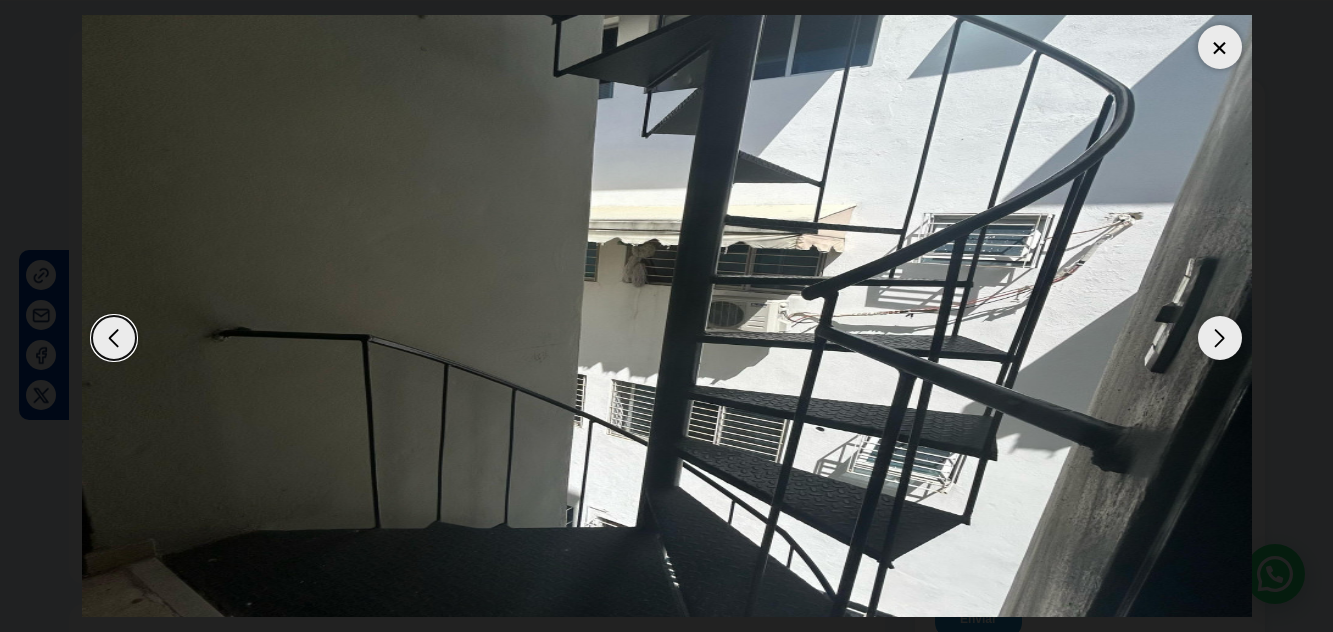 click at bounding box center [1220, 338] 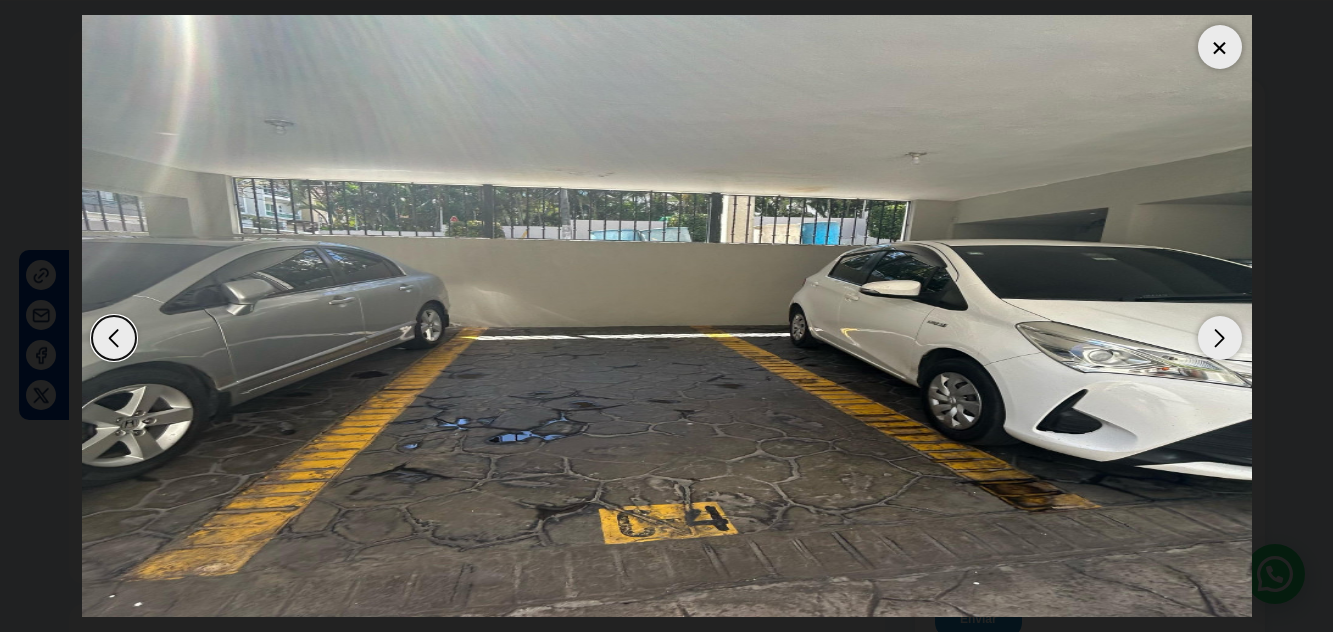 click at bounding box center (1220, 338) 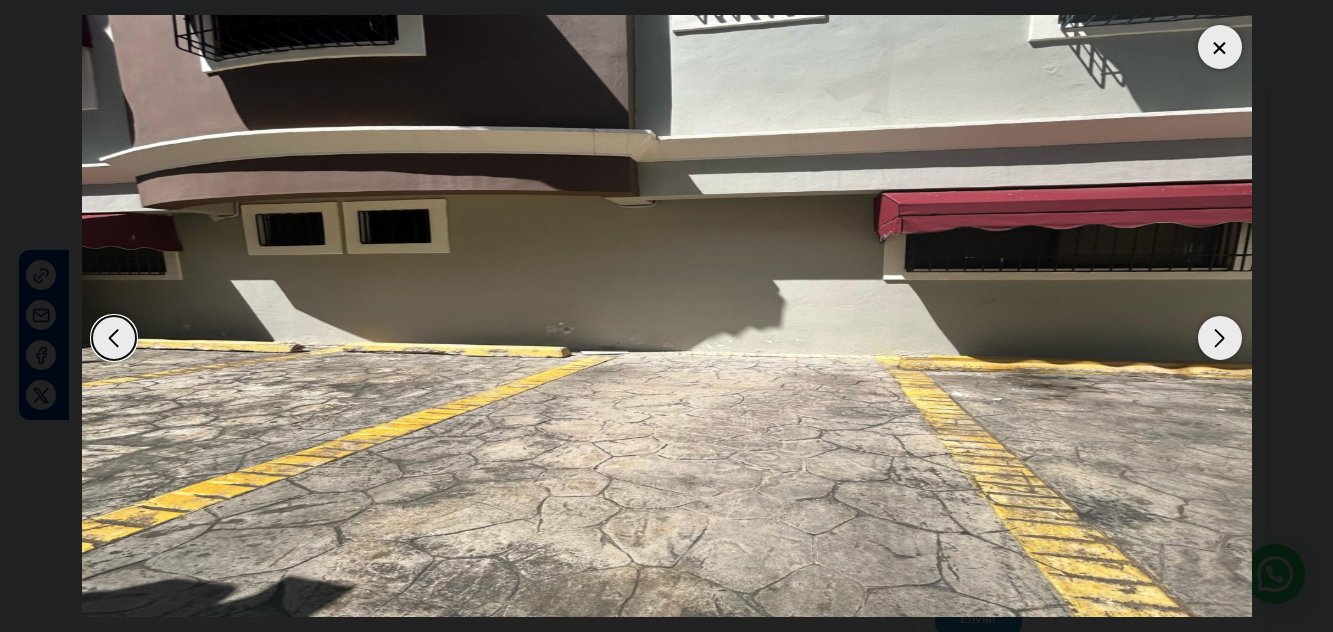 click at bounding box center (1220, 338) 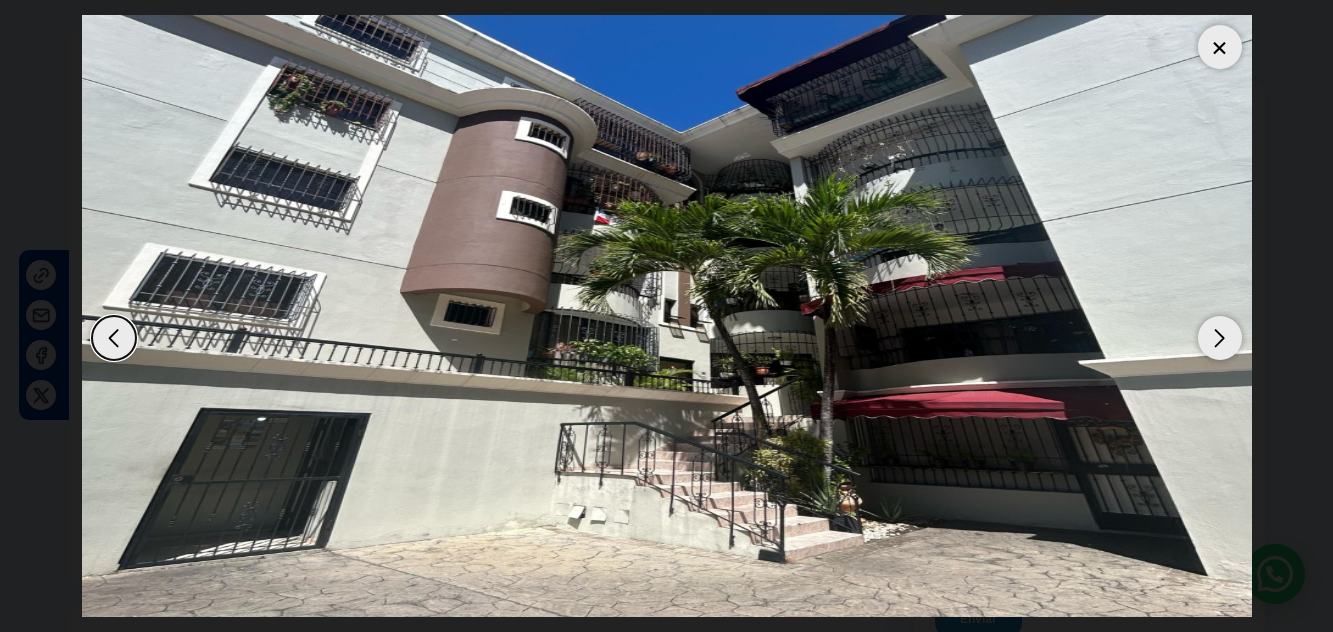click at bounding box center (1220, 338) 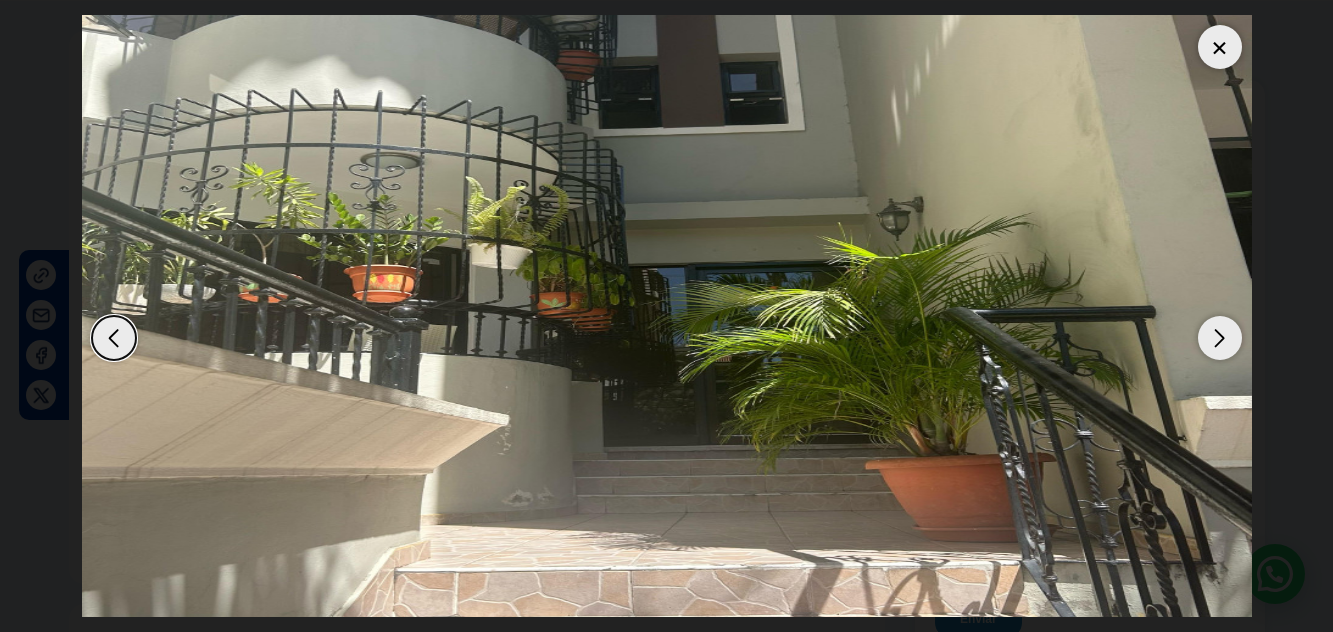 click at bounding box center [1220, 47] 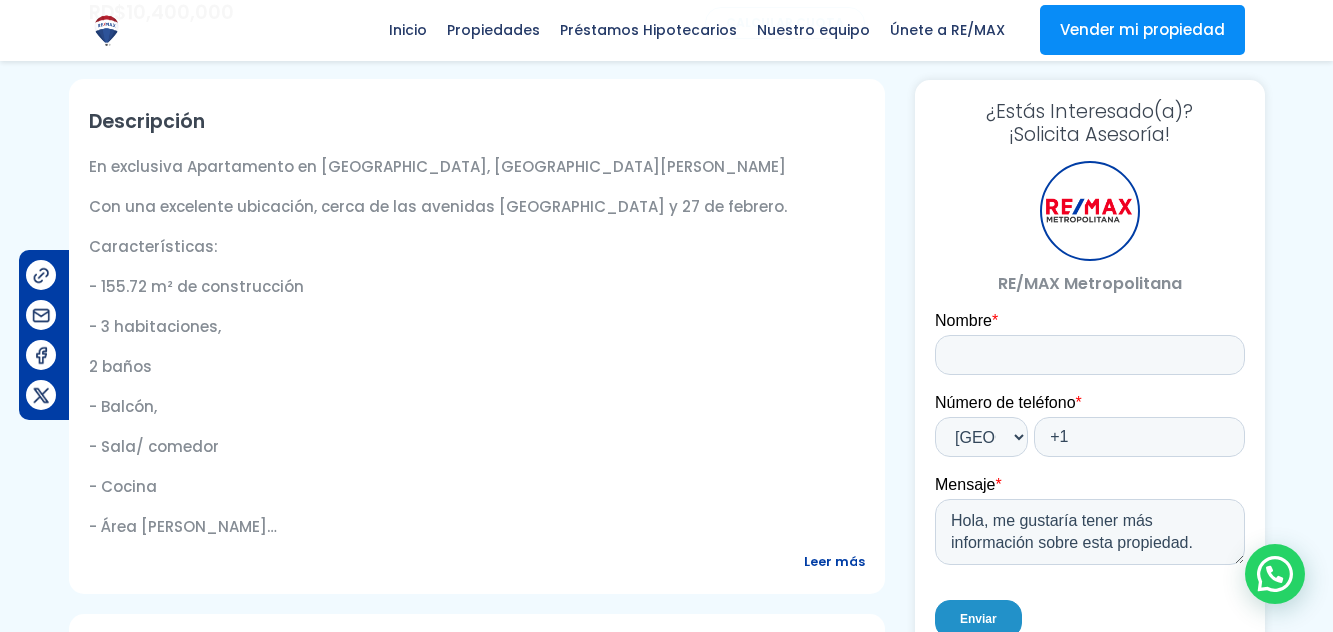 scroll, scrollTop: 347, scrollLeft: 0, axis: vertical 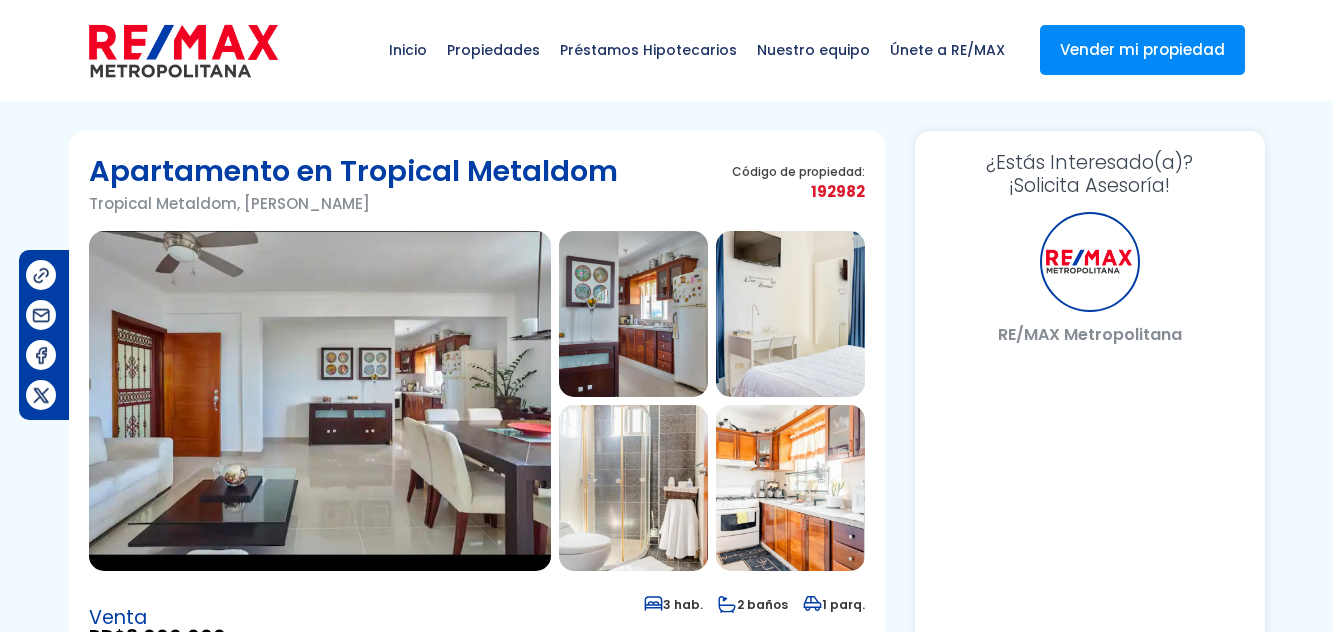 select on "DO" 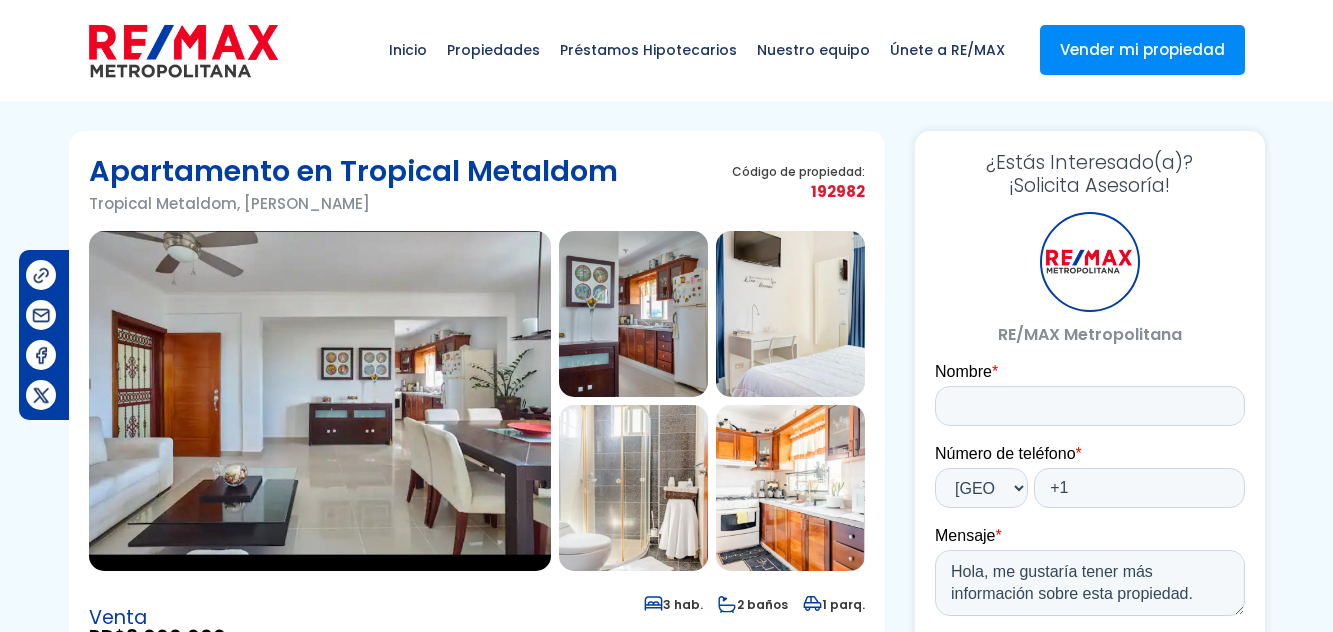 scroll, scrollTop: 0, scrollLeft: 0, axis: both 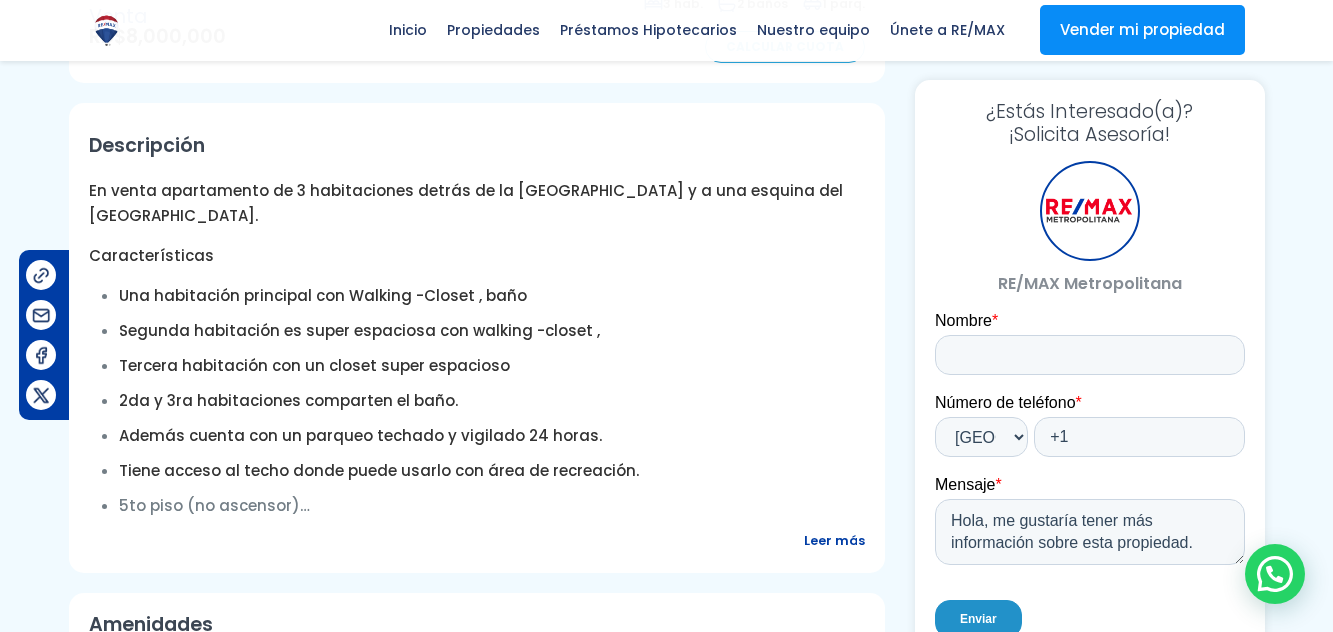 click on "Leer más" at bounding box center [834, 540] 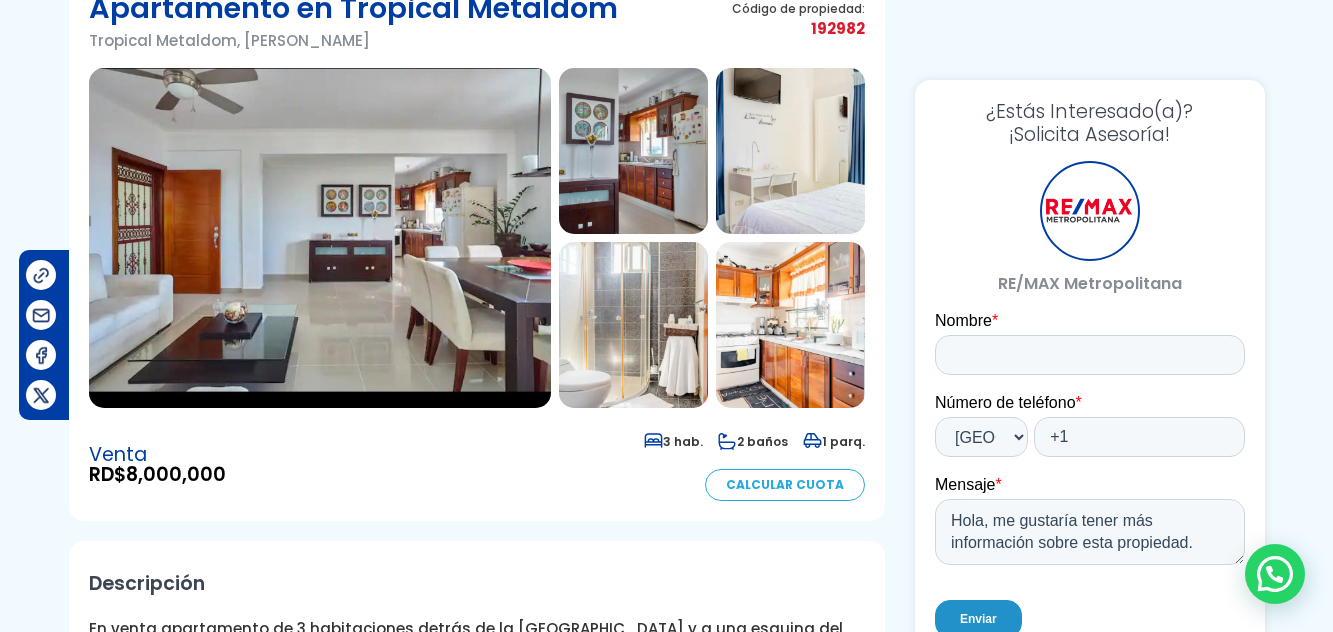 scroll, scrollTop: 100, scrollLeft: 0, axis: vertical 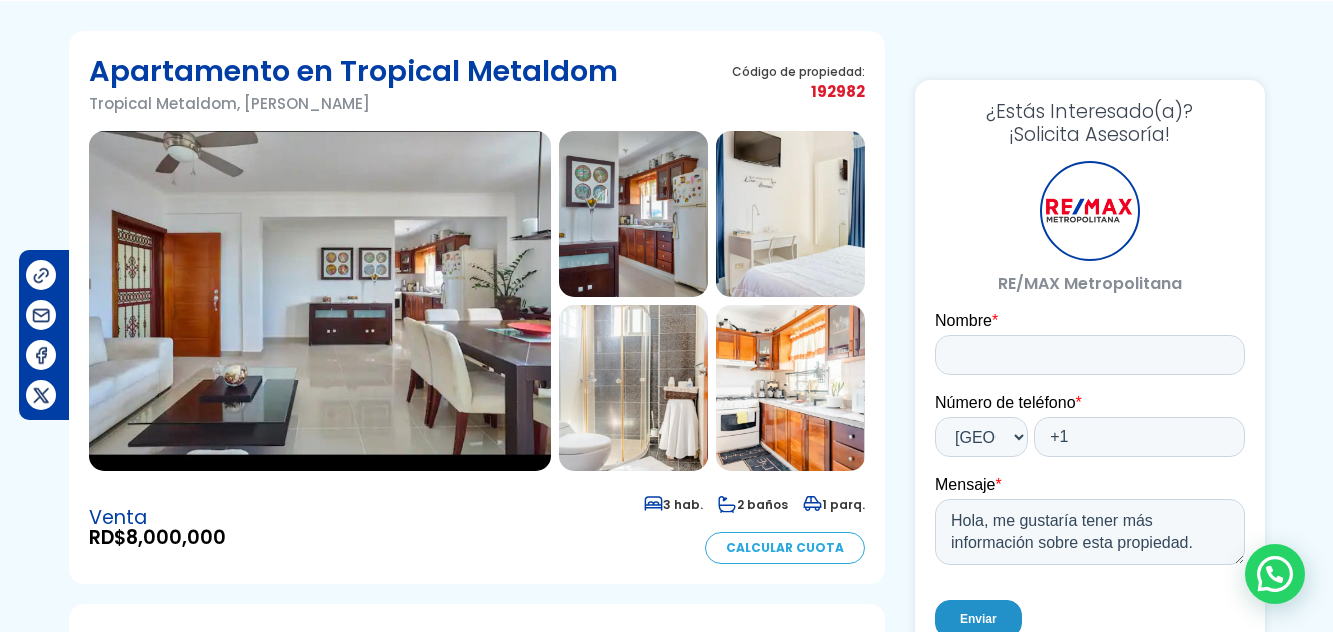 click at bounding box center (320, 301) 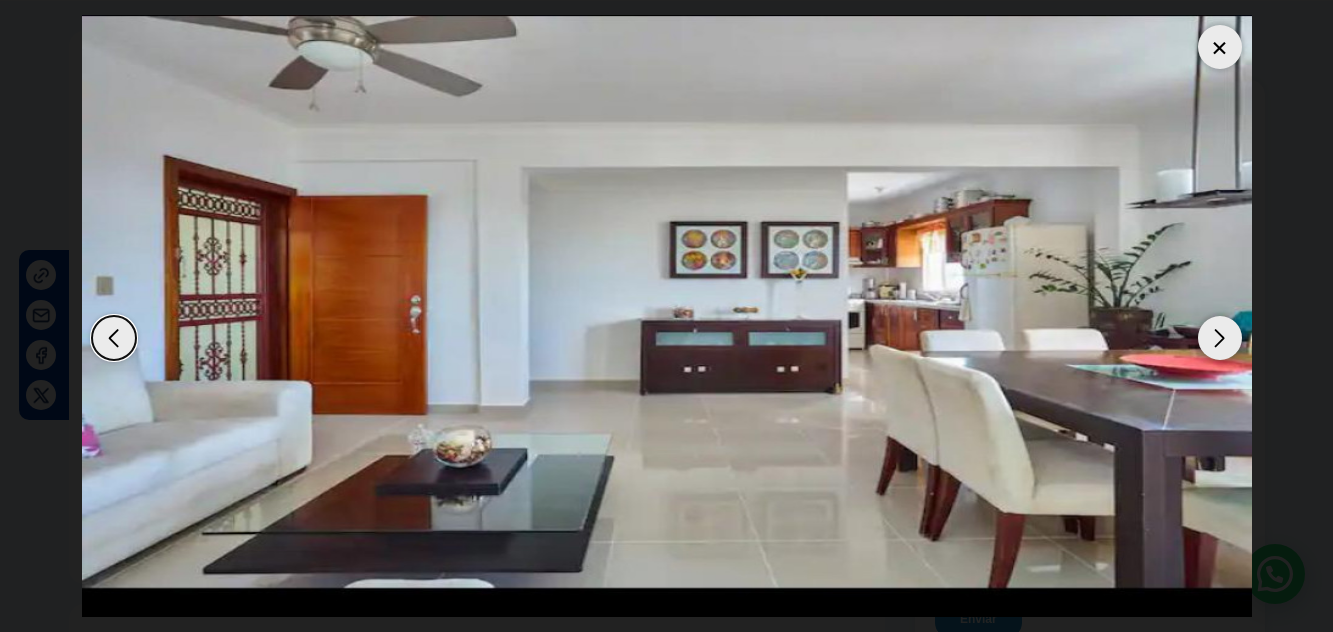click at bounding box center [1220, 338] 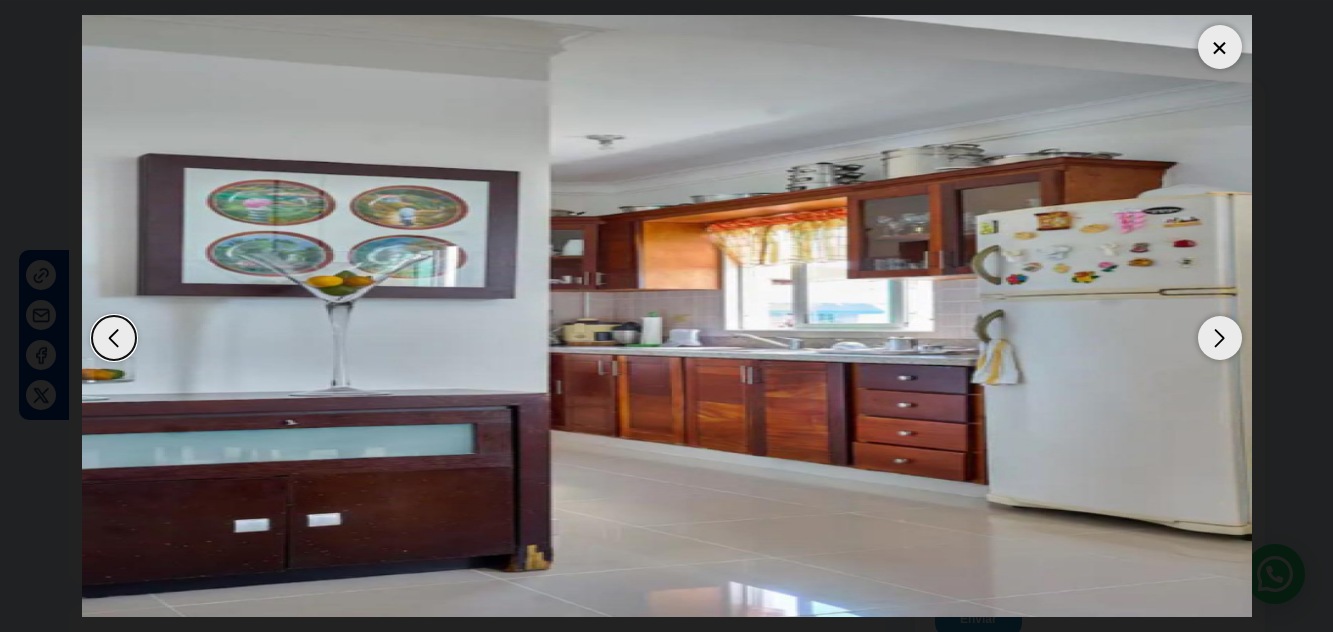 click at bounding box center [1220, 338] 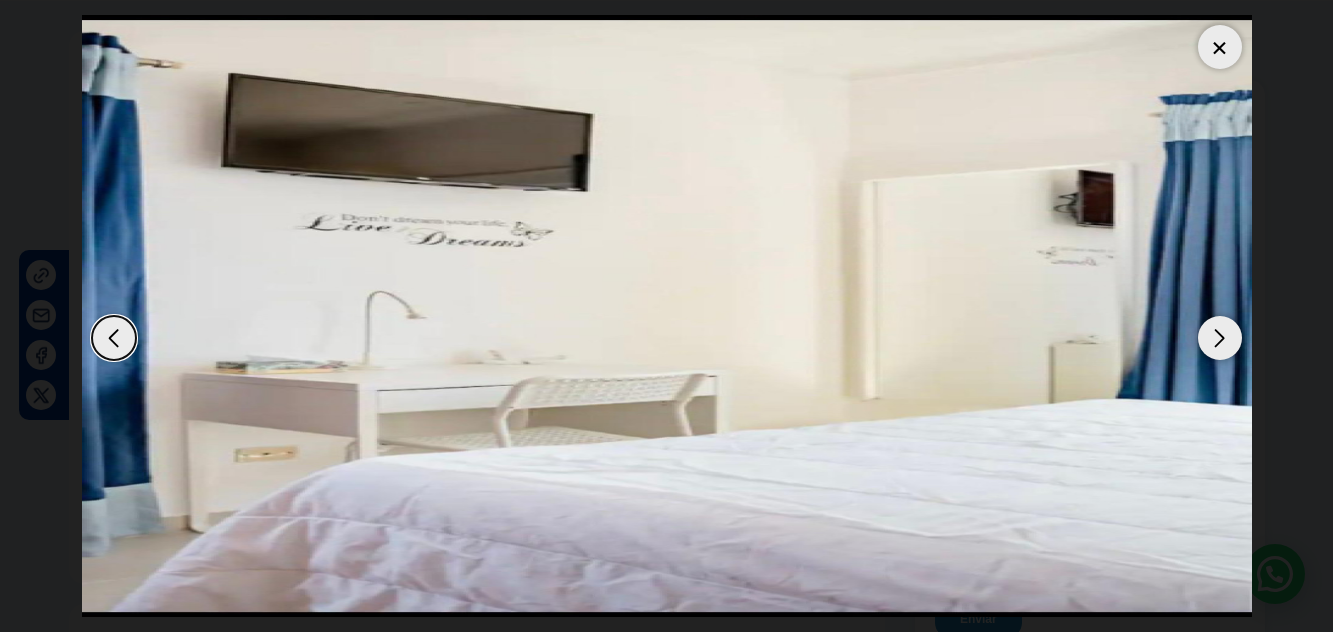 click at bounding box center (1220, 338) 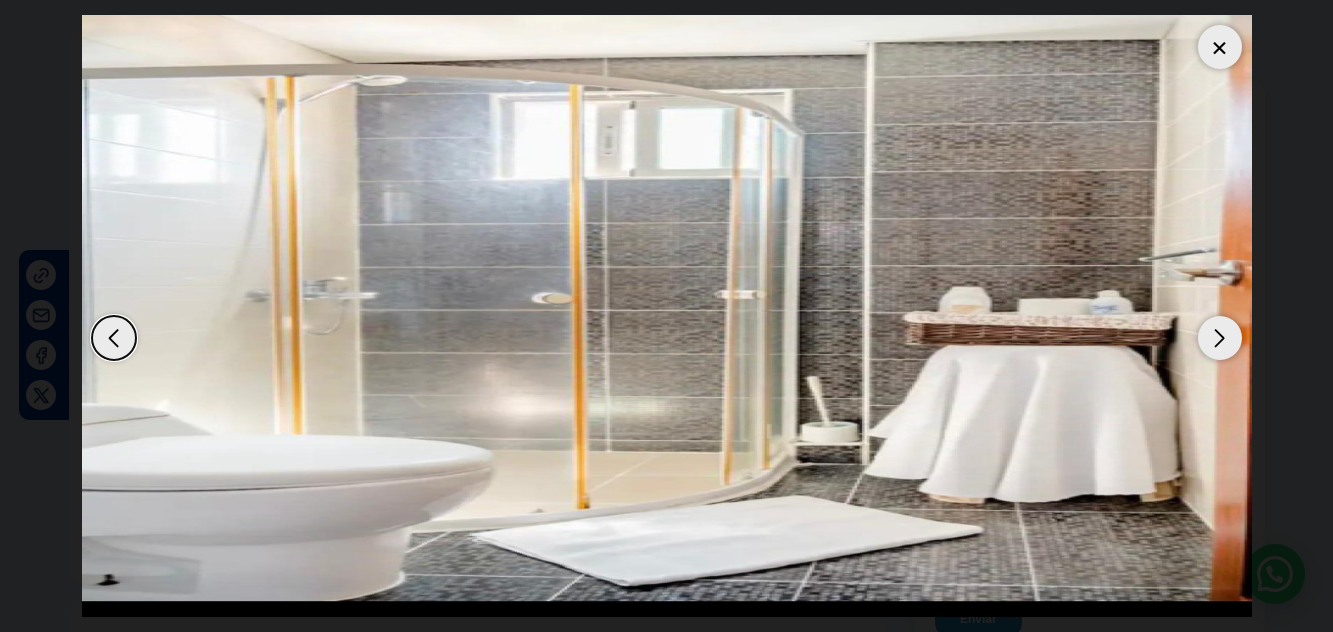 click at bounding box center [1220, 338] 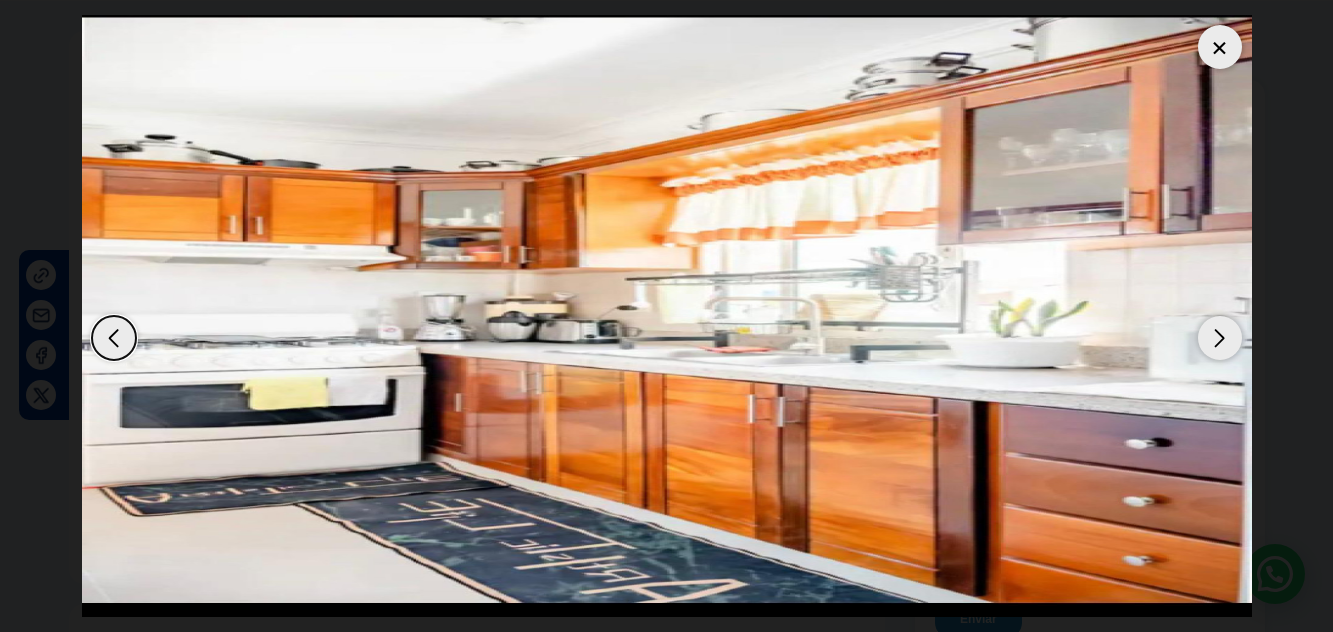 click at bounding box center [1220, 338] 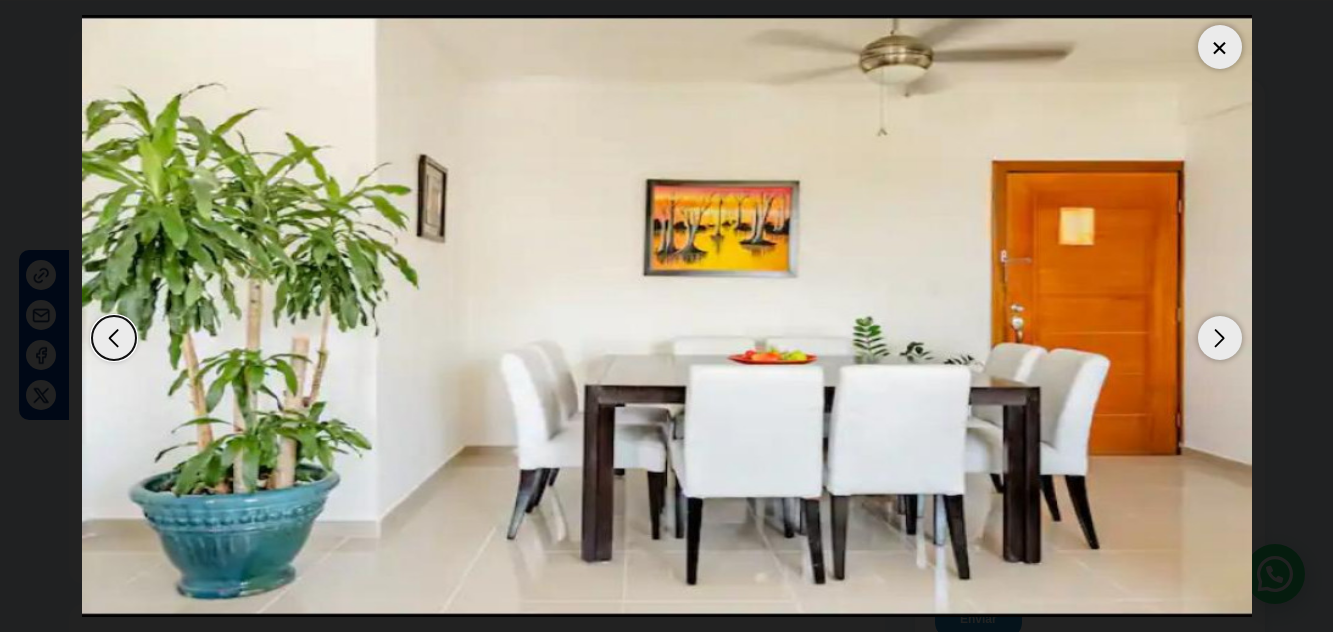 click at bounding box center [1220, 338] 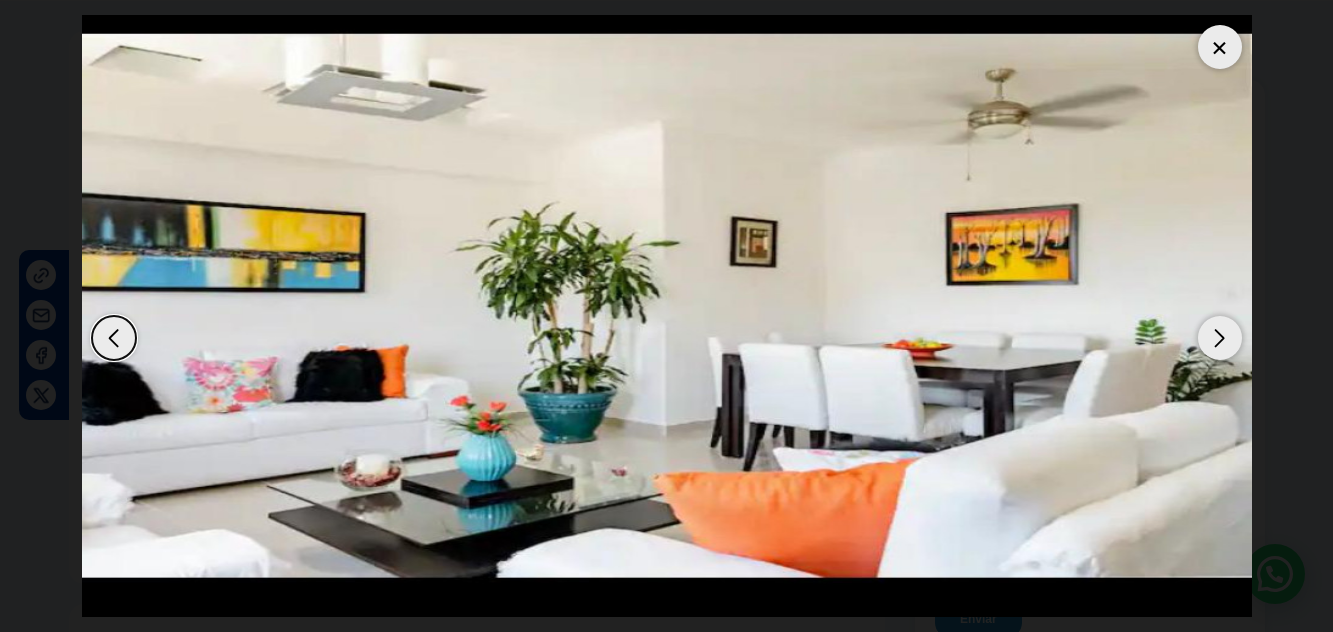click at bounding box center (1220, 338) 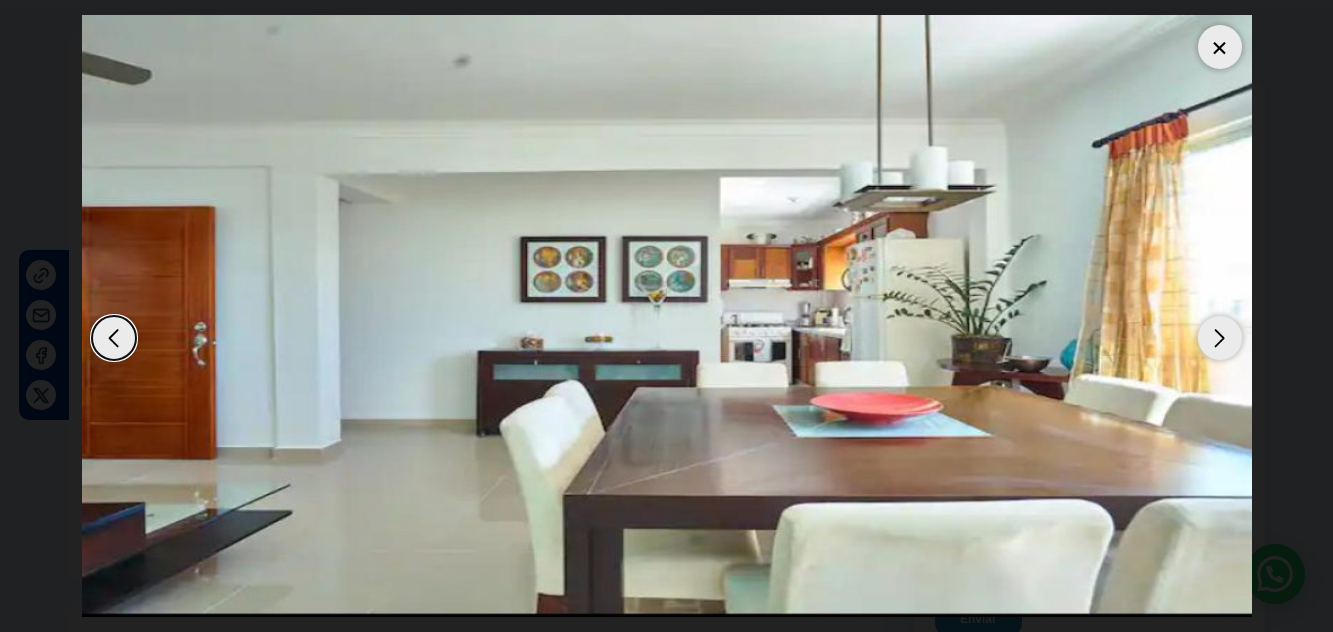 click at bounding box center [1220, 338] 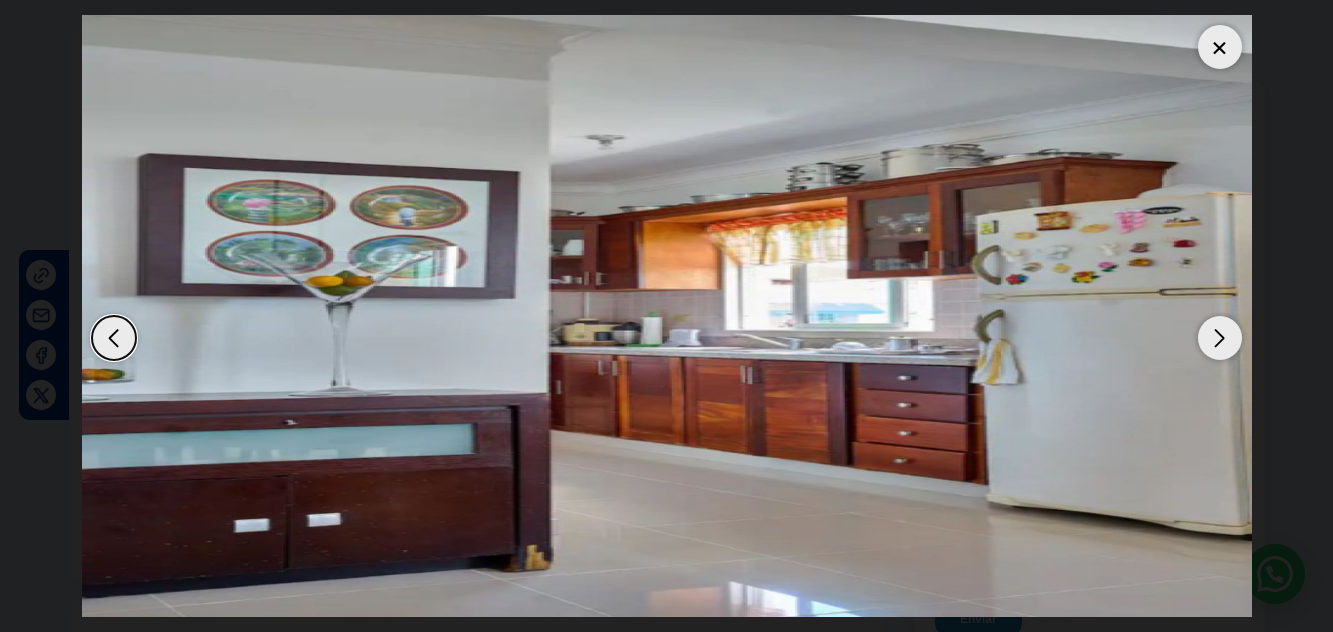click at bounding box center (1220, 47) 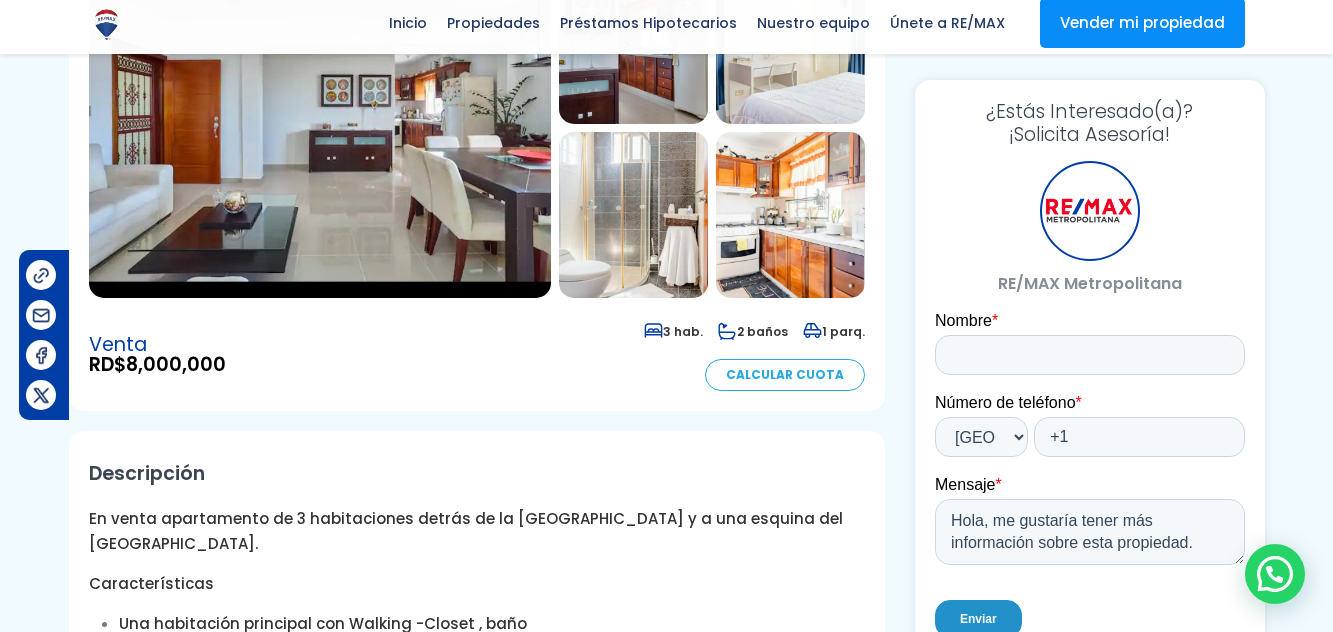scroll, scrollTop: 300, scrollLeft: 0, axis: vertical 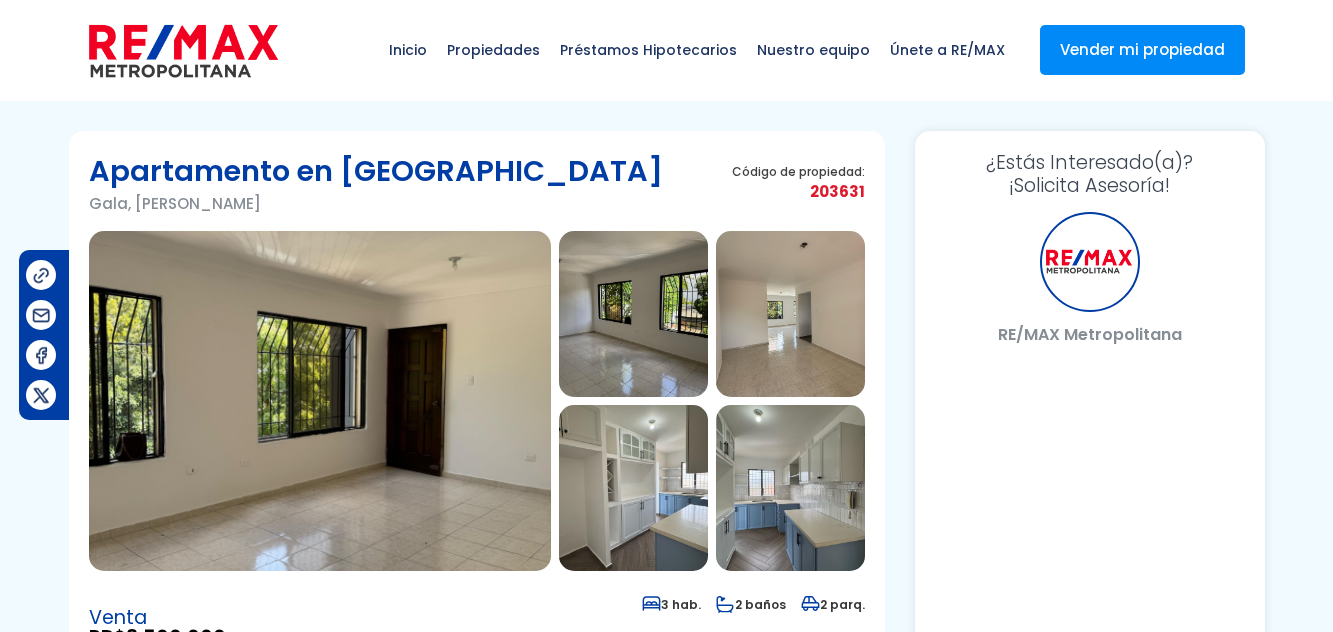 select on "DO" 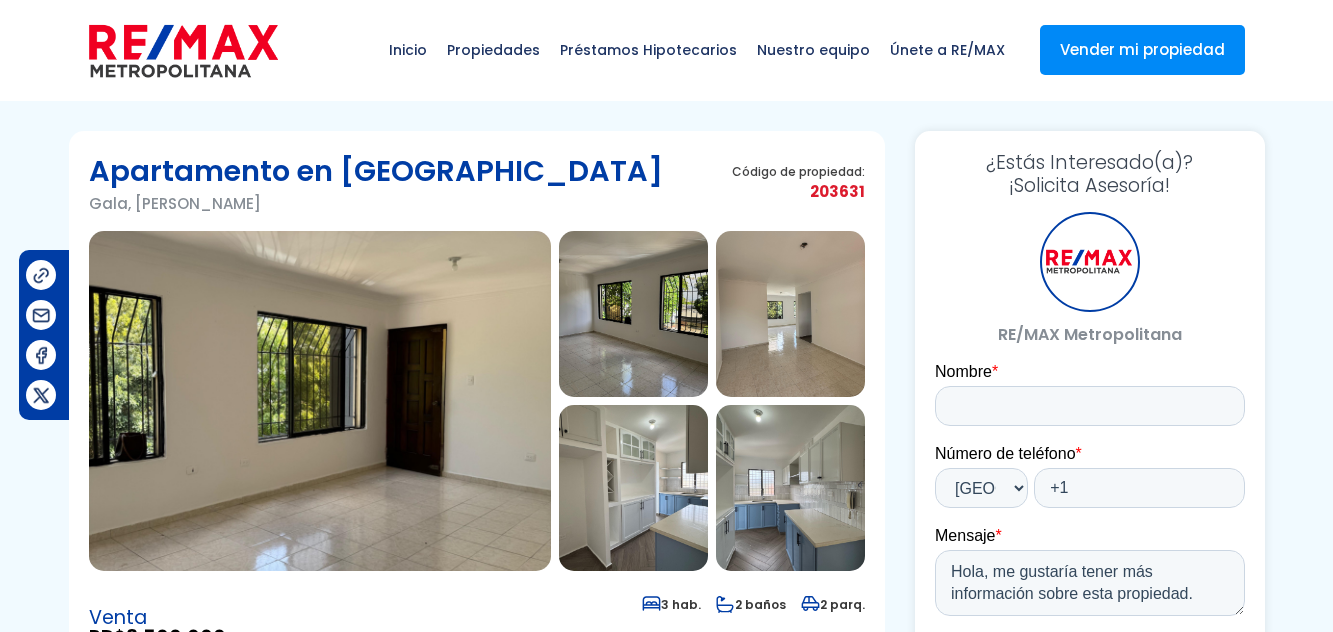 scroll, scrollTop: 0, scrollLeft: 0, axis: both 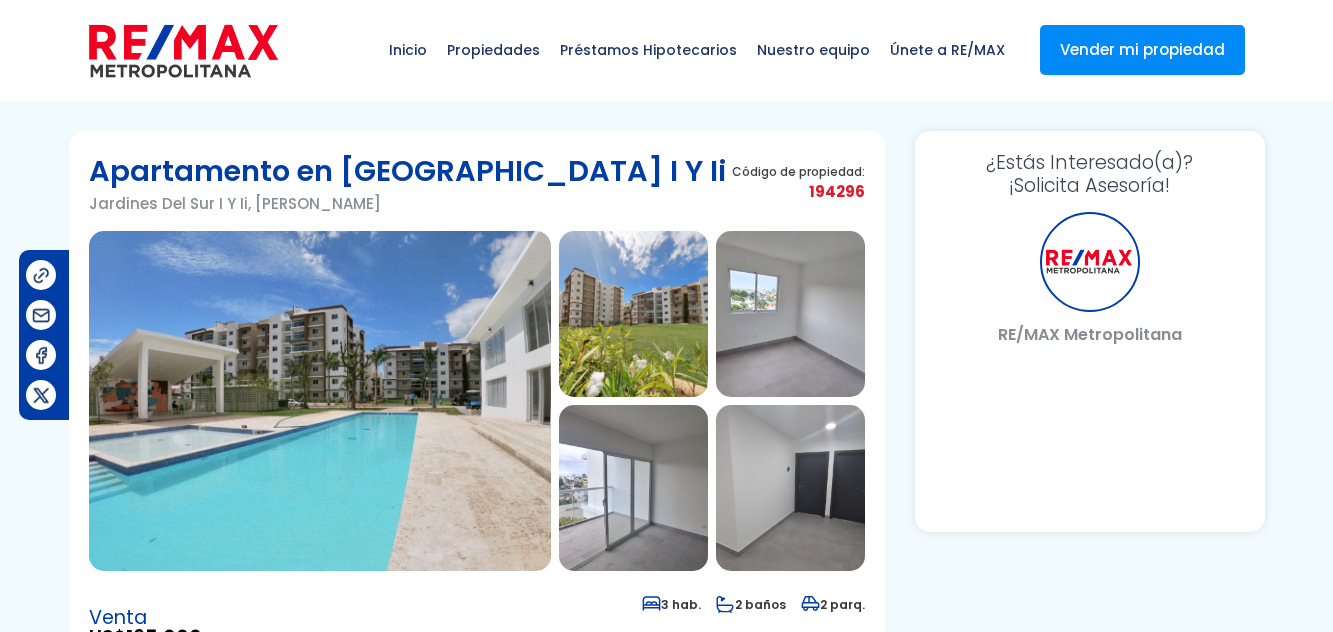 select on "DO" 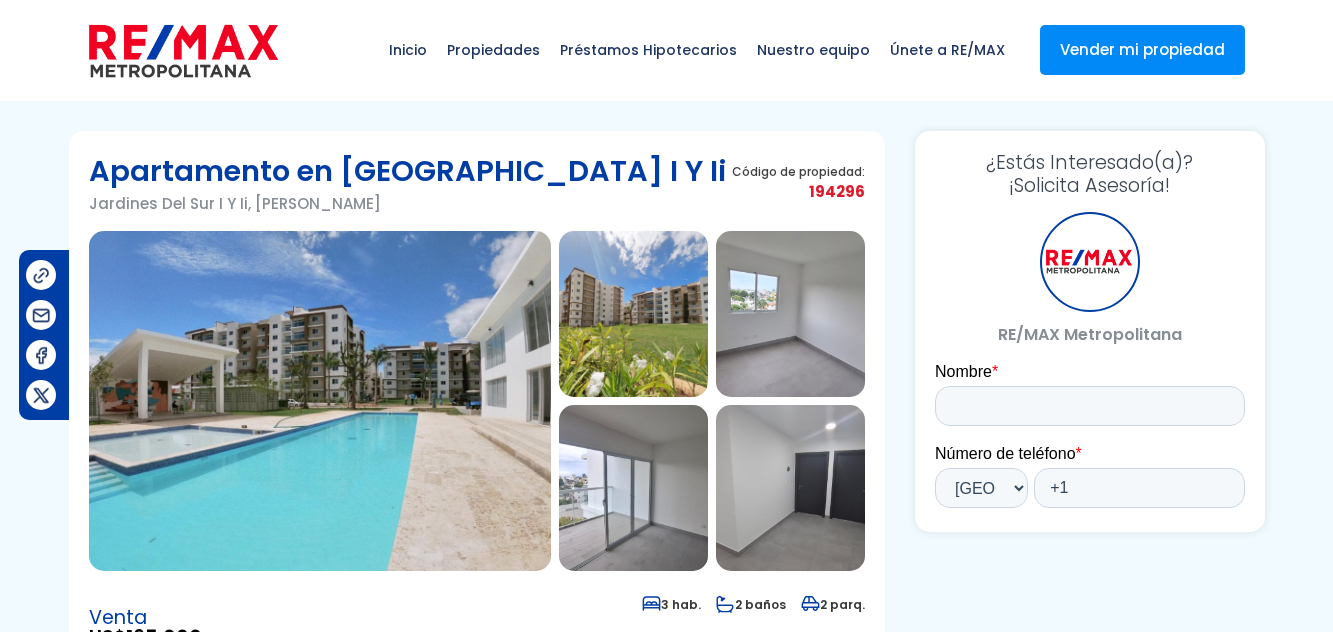 scroll, scrollTop: 0, scrollLeft: 0, axis: both 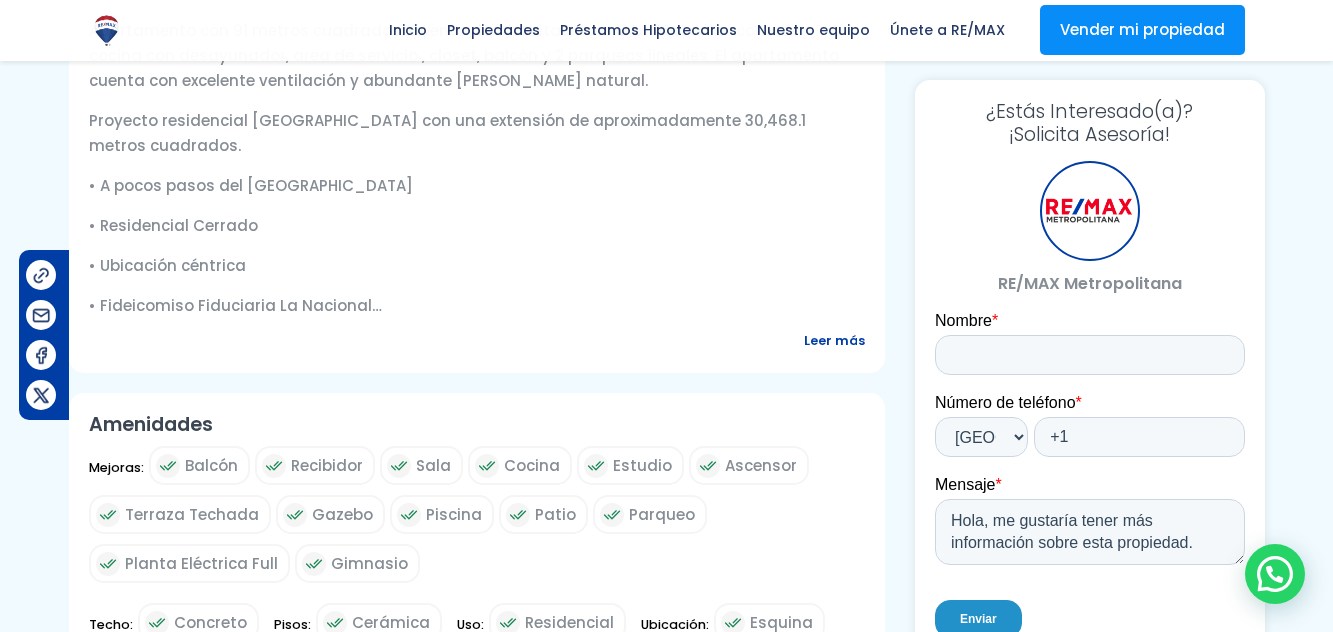 click on "Leer más" at bounding box center (834, 340) 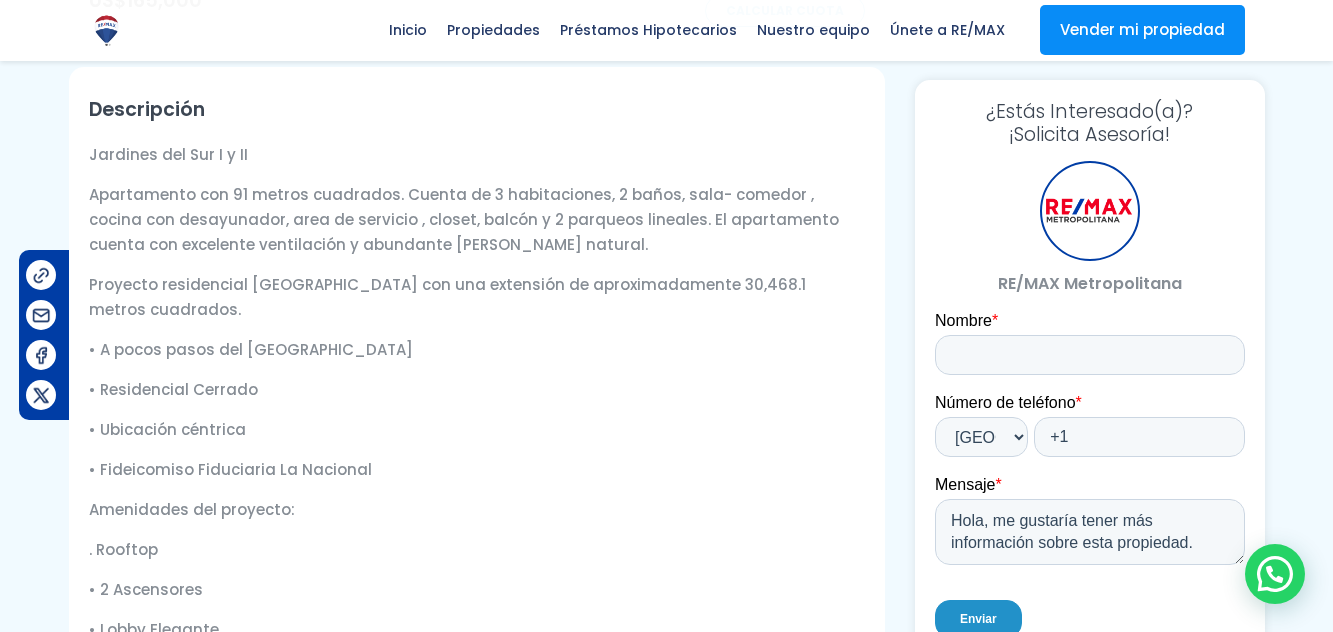 scroll, scrollTop: 600, scrollLeft: 0, axis: vertical 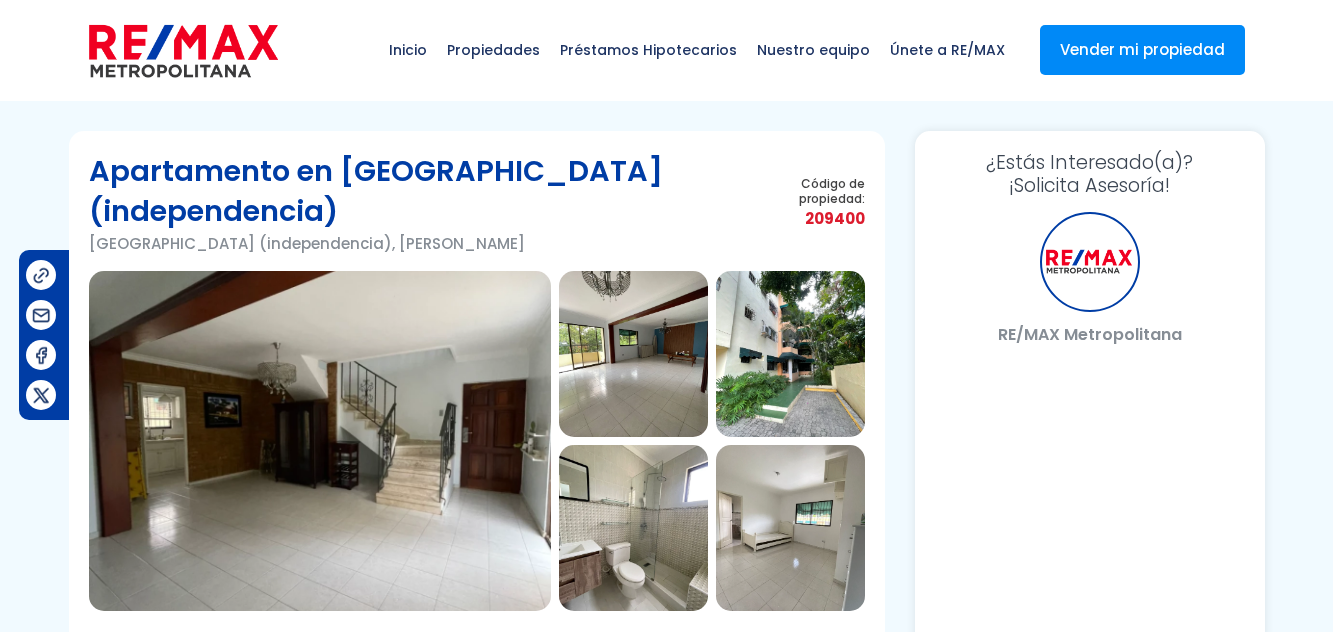 select on "DO" 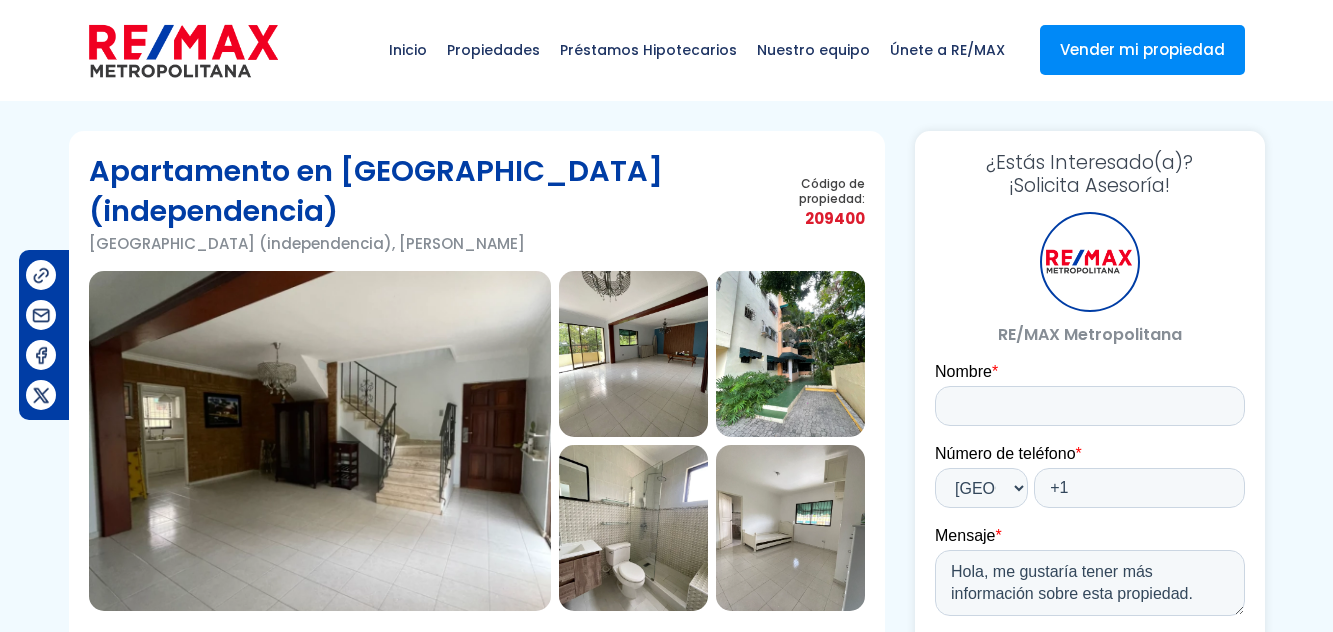 scroll, scrollTop: 0, scrollLeft: 0, axis: both 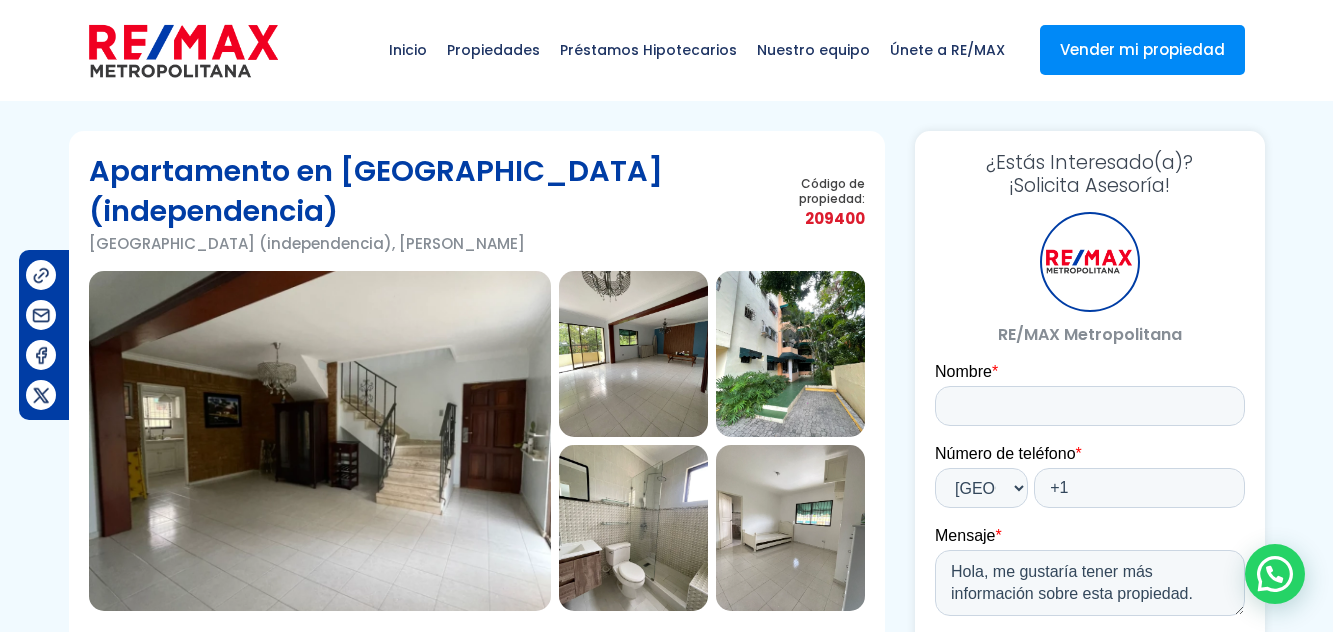 click at bounding box center [320, 441] 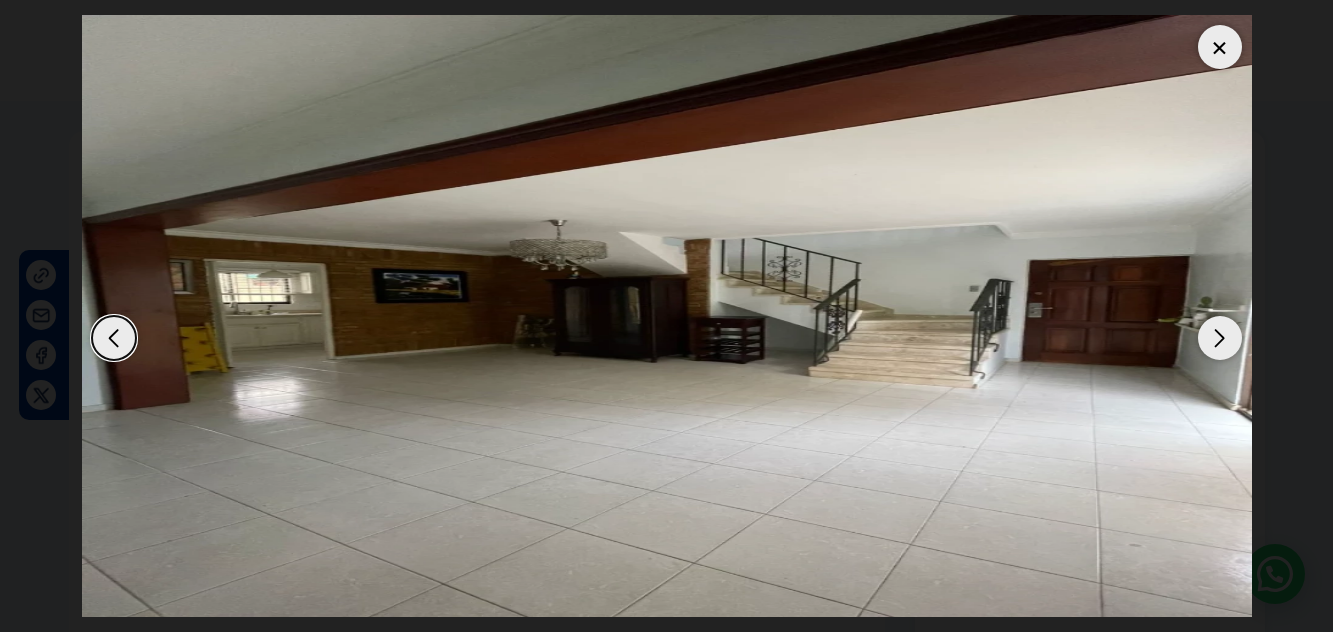 click at bounding box center (1220, 338) 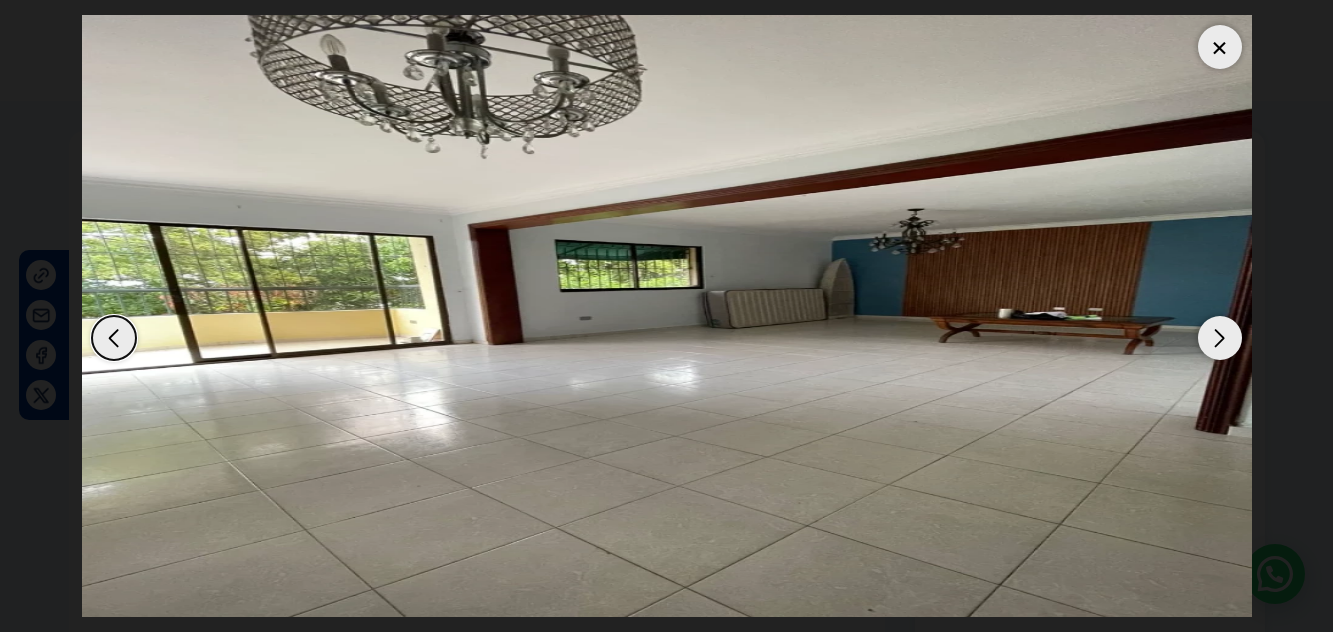 click at bounding box center (1220, 338) 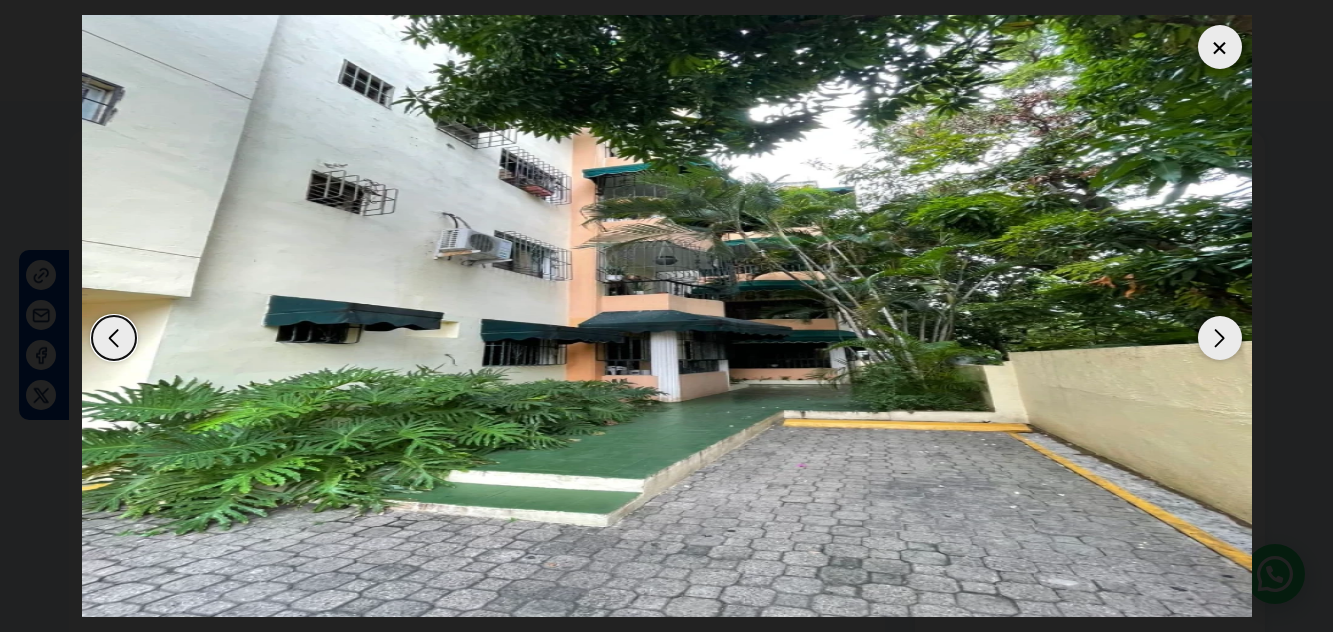 click at bounding box center (1220, 338) 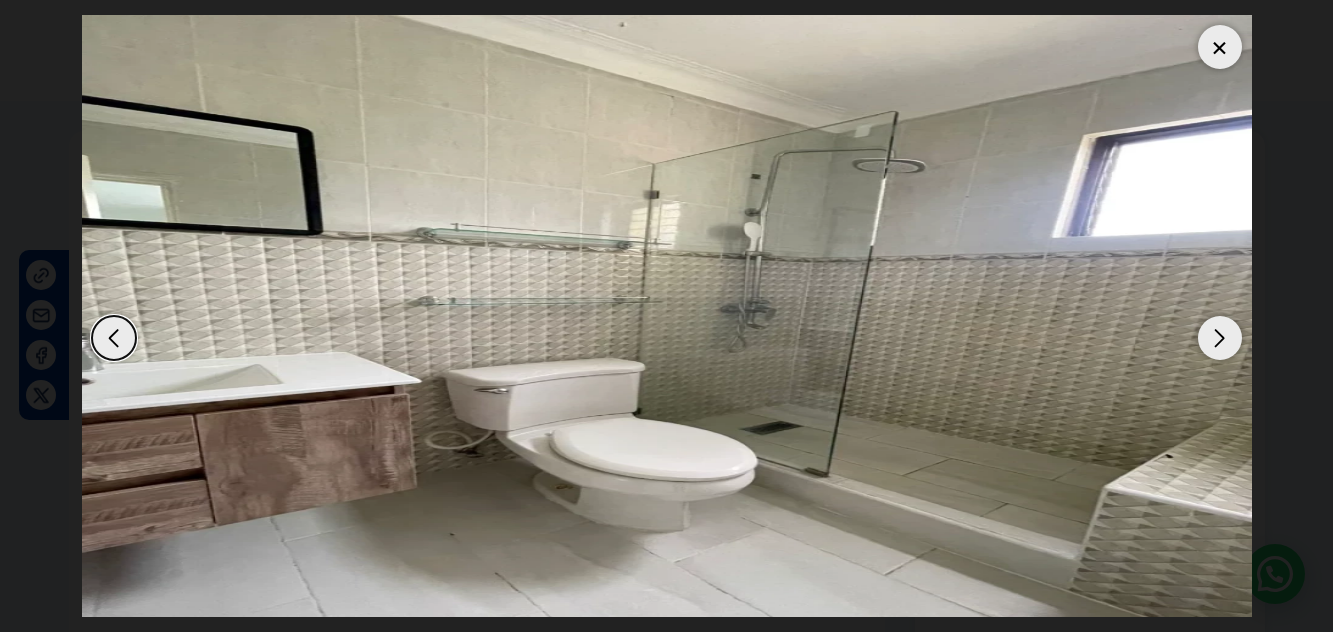 click at bounding box center [1220, 338] 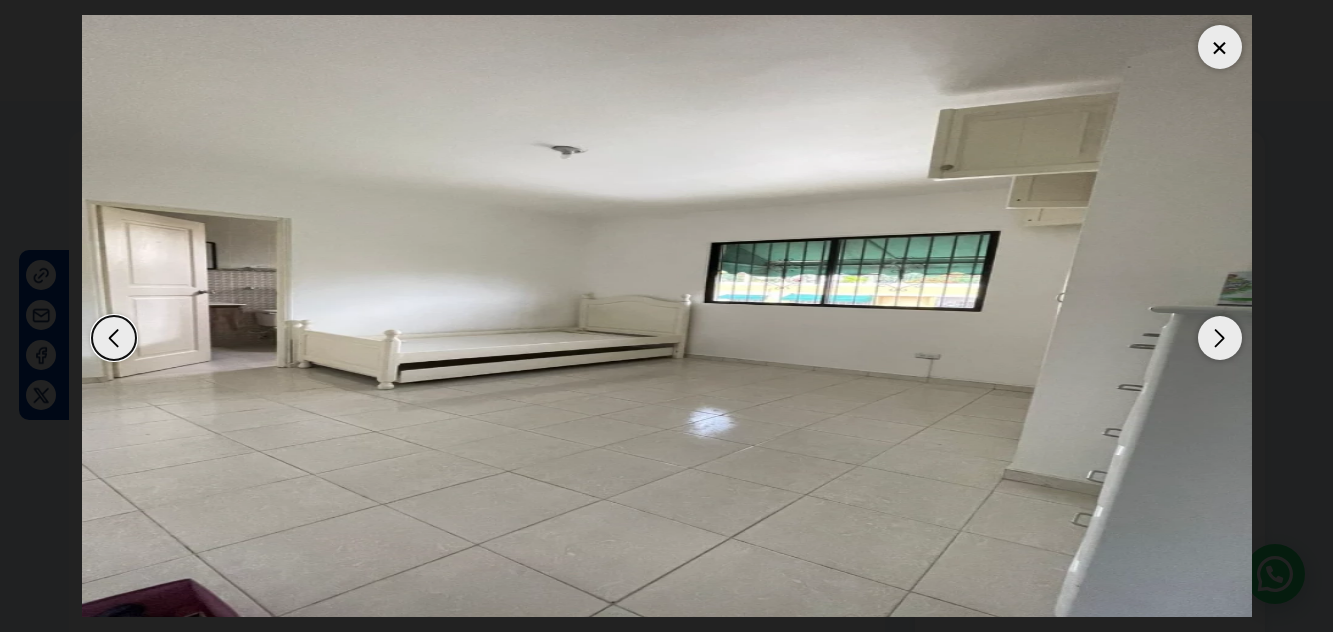 click at bounding box center (1220, 338) 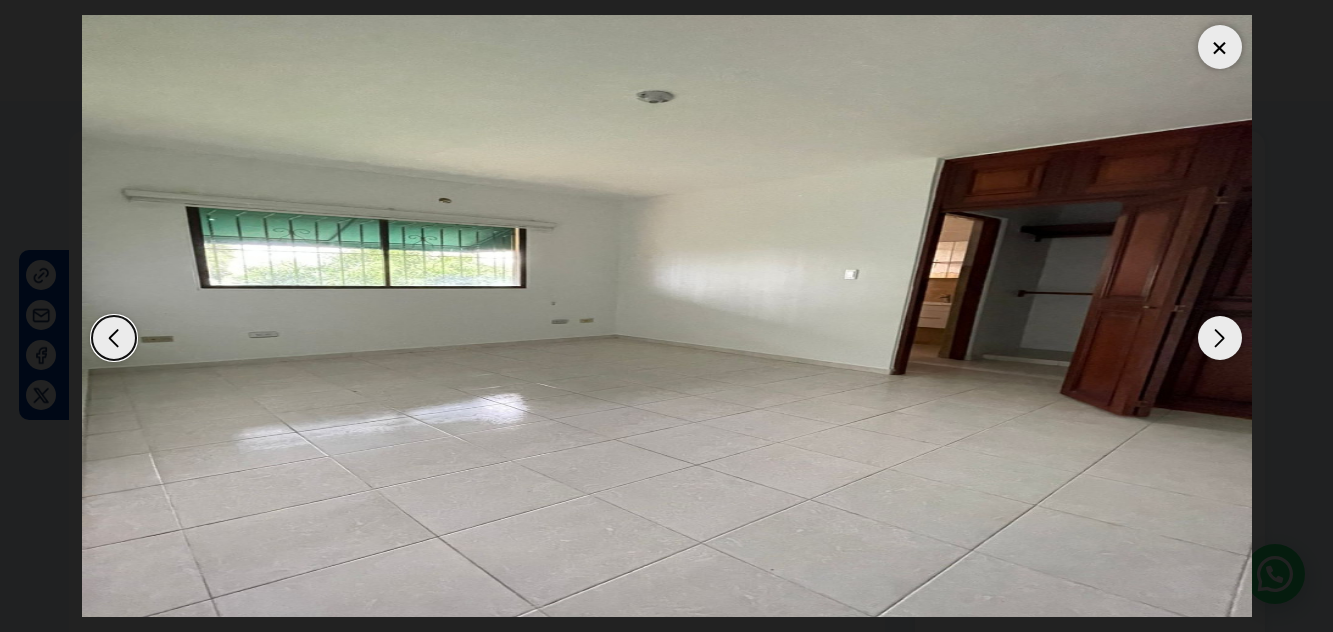 click at bounding box center [1220, 338] 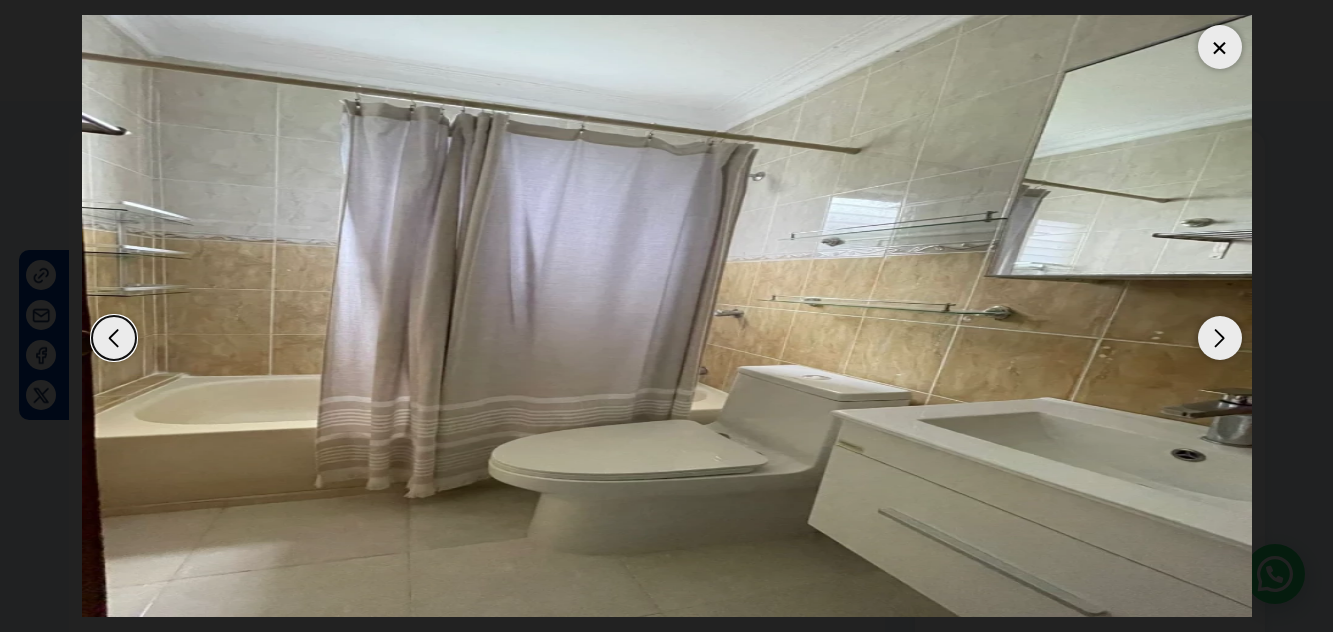 click at bounding box center [1220, 338] 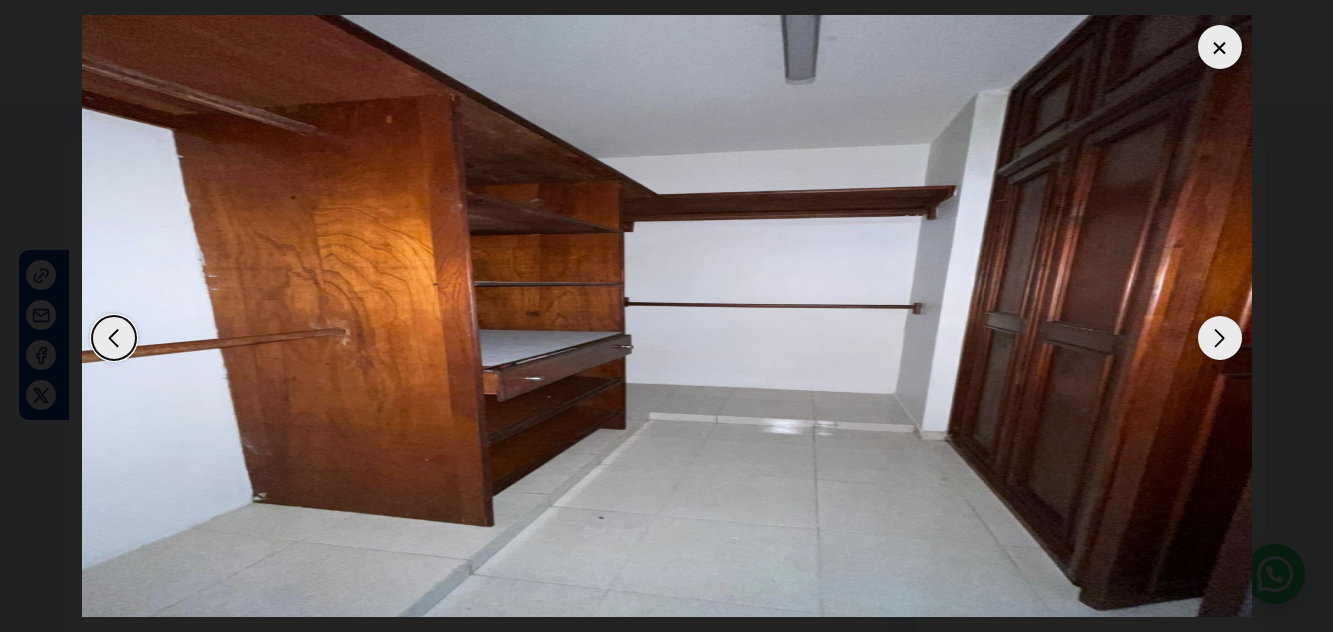 click at bounding box center [1220, 338] 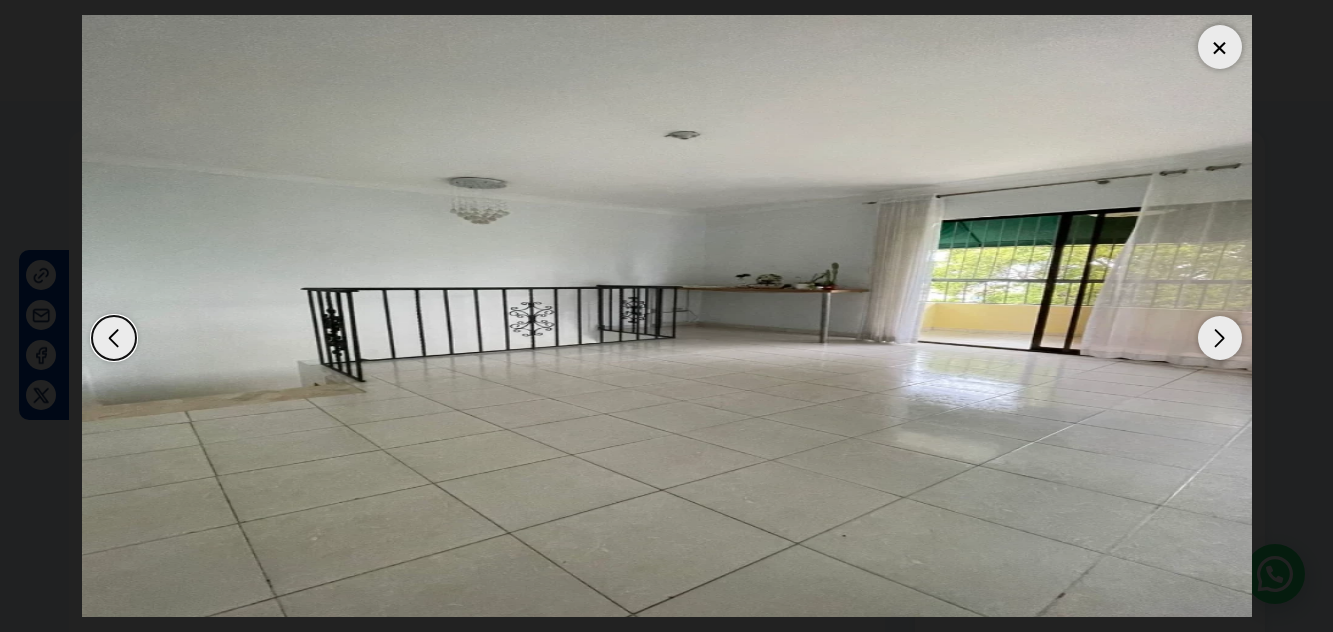 click at bounding box center [1220, 338] 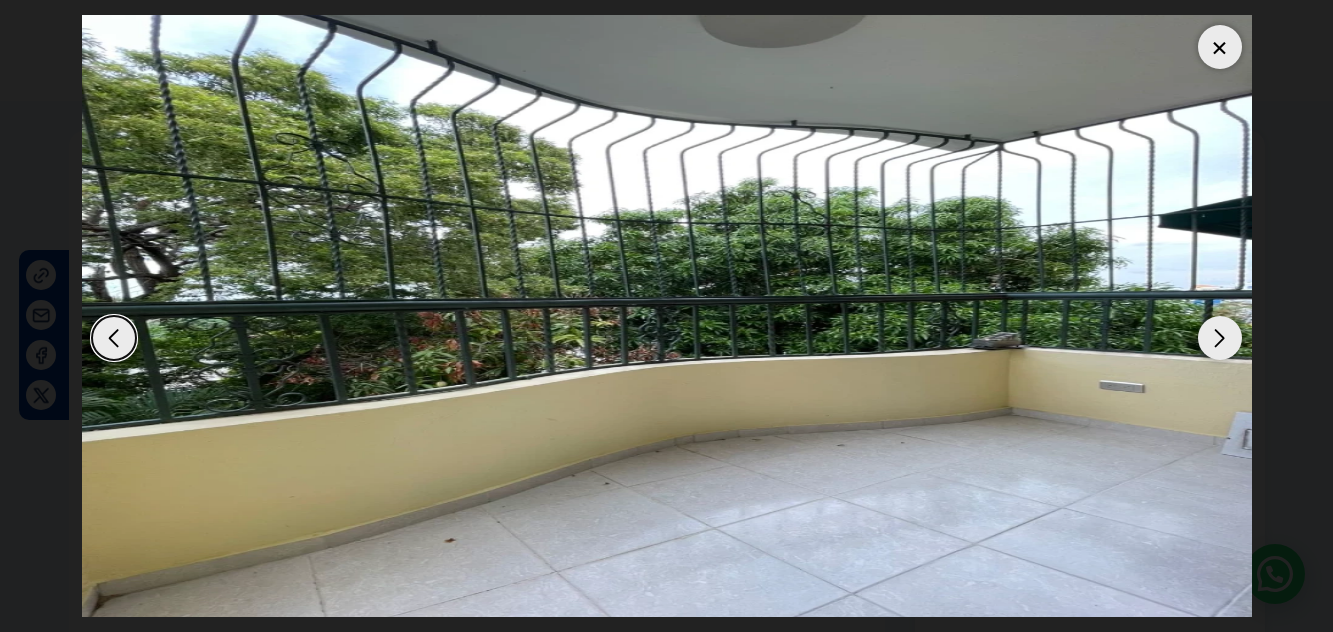 click at bounding box center [1220, 338] 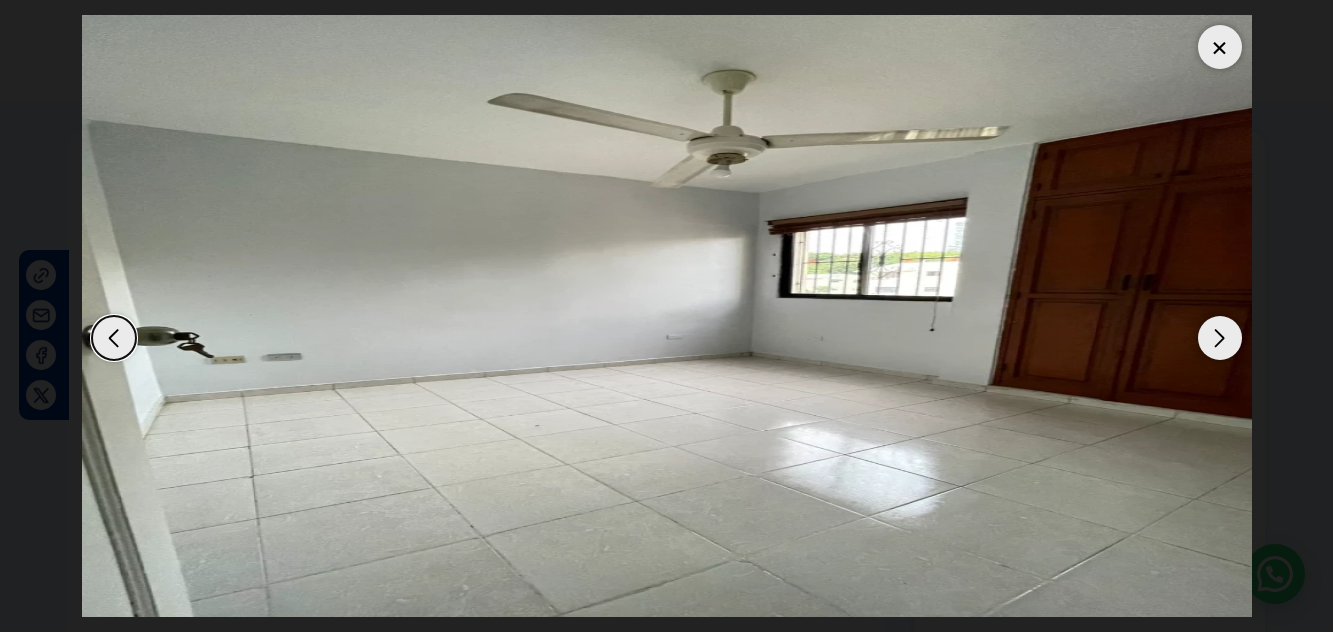 click at bounding box center [1220, 338] 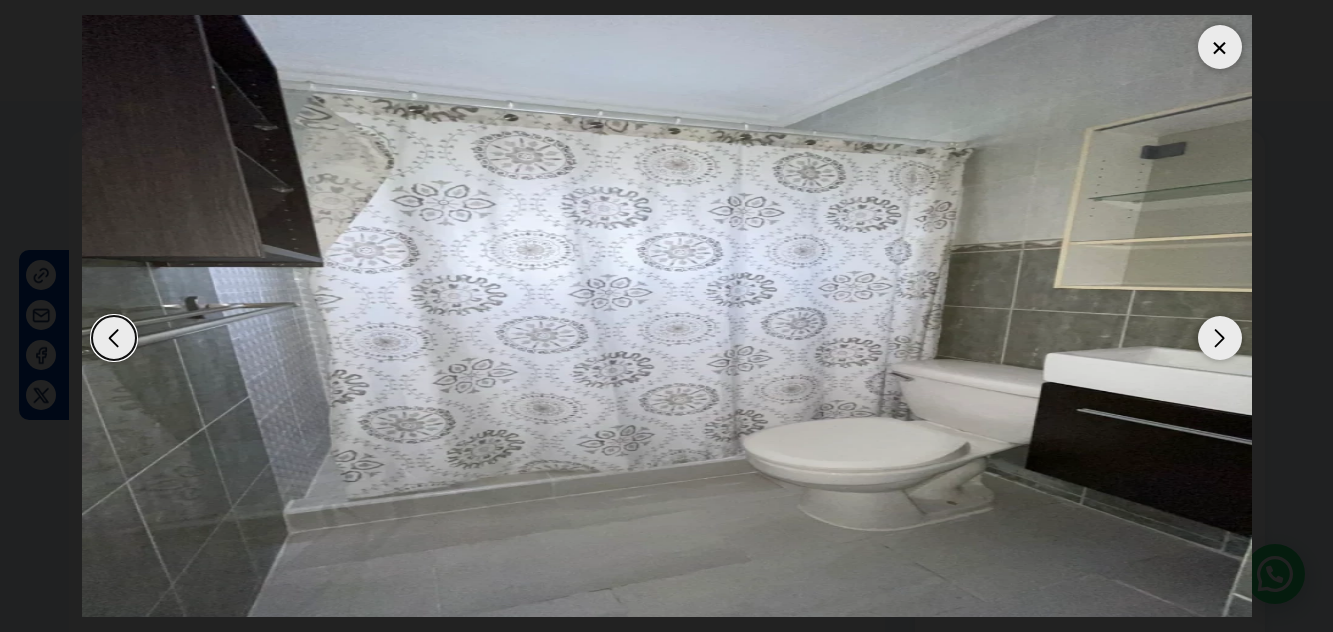 click at bounding box center [1220, 338] 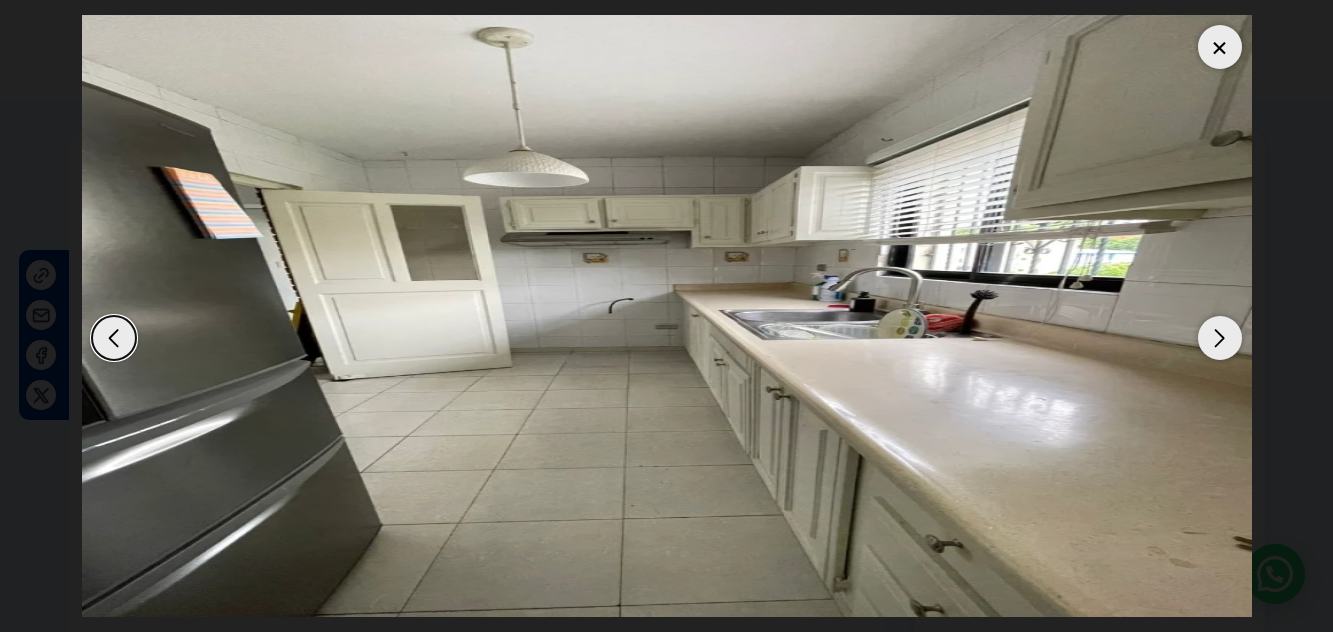 click at bounding box center (1220, 338) 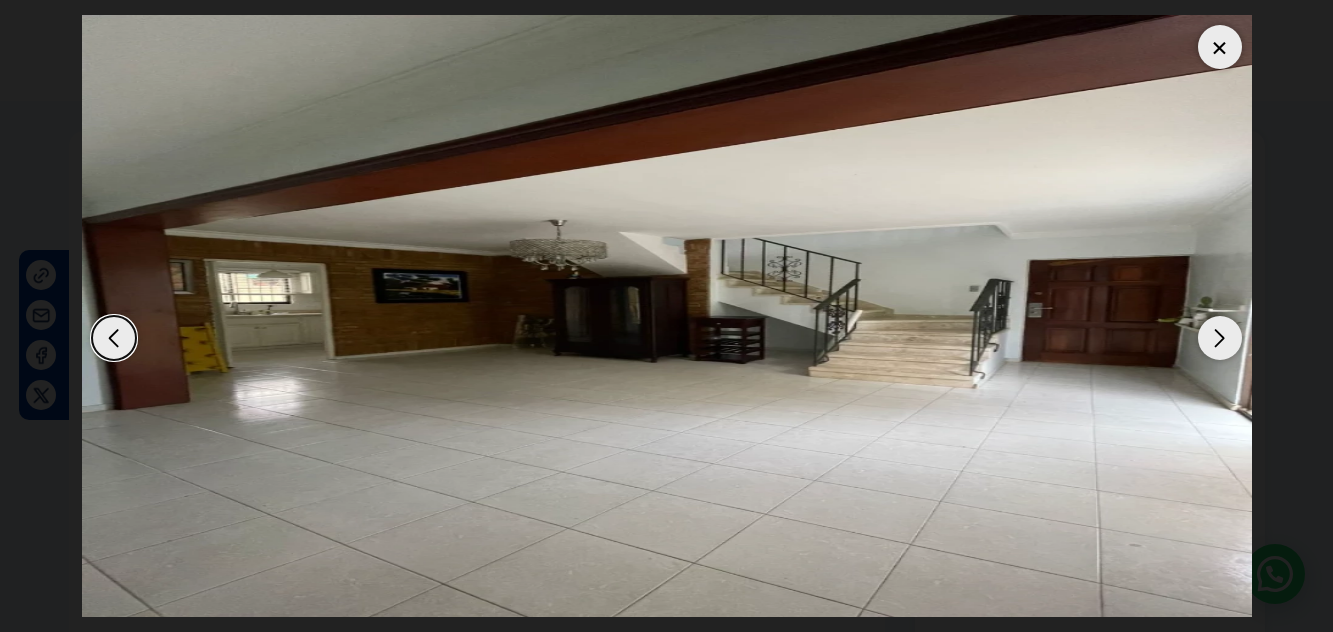 click at bounding box center [1220, 47] 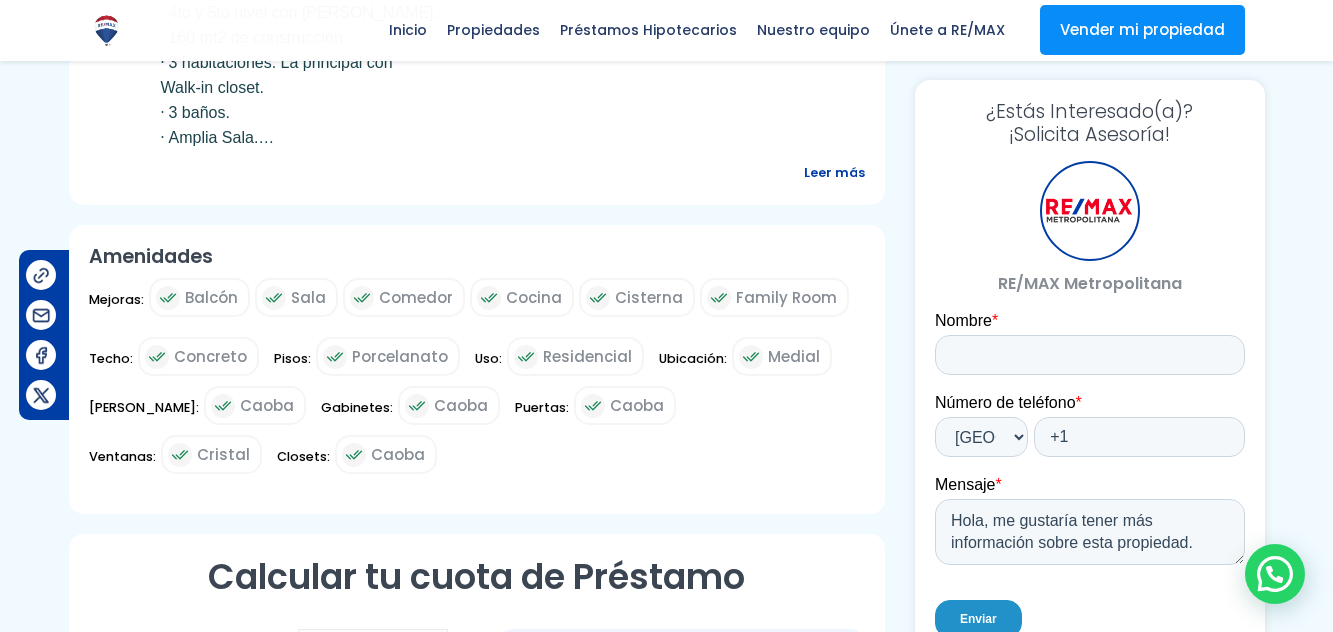 scroll, scrollTop: 1000, scrollLeft: 0, axis: vertical 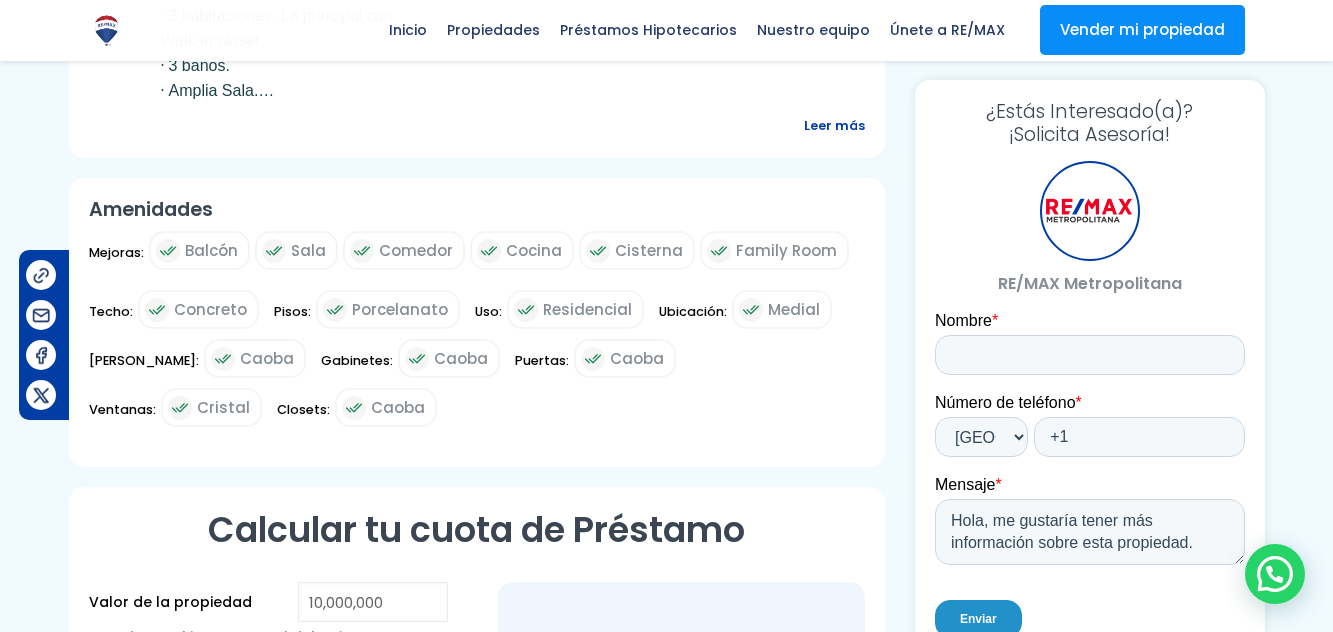 click on "Leer más" at bounding box center [834, 125] 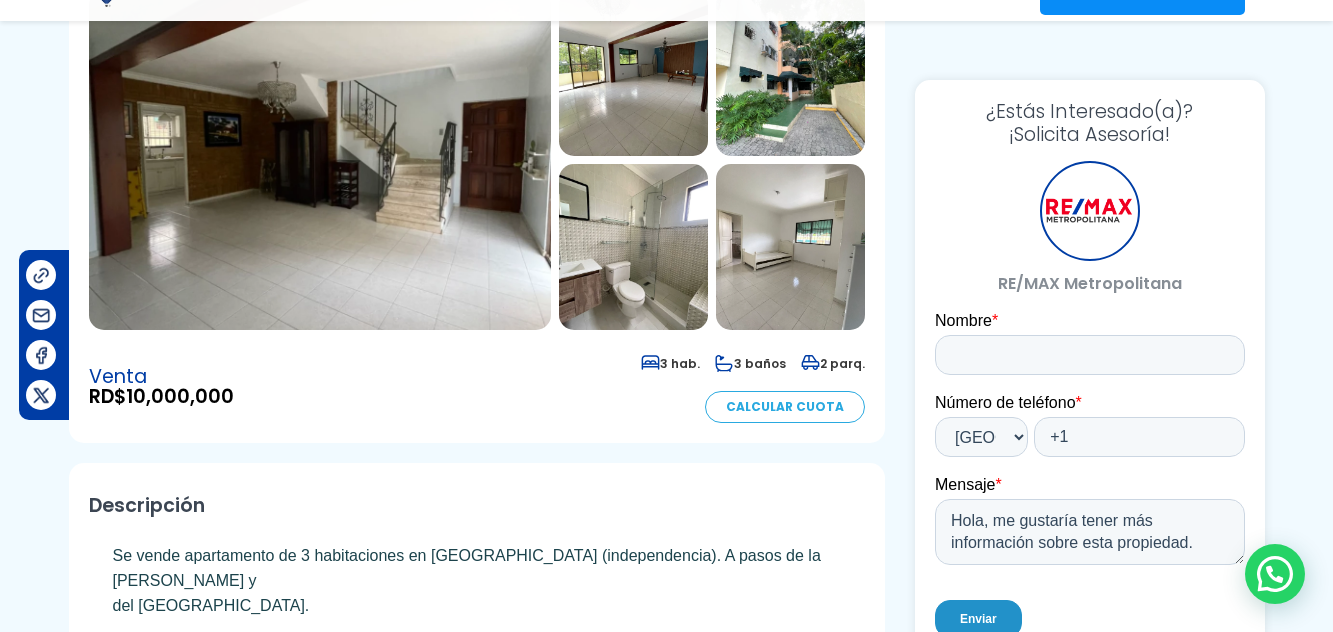 scroll, scrollTop: 300, scrollLeft: 0, axis: vertical 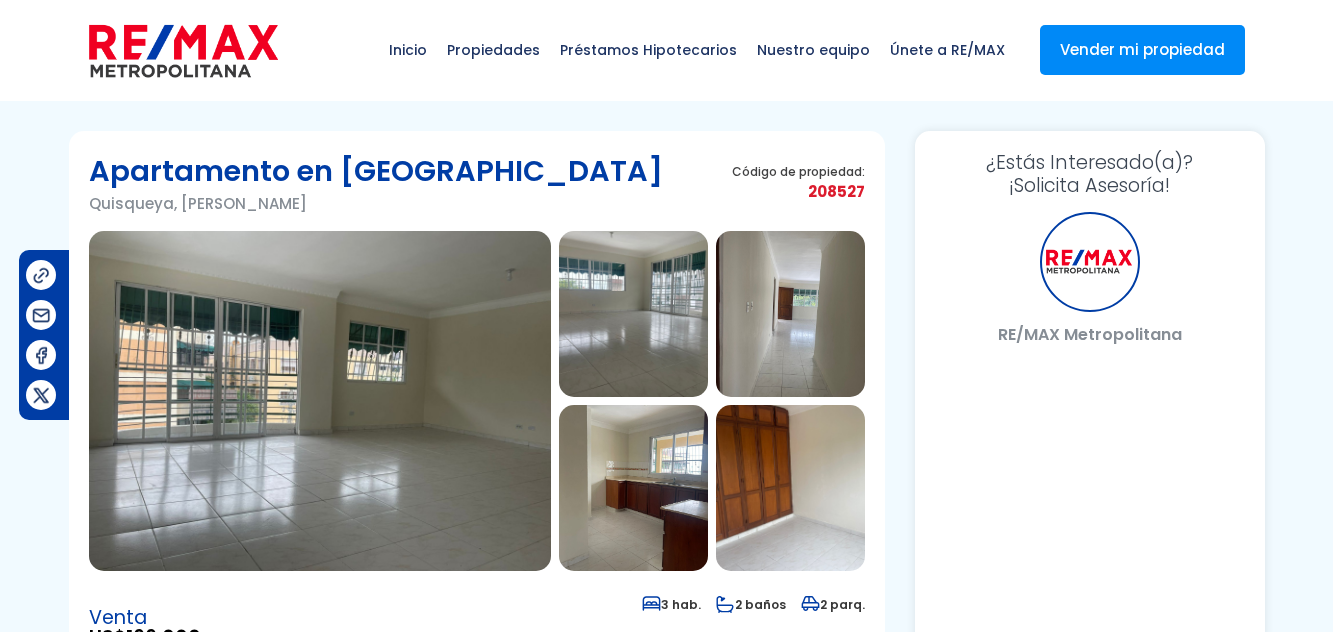 select on "DO" 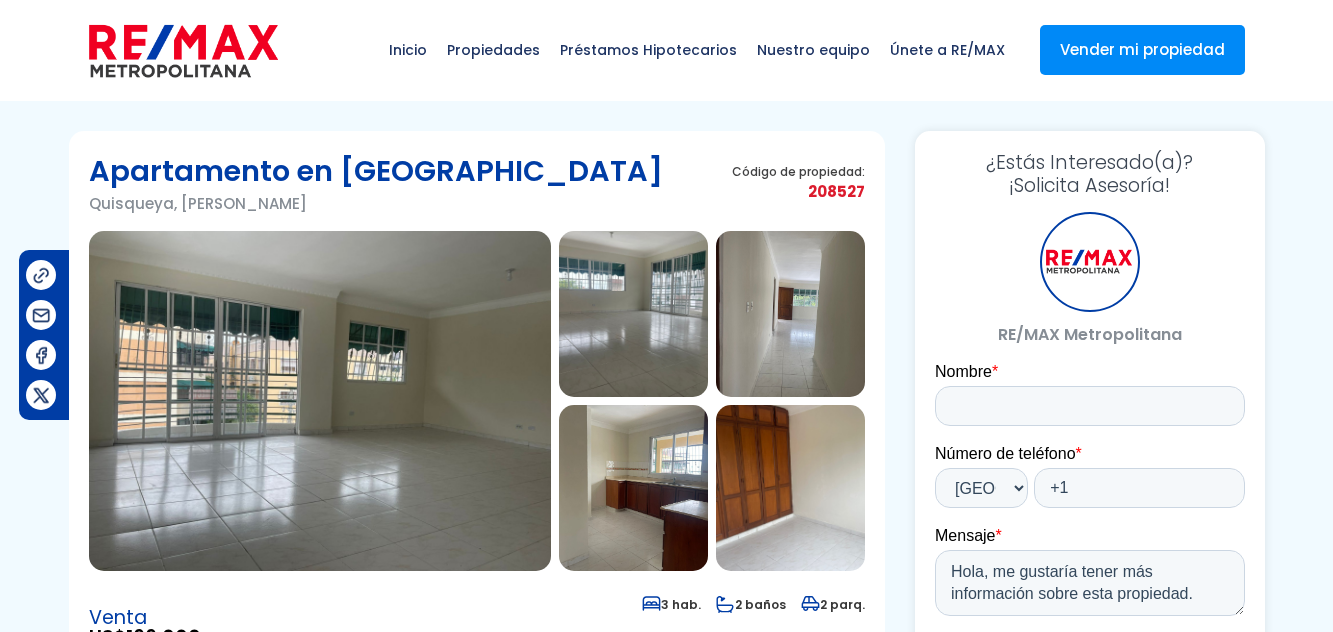 scroll, scrollTop: 0, scrollLeft: 0, axis: both 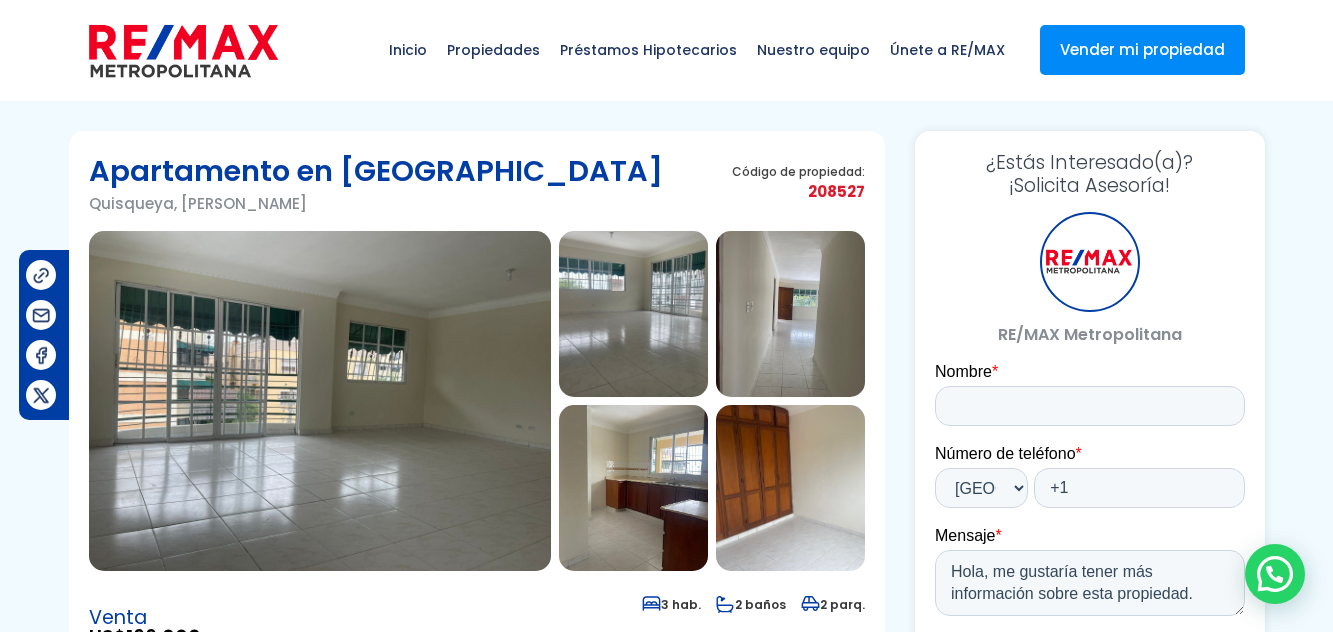 click at bounding box center [320, 401] 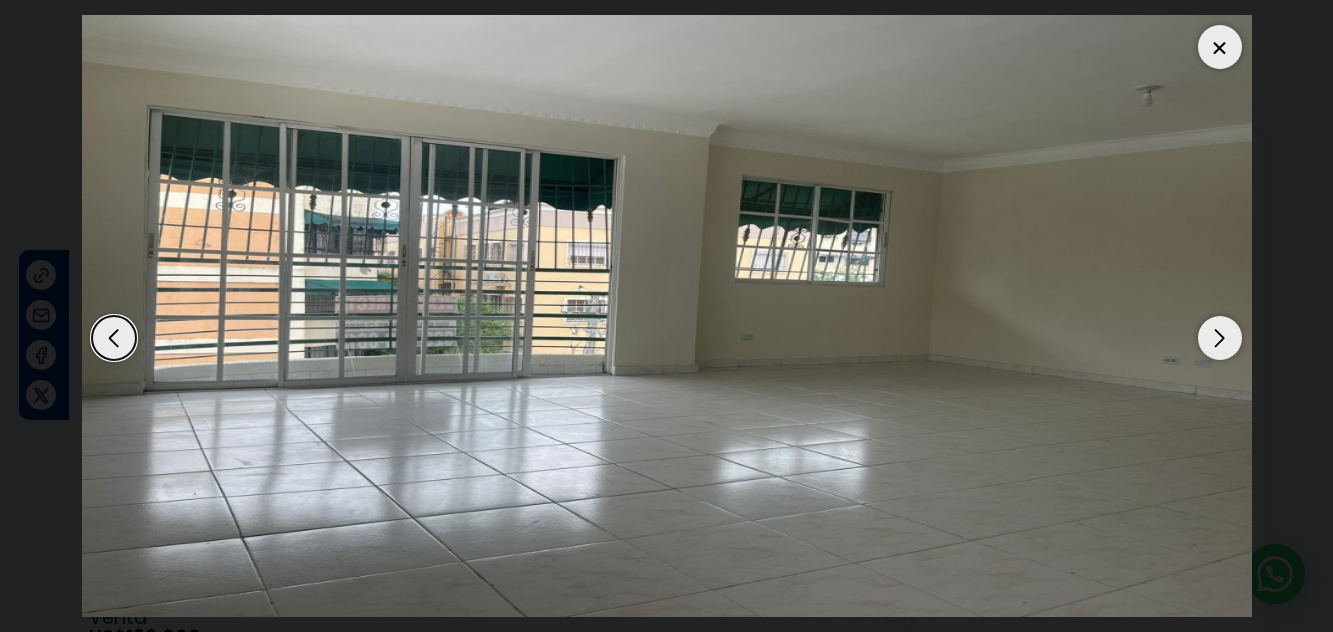 click at bounding box center [1220, 338] 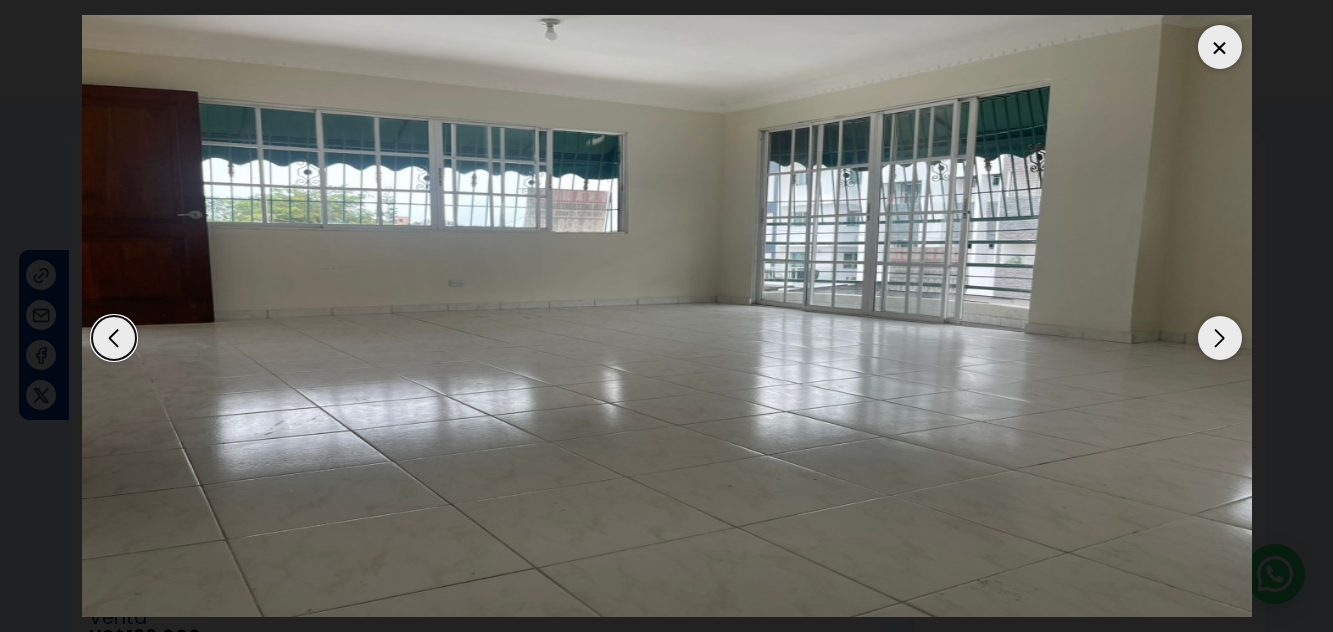 click at bounding box center [1220, 338] 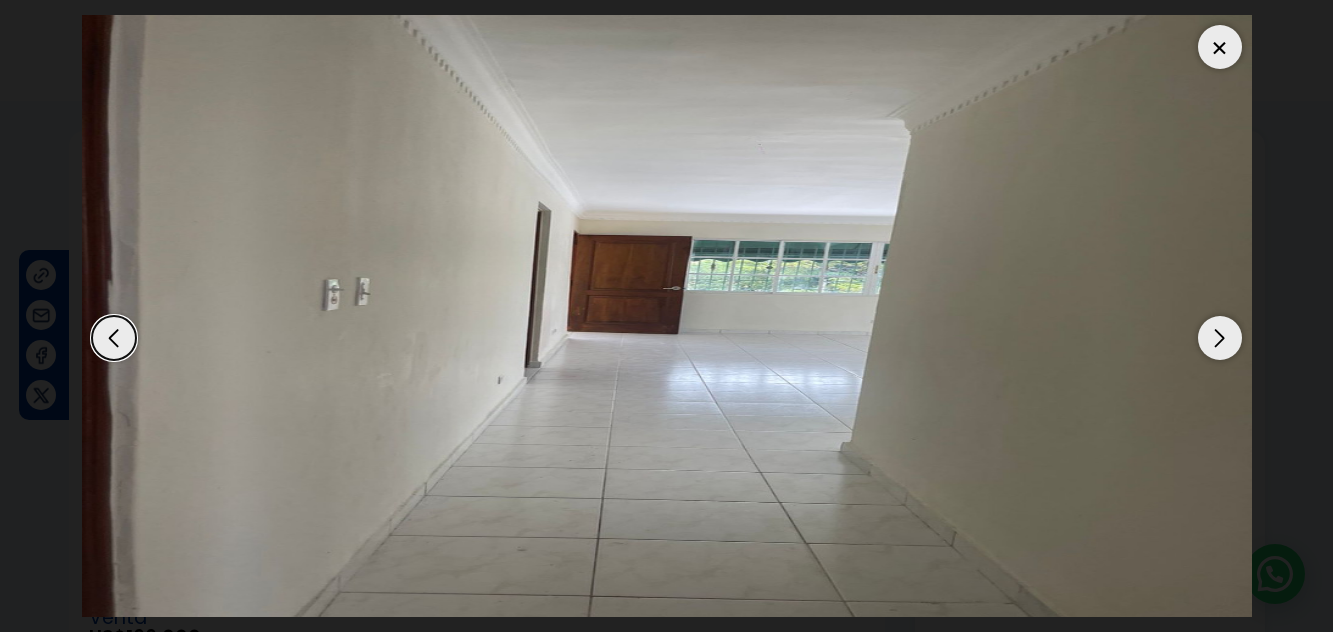 click at bounding box center (1220, 338) 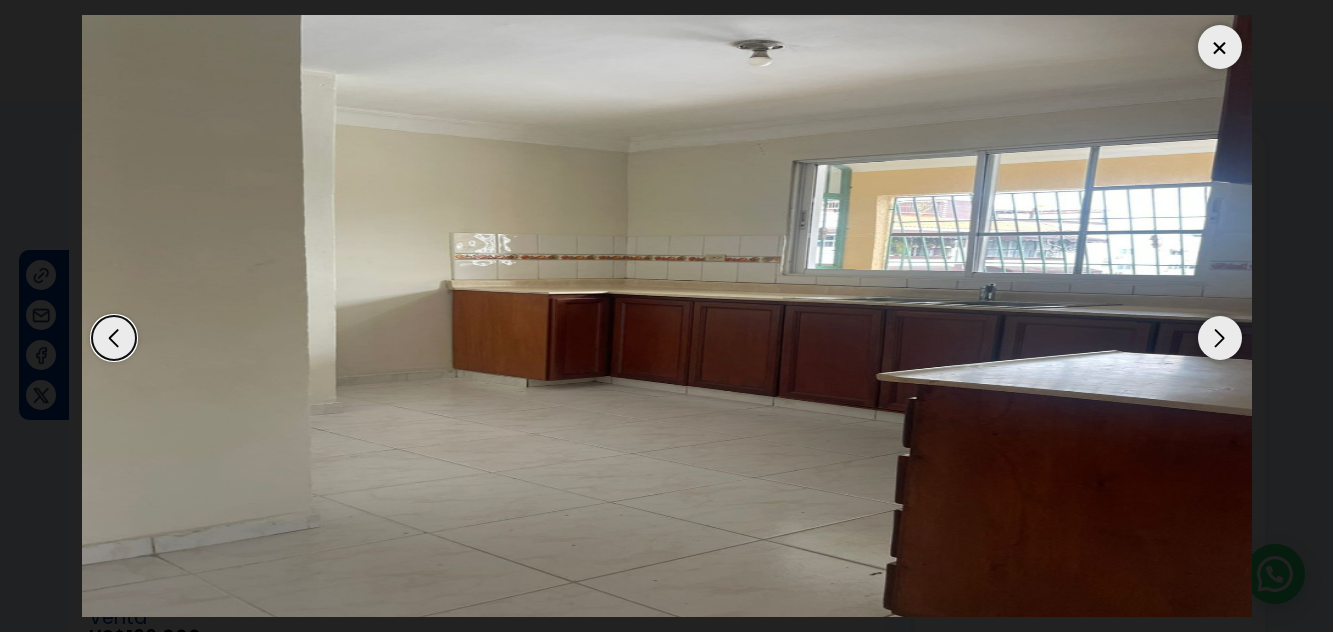 click at bounding box center [1220, 338] 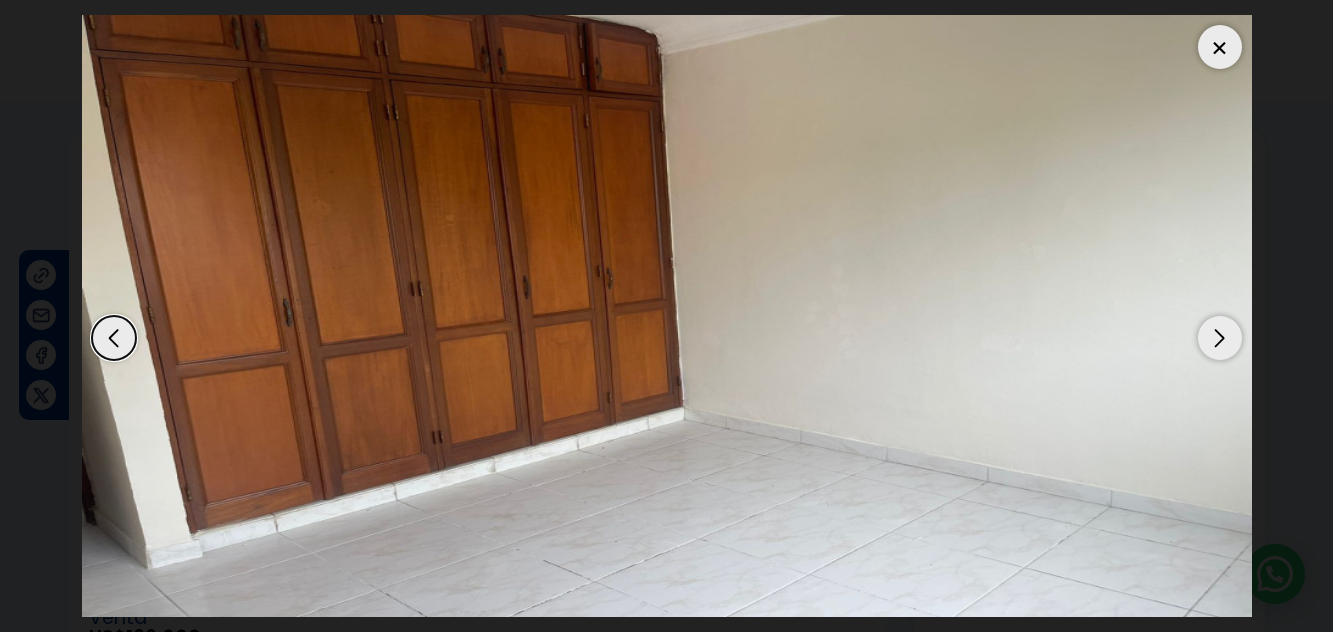 click at bounding box center (1220, 338) 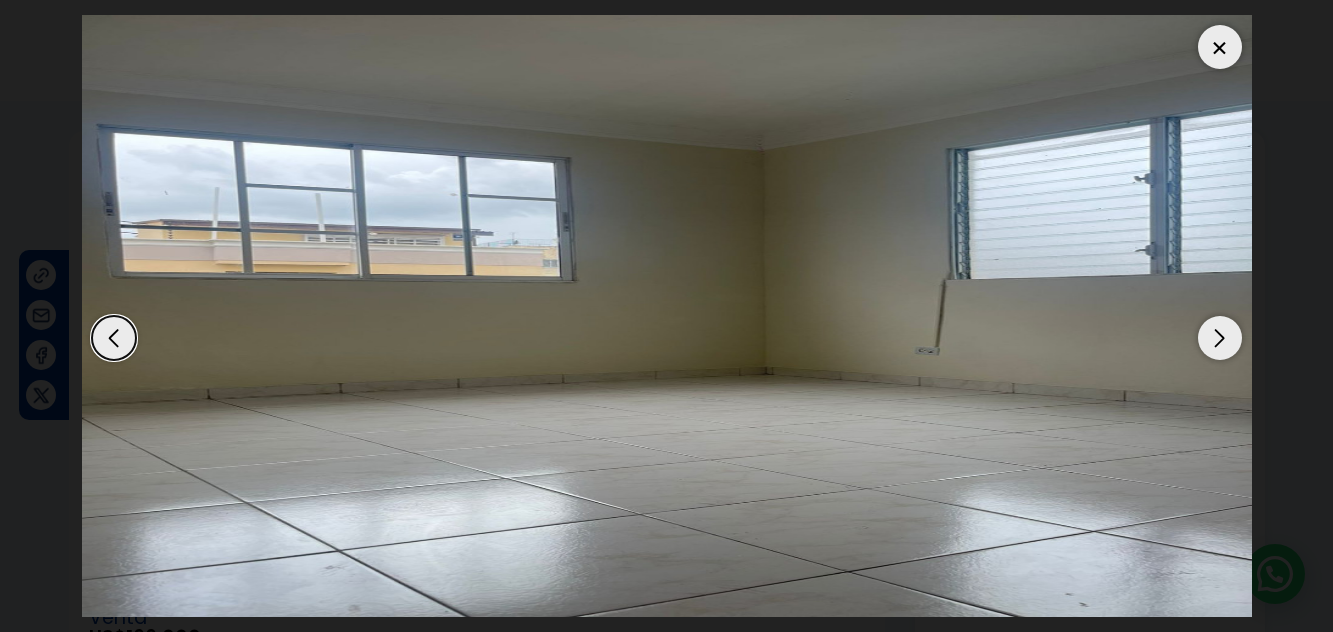 click at bounding box center [1220, 338] 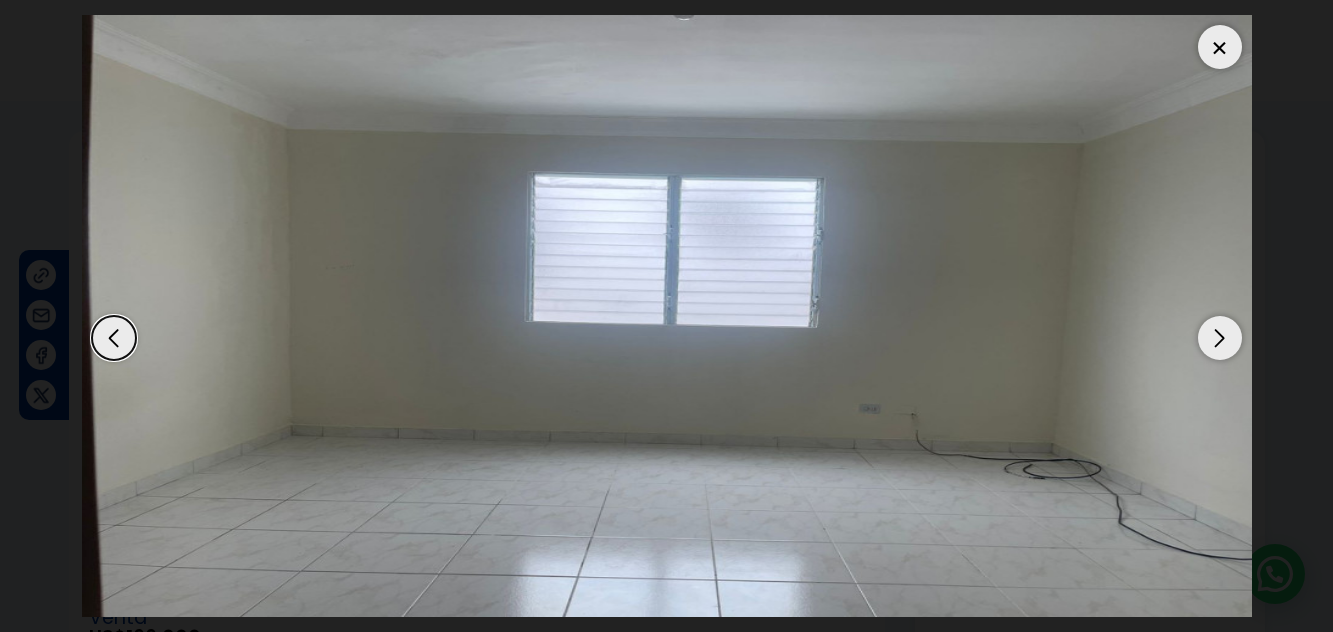 click at bounding box center [1220, 338] 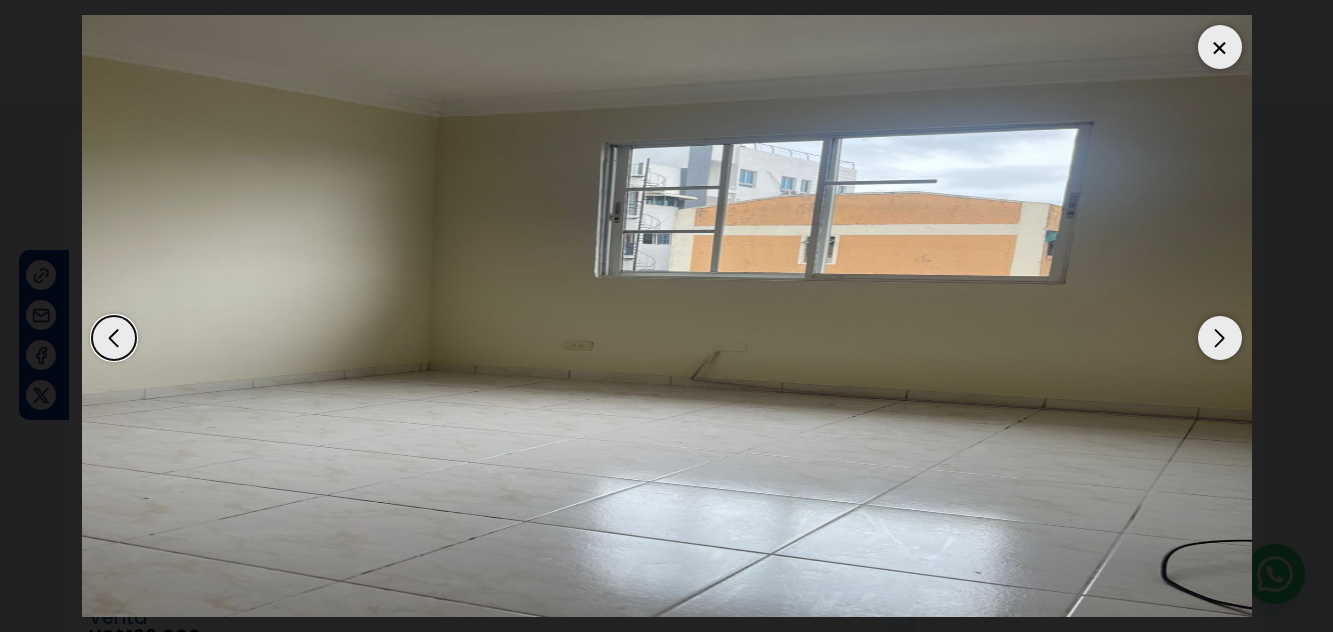 click at bounding box center (1220, 338) 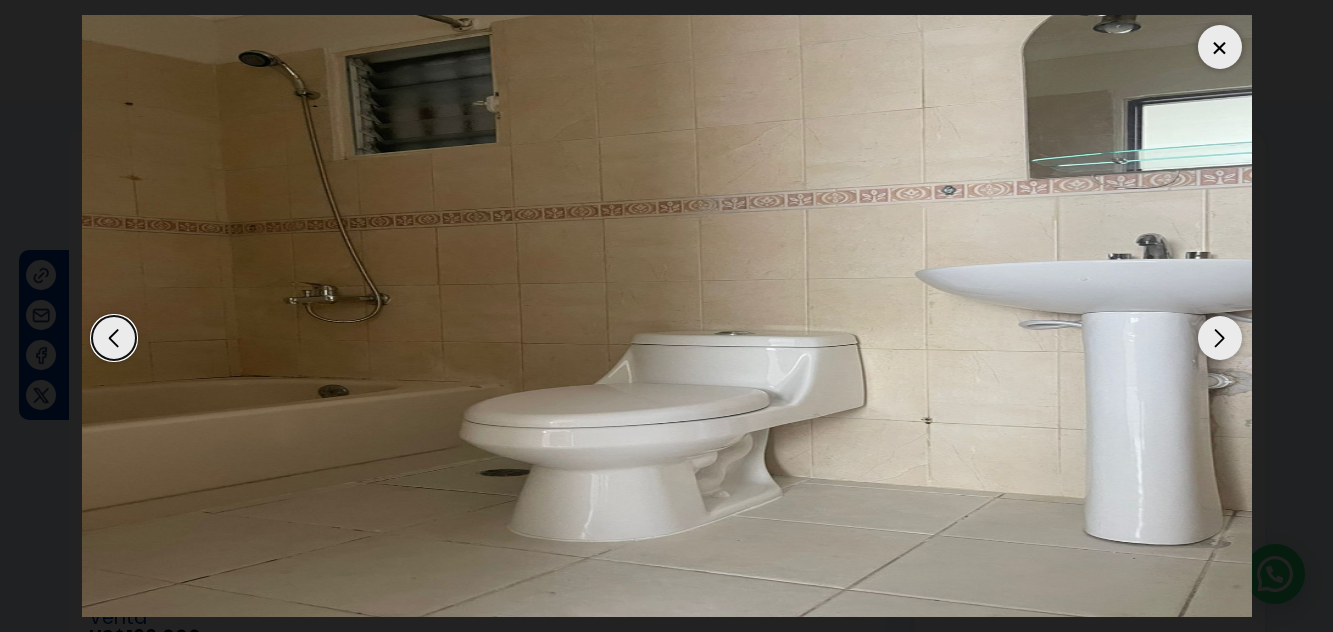 click at bounding box center (1220, 338) 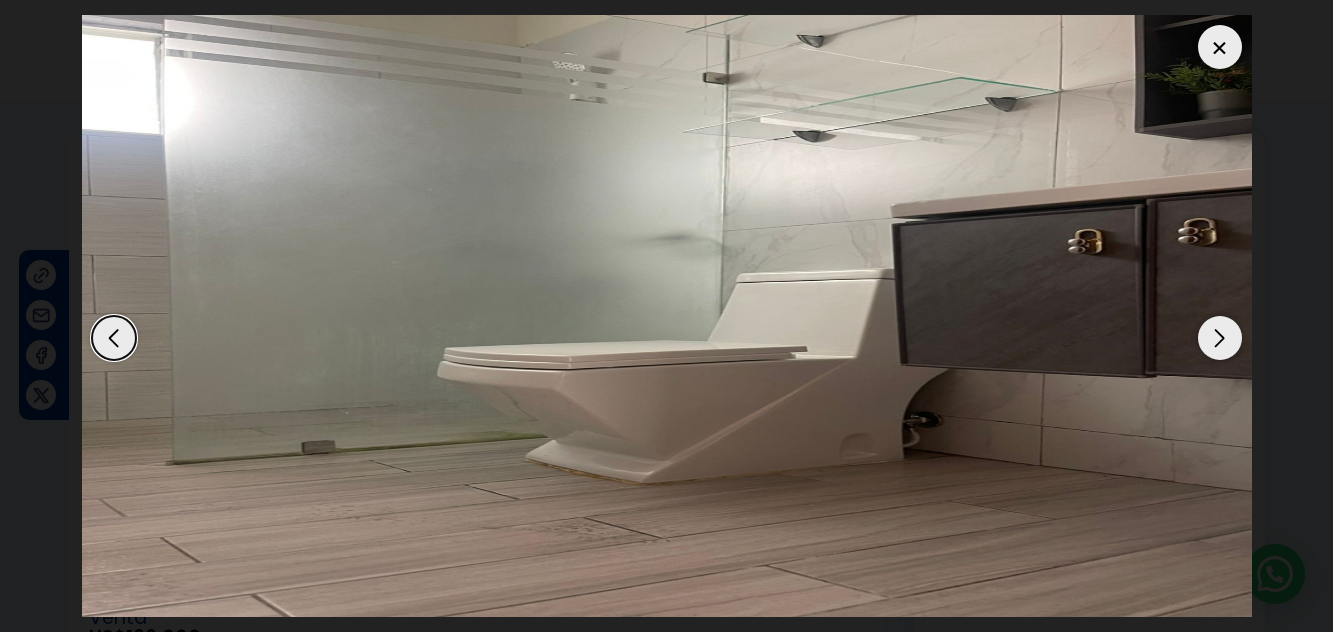 click at bounding box center [1220, 338] 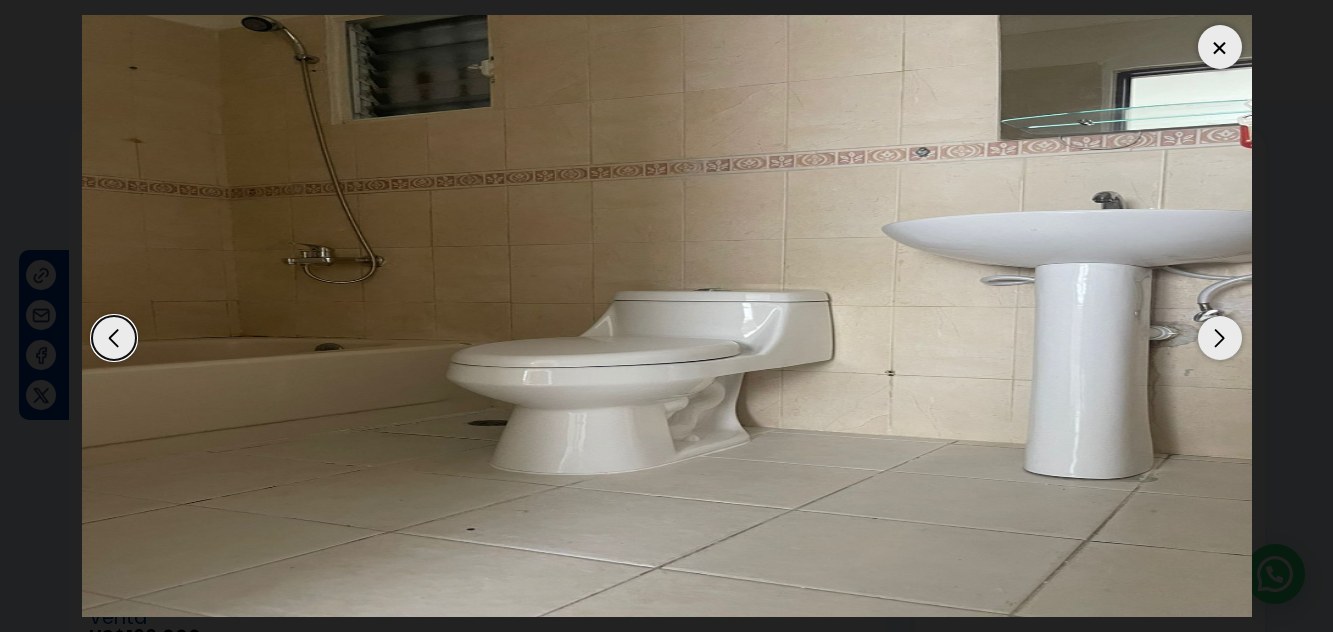 click at bounding box center (1220, 338) 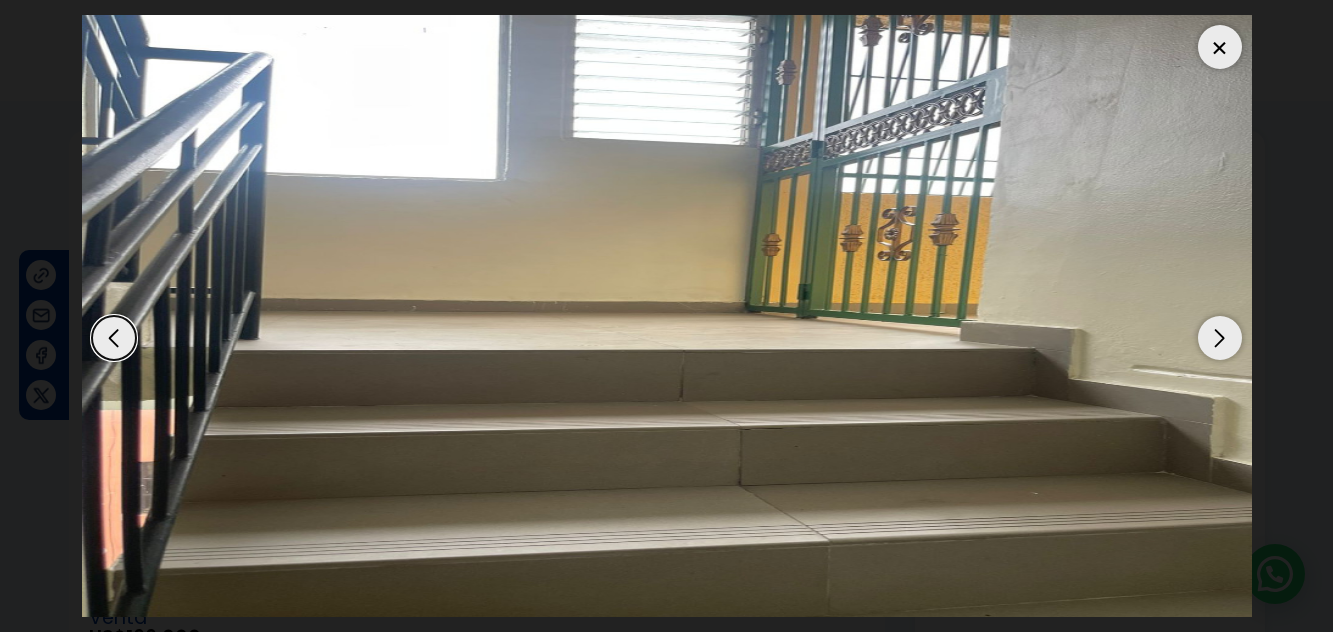 click at bounding box center (1220, 338) 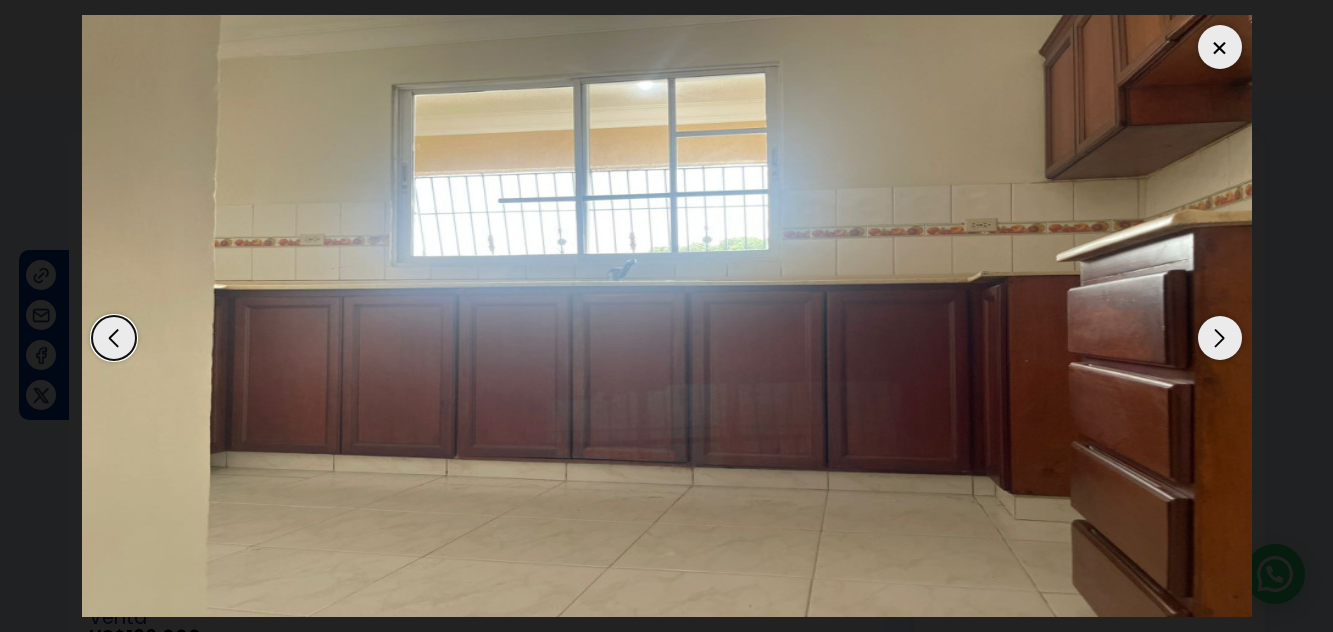 click at bounding box center (1220, 47) 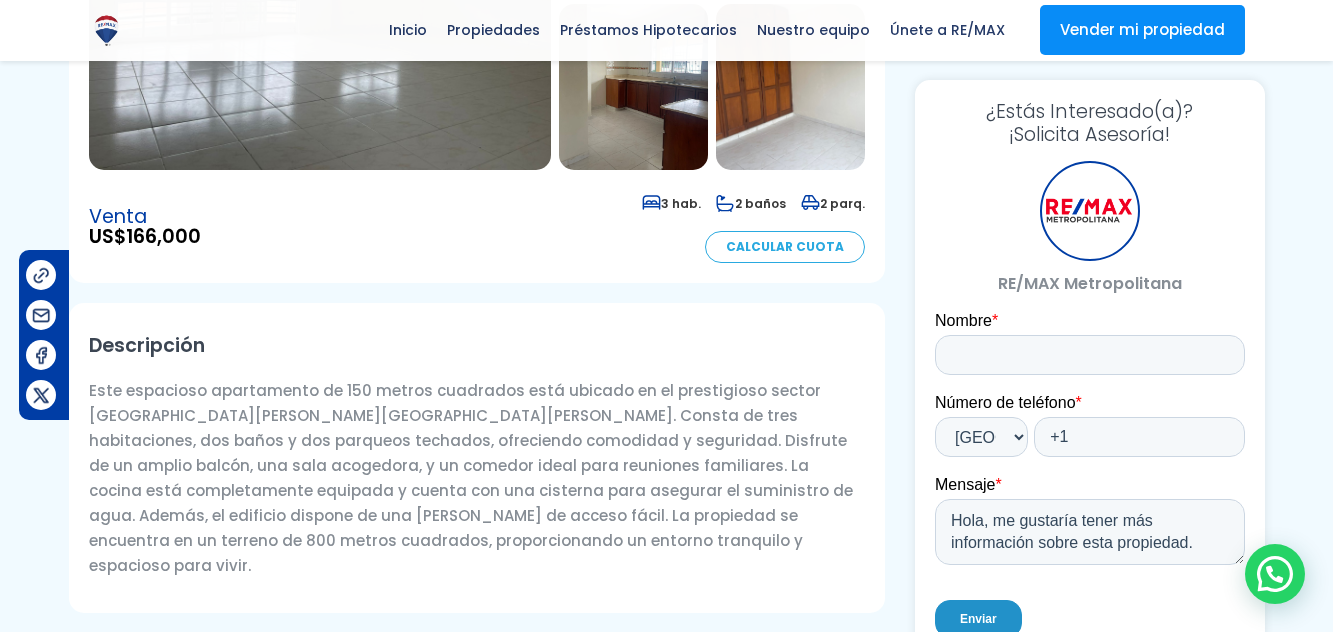 scroll, scrollTop: 0, scrollLeft: 0, axis: both 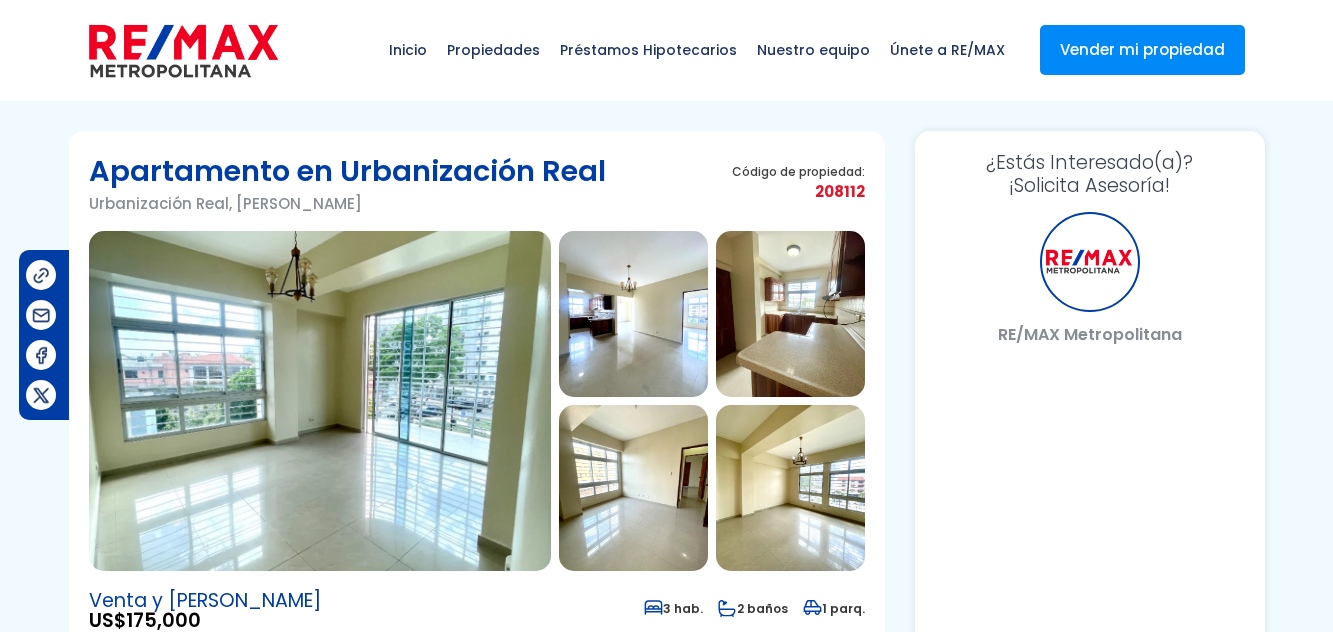 select on "DO" 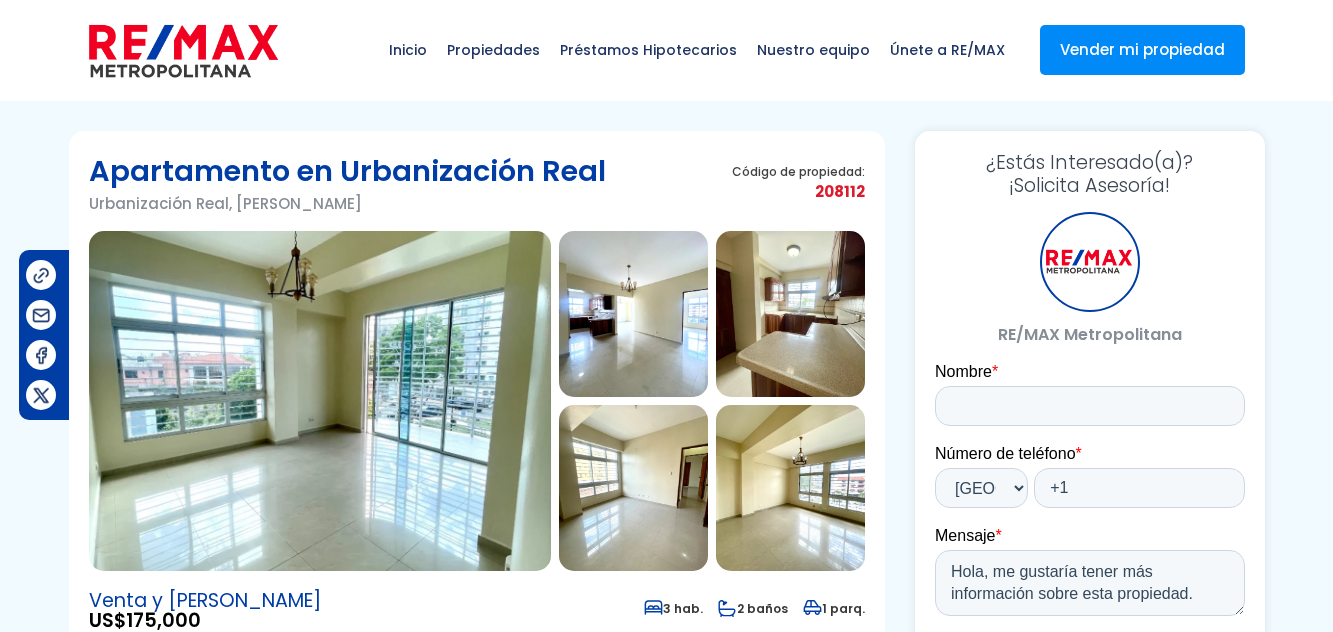 scroll, scrollTop: 0, scrollLeft: 0, axis: both 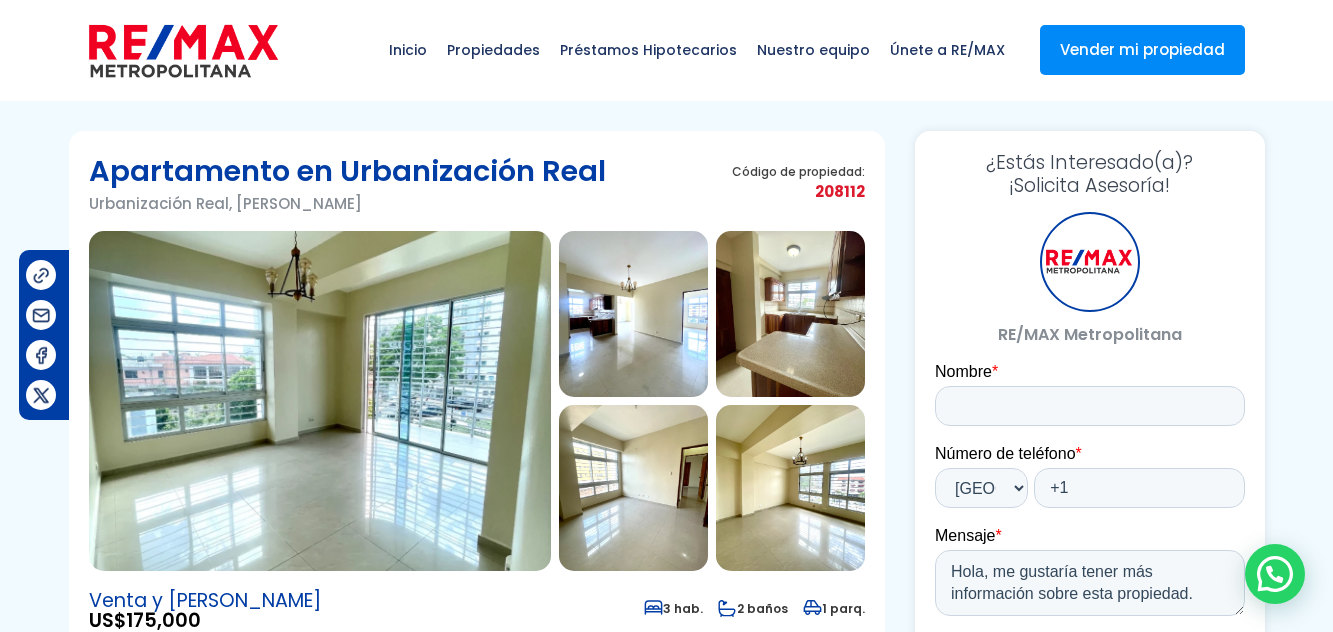 click at bounding box center [320, 401] 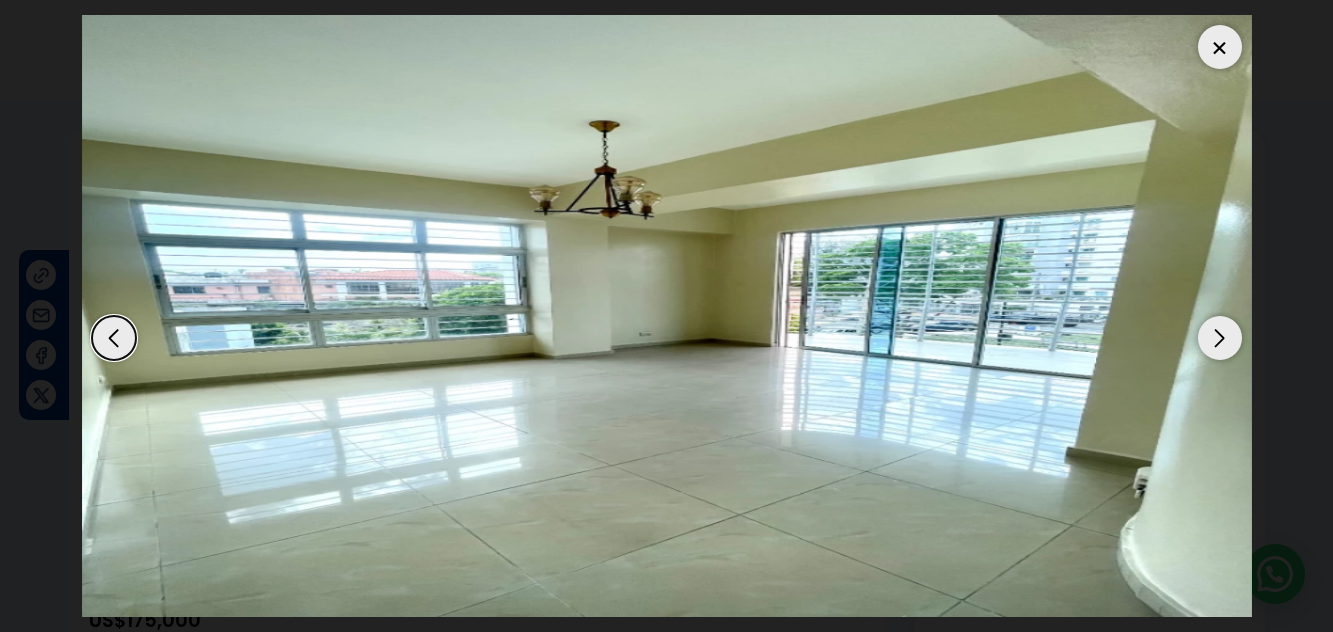 click at bounding box center [1220, 338] 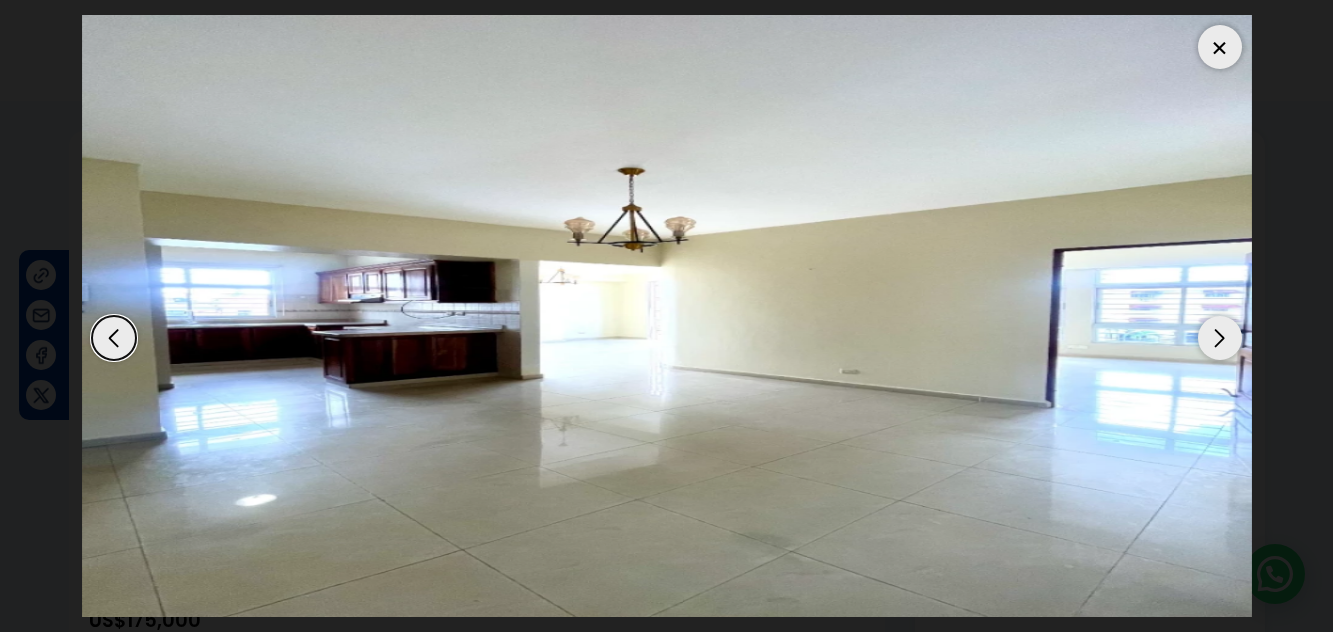 click at bounding box center (1220, 338) 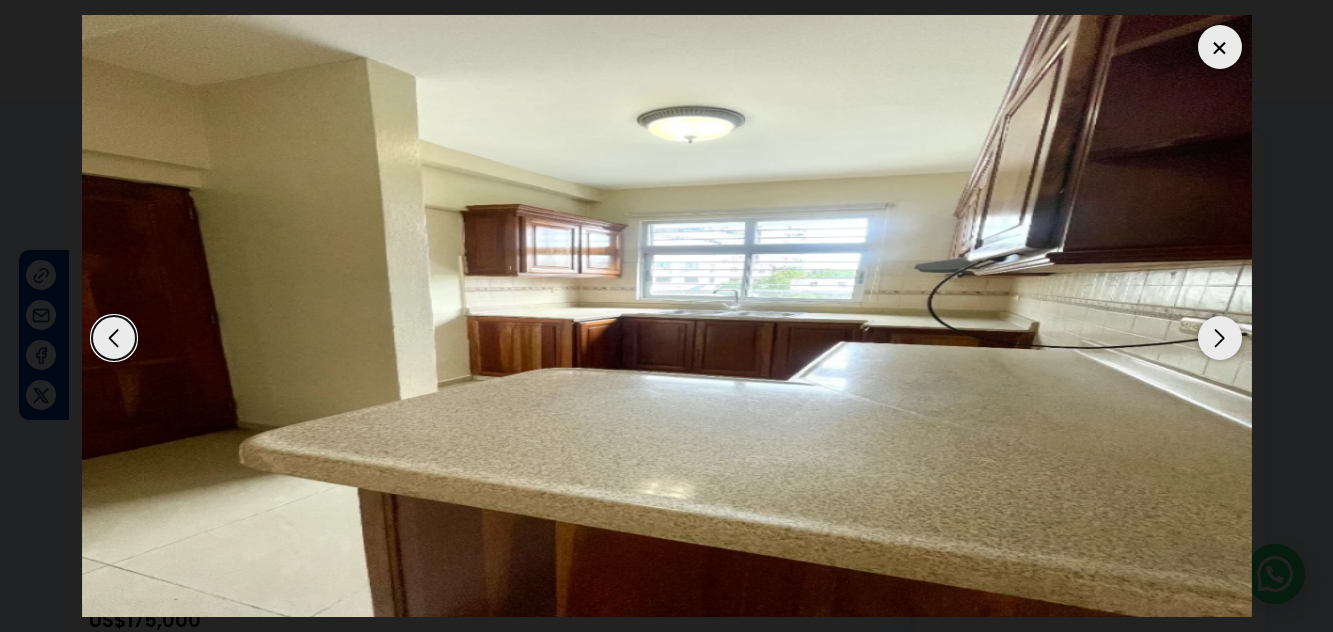 click at bounding box center [1220, 338] 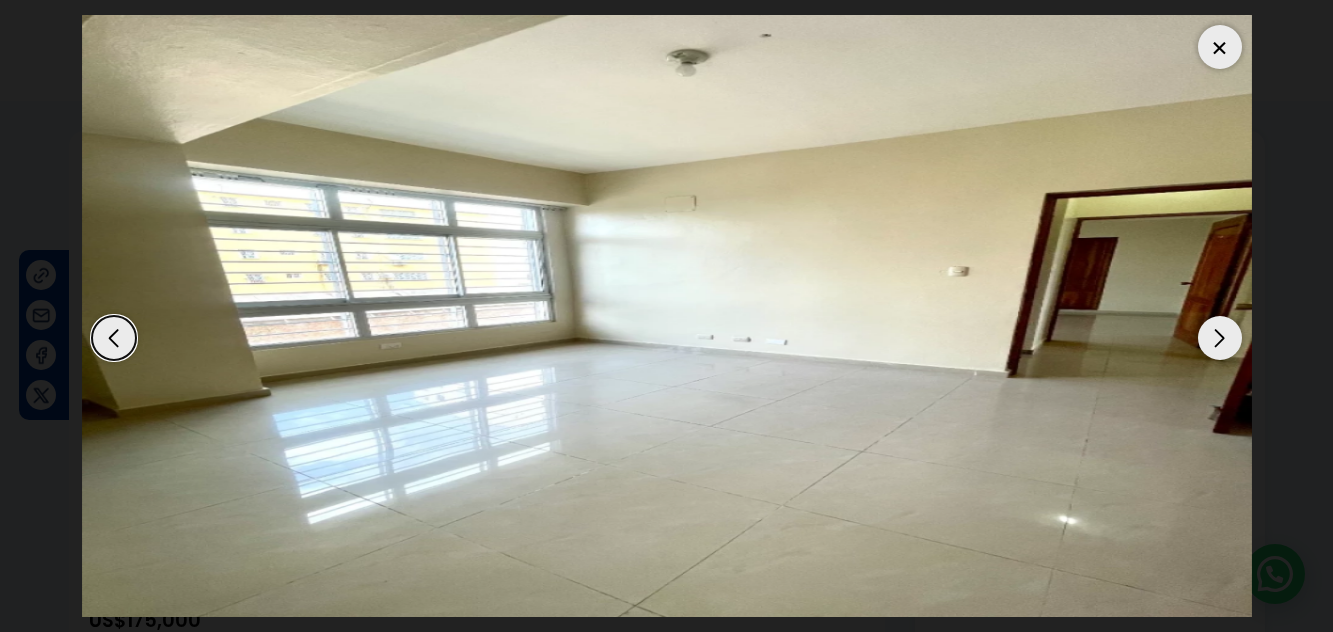 click at bounding box center (1220, 338) 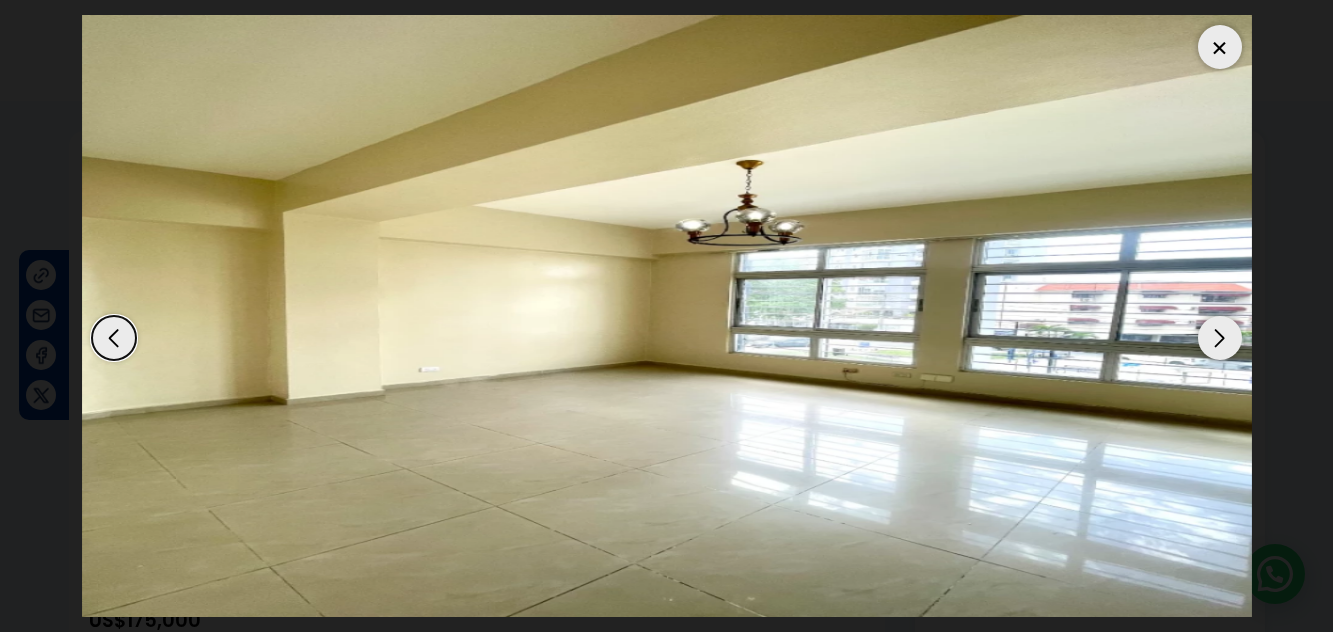 click at bounding box center (1220, 338) 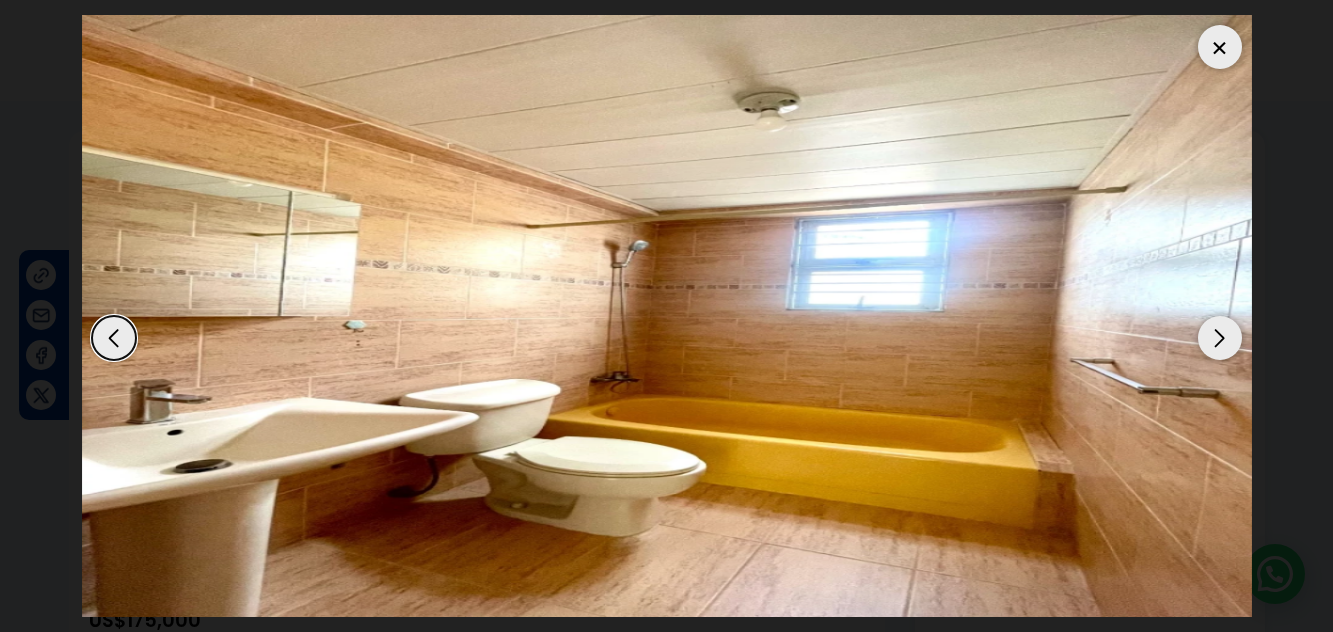 click at bounding box center (1220, 338) 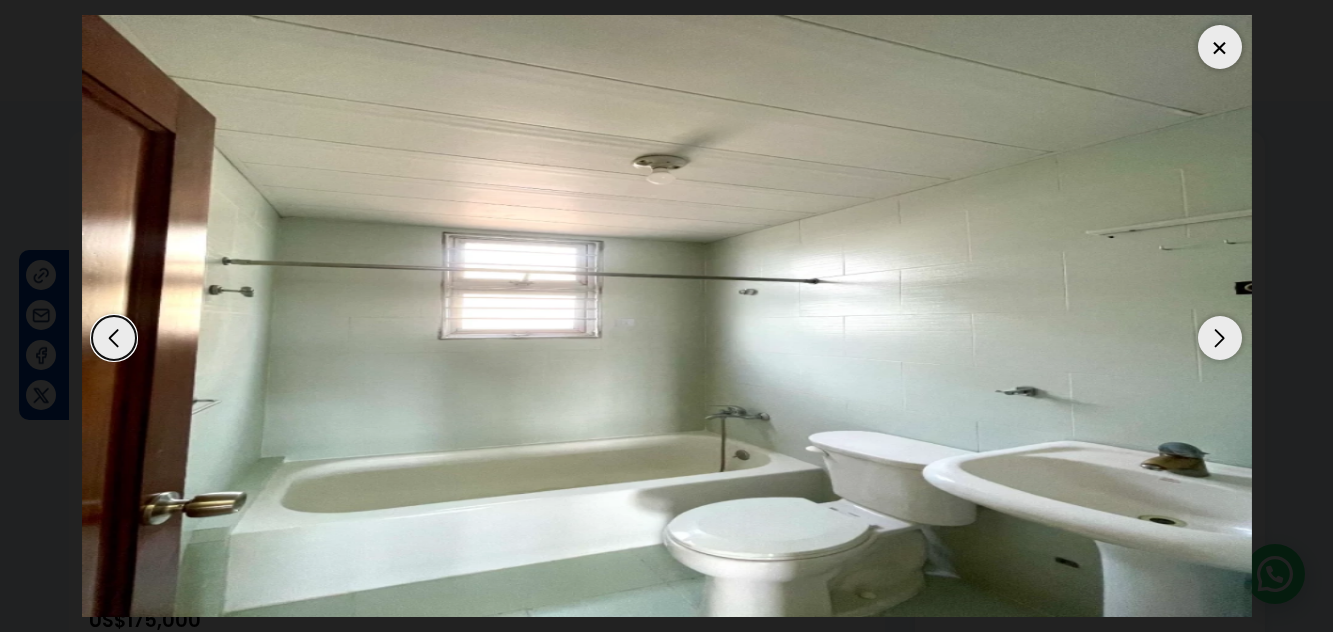 click at bounding box center [1220, 338] 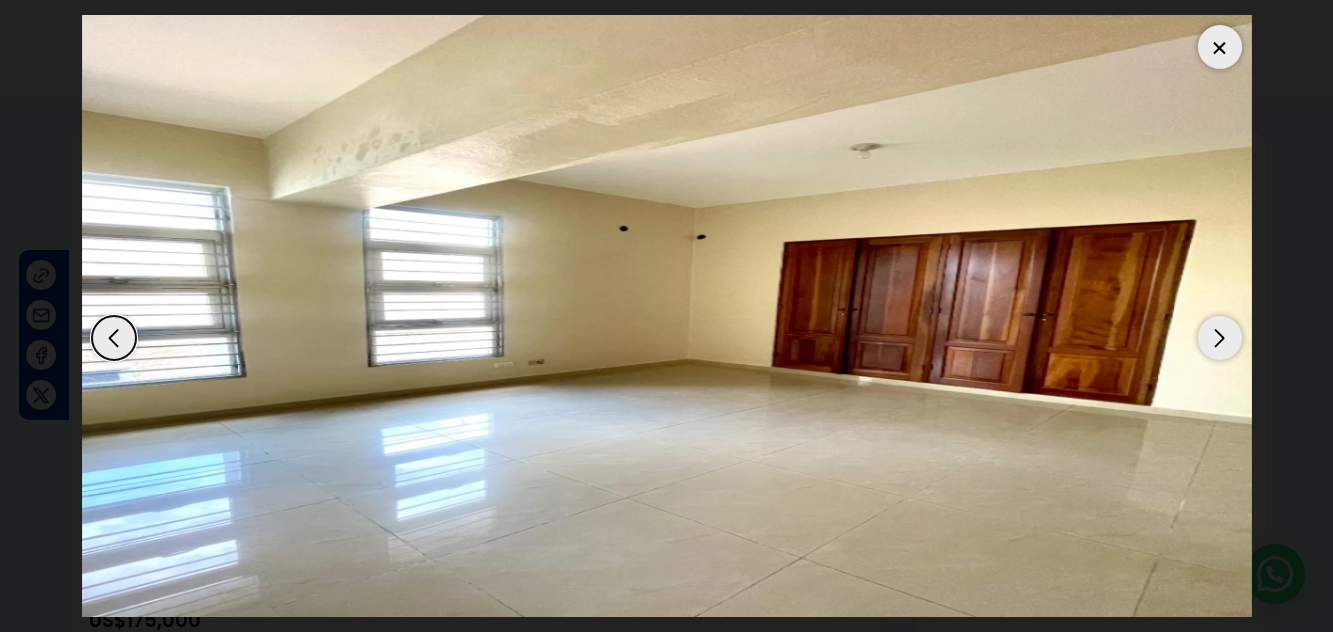 click at bounding box center [1220, 338] 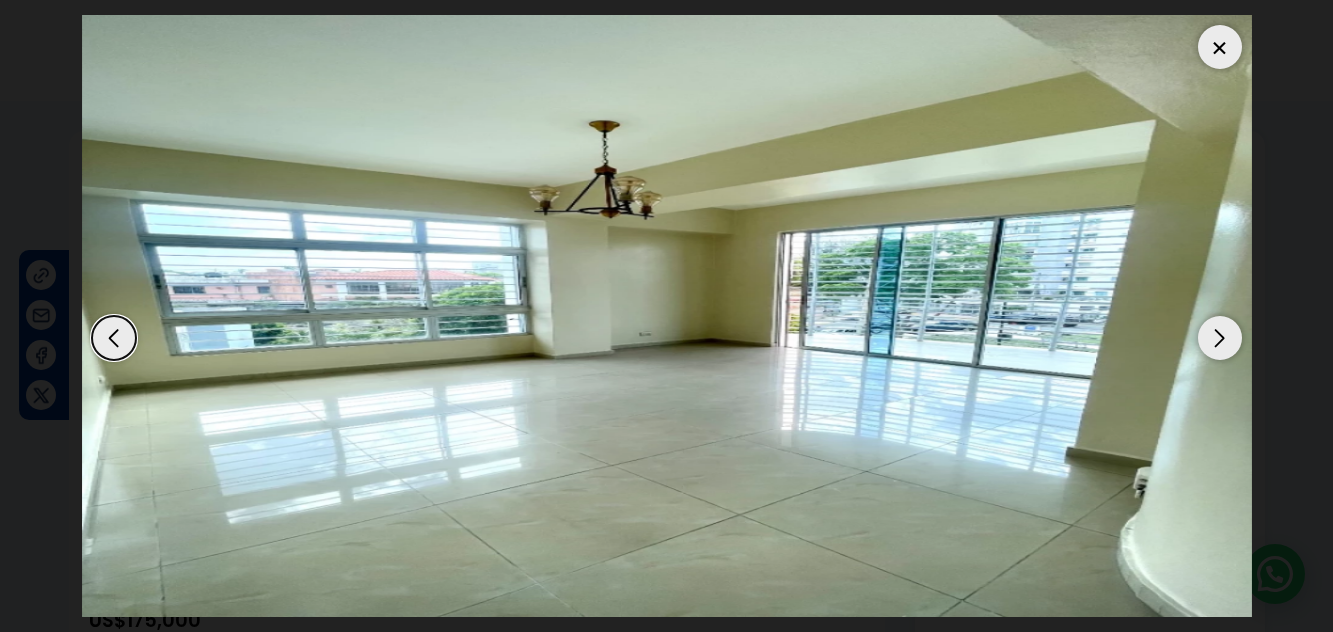 click at bounding box center [1220, 338] 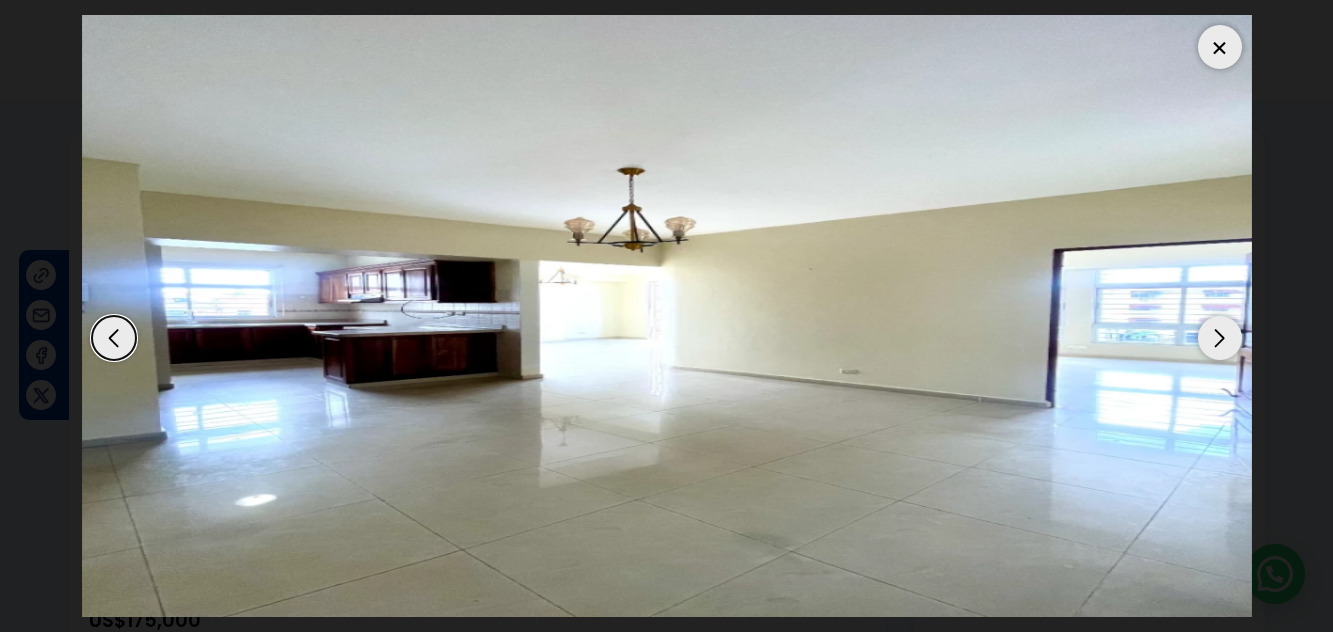 click at bounding box center [1220, 338] 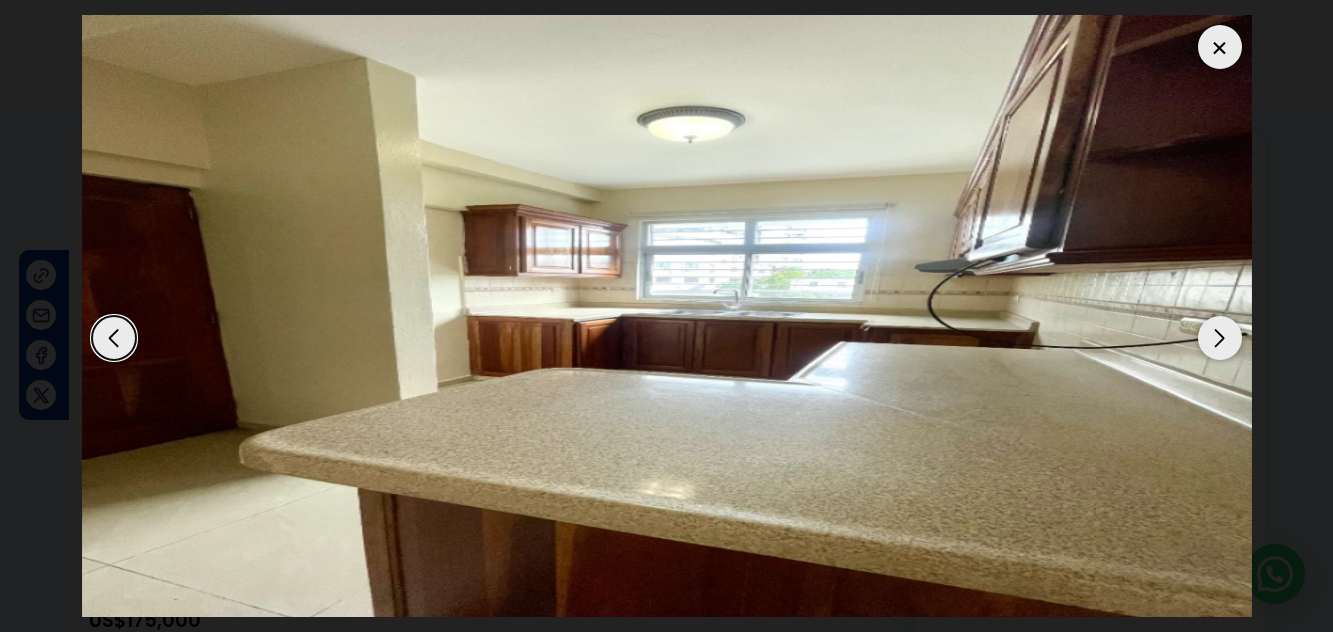 click at bounding box center [1220, 47] 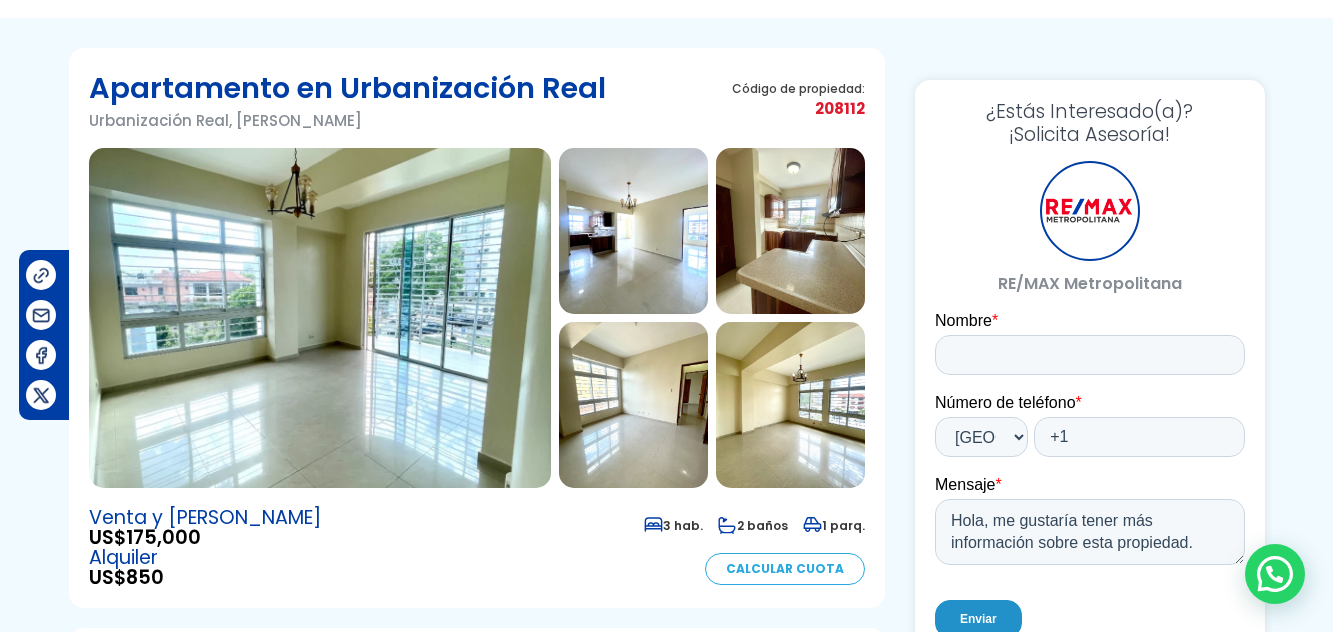 scroll, scrollTop: 0, scrollLeft: 0, axis: both 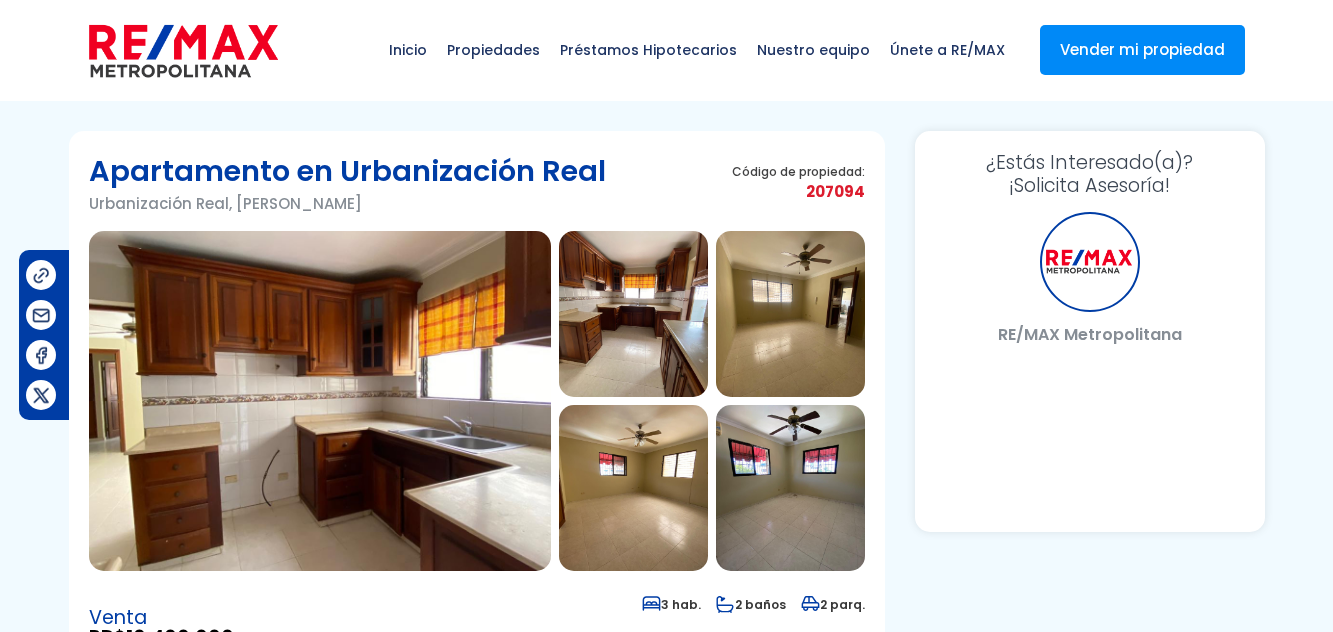 select on "DO" 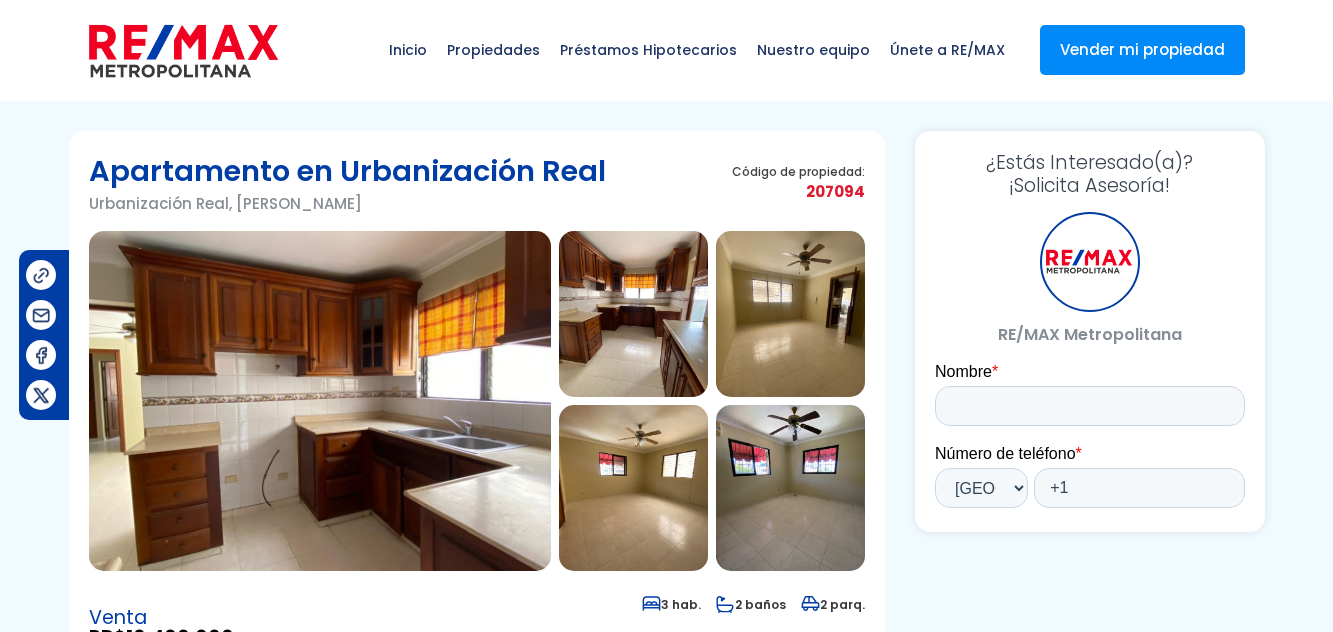 scroll, scrollTop: 0, scrollLeft: 0, axis: both 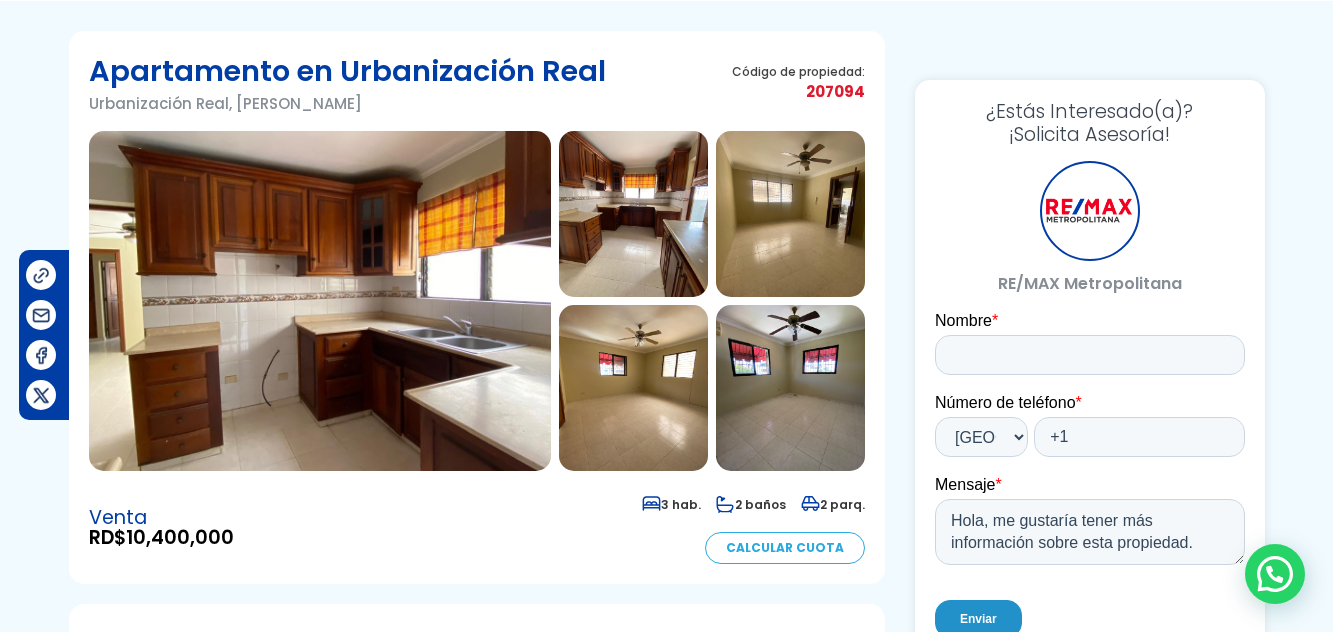 click at bounding box center (320, 301) 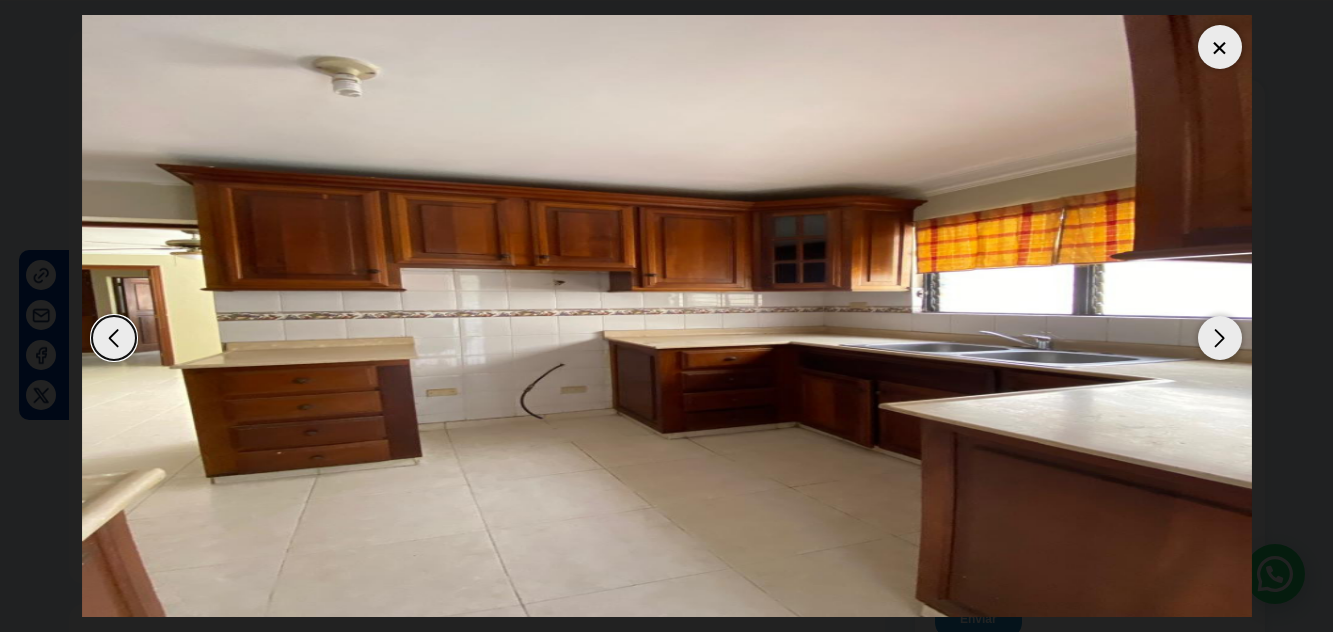 click at bounding box center (1220, 338) 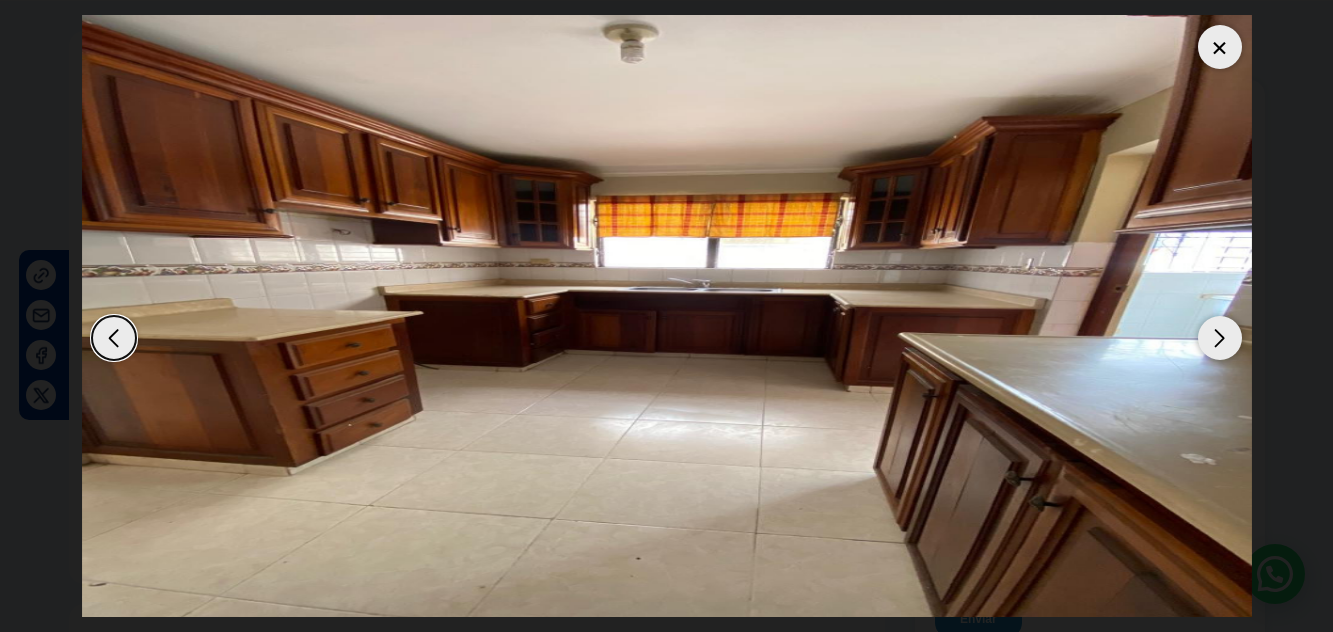 click at bounding box center (1220, 338) 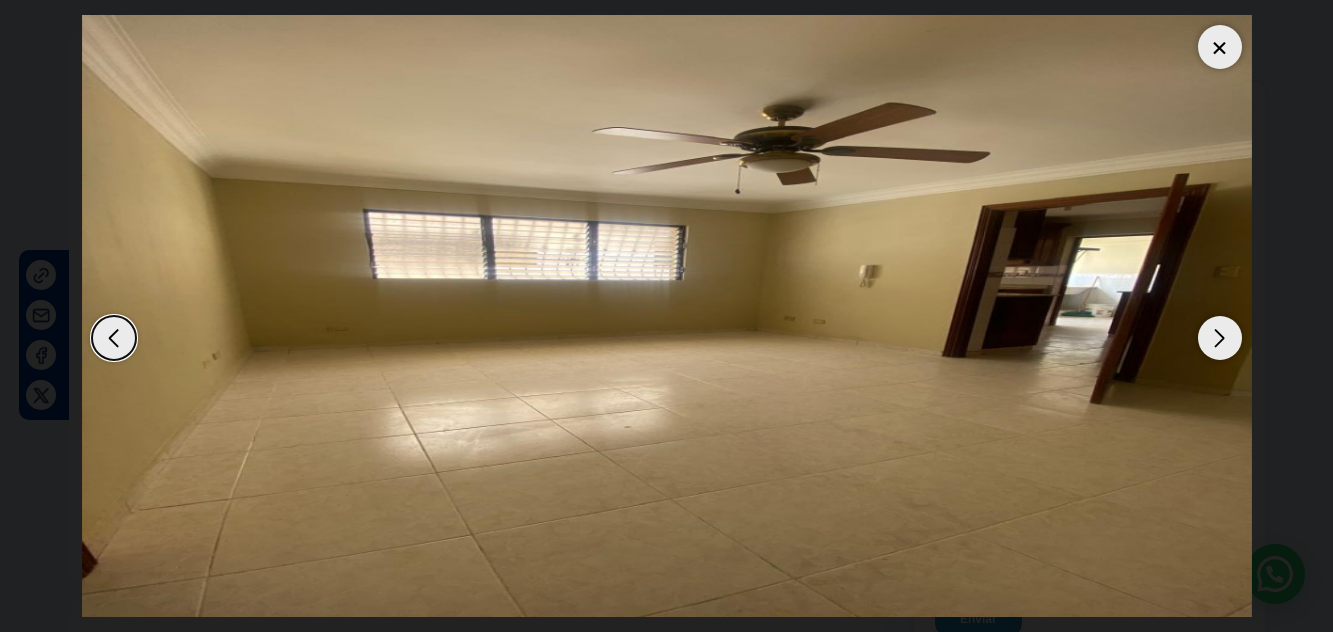 click at bounding box center [1220, 338] 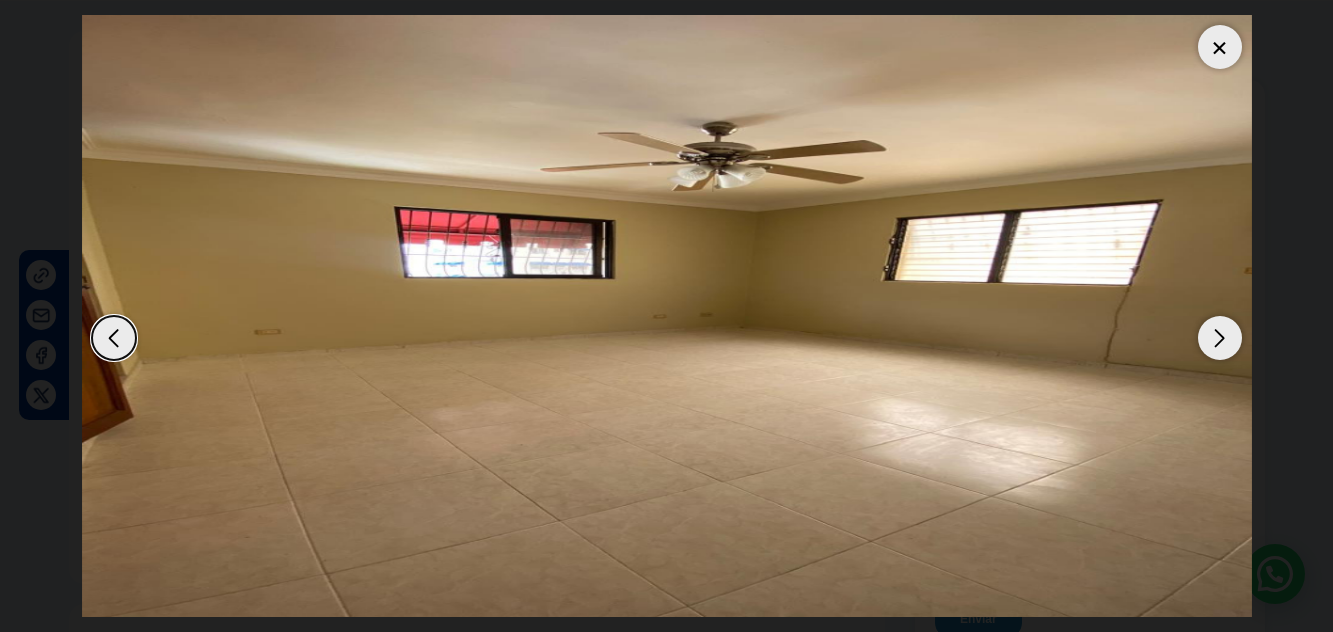 click at bounding box center (1220, 338) 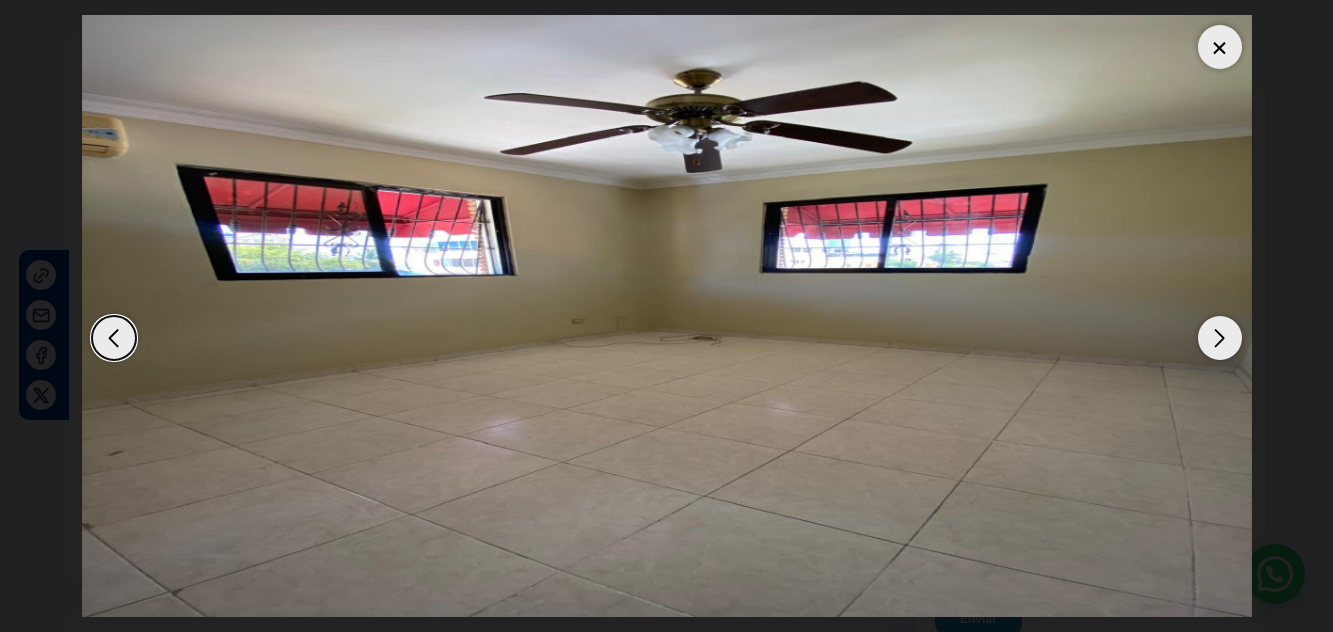 click at bounding box center (1220, 338) 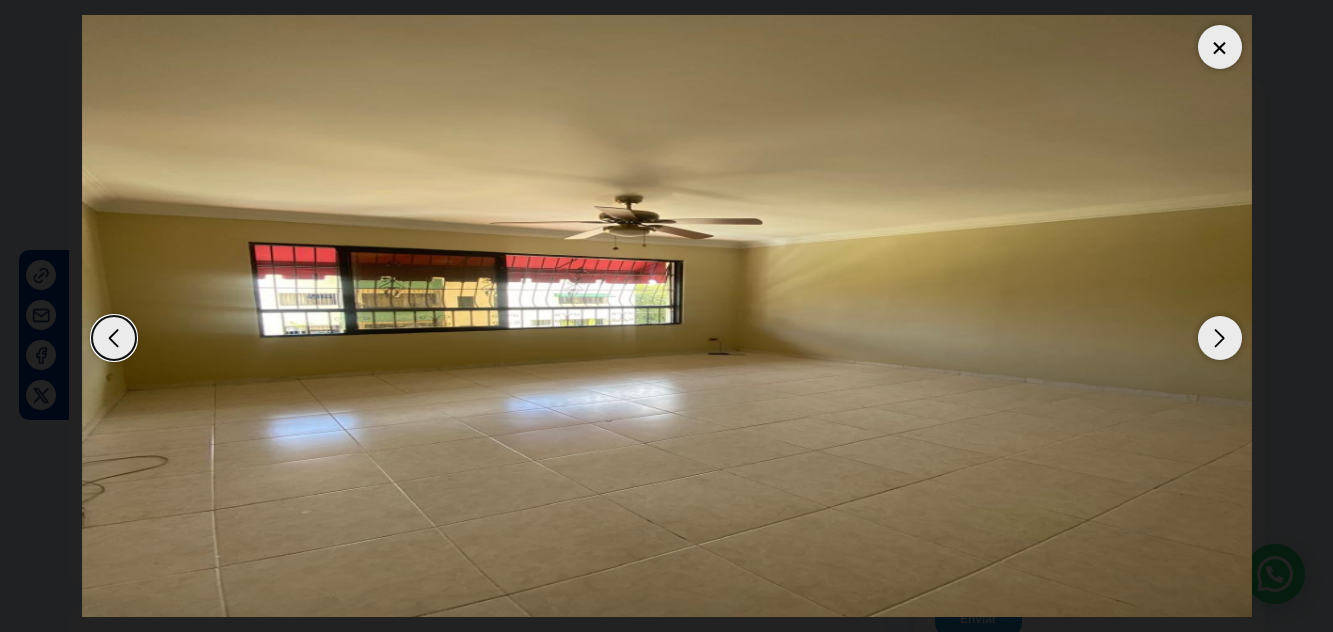 click at bounding box center (1220, 338) 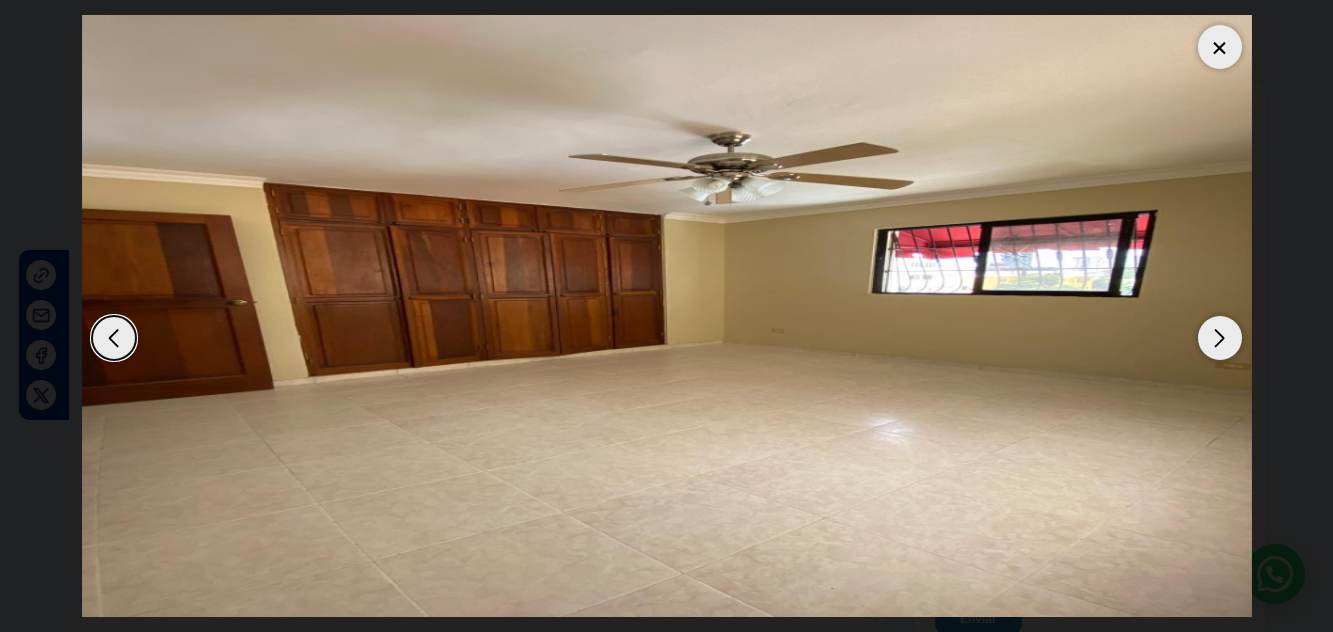 click at bounding box center (1220, 338) 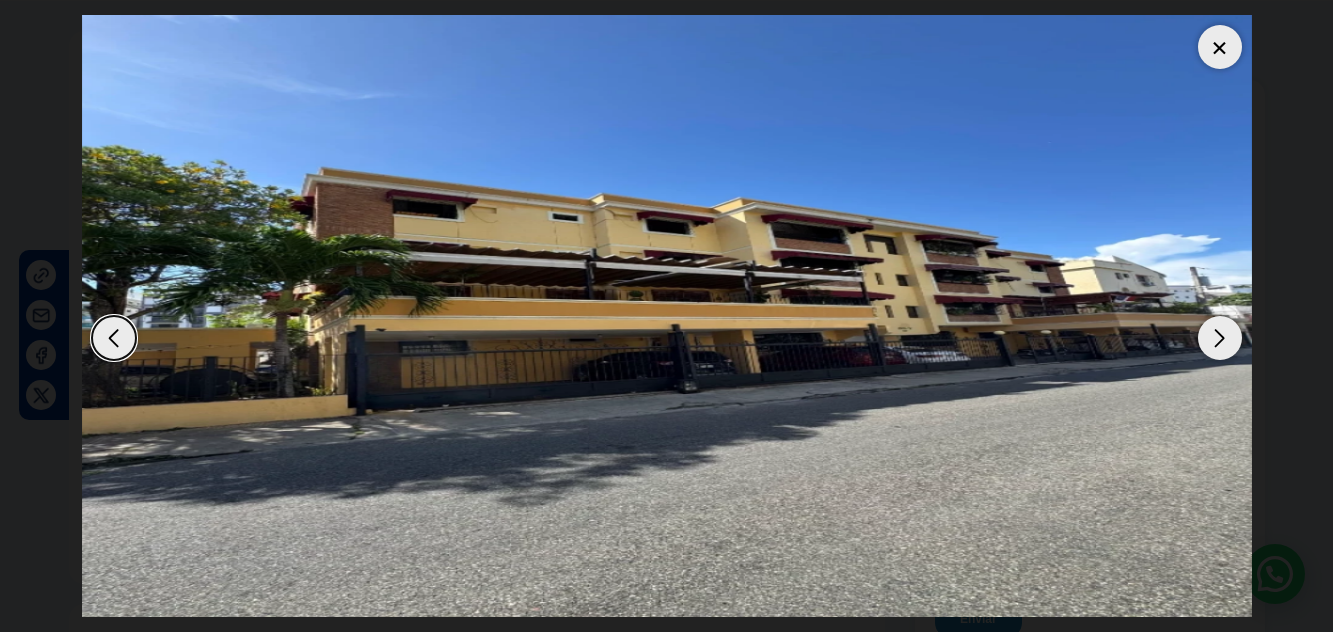 click at bounding box center [1220, 338] 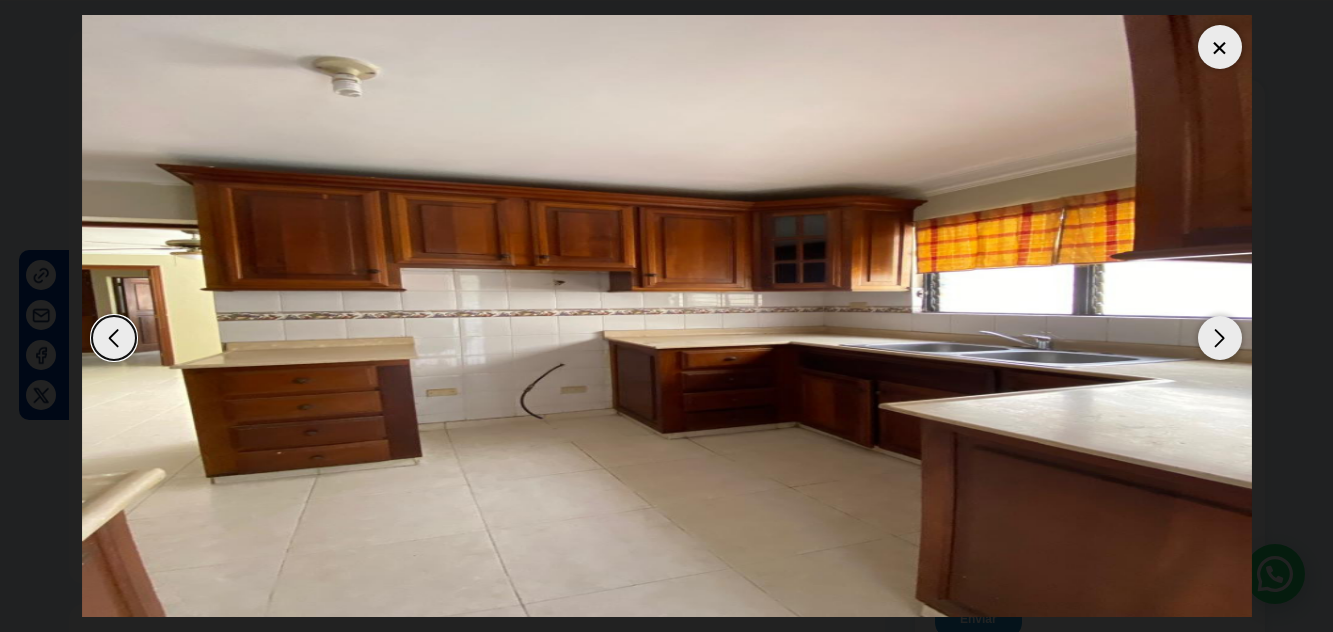 click at bounding box center (1220, 338) 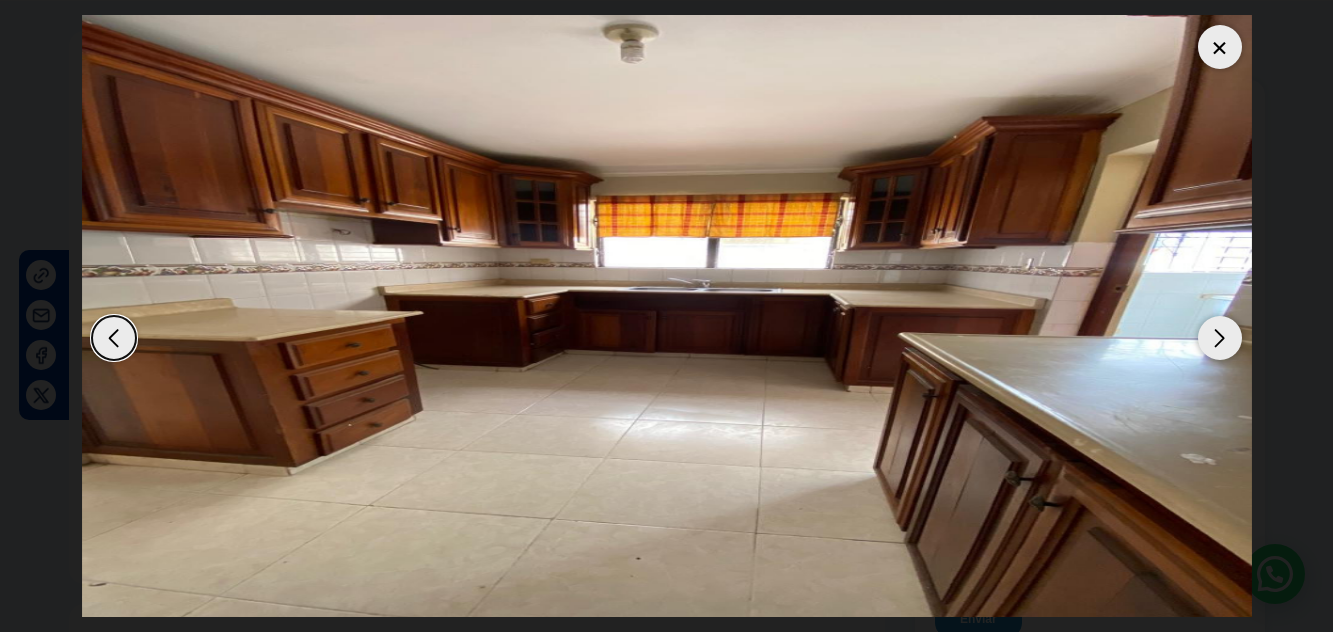 click at bounding box center [1220, 338] 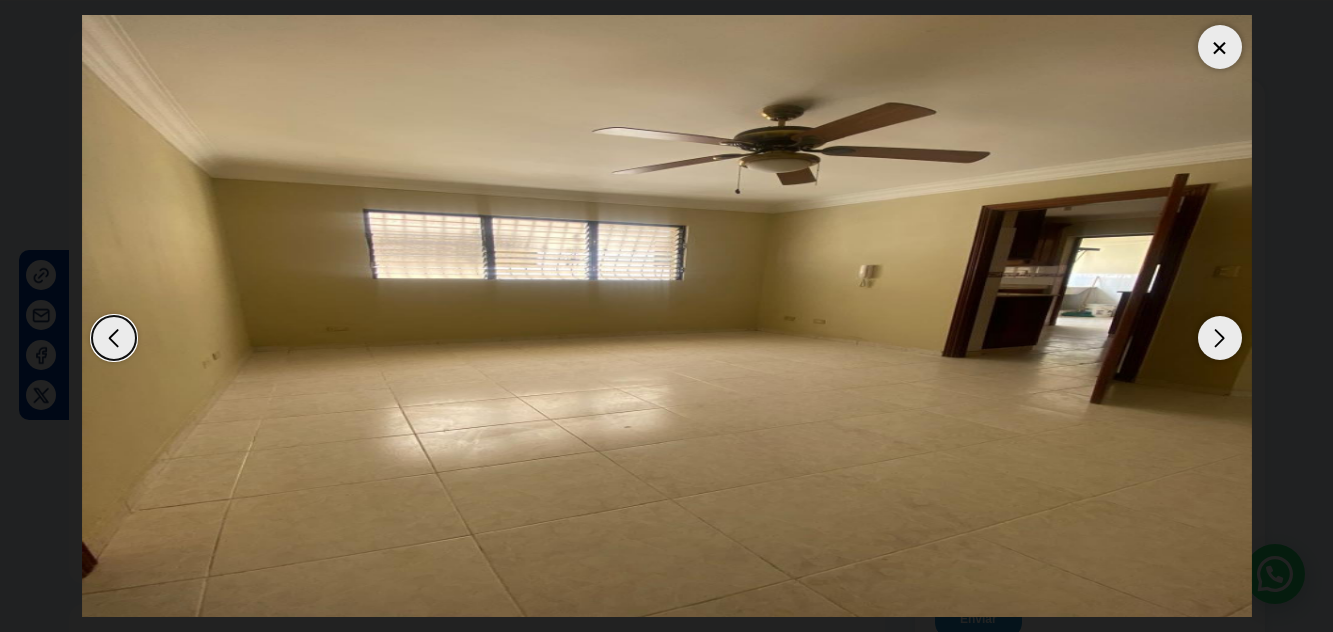 click at bounding box center (1220, 47) 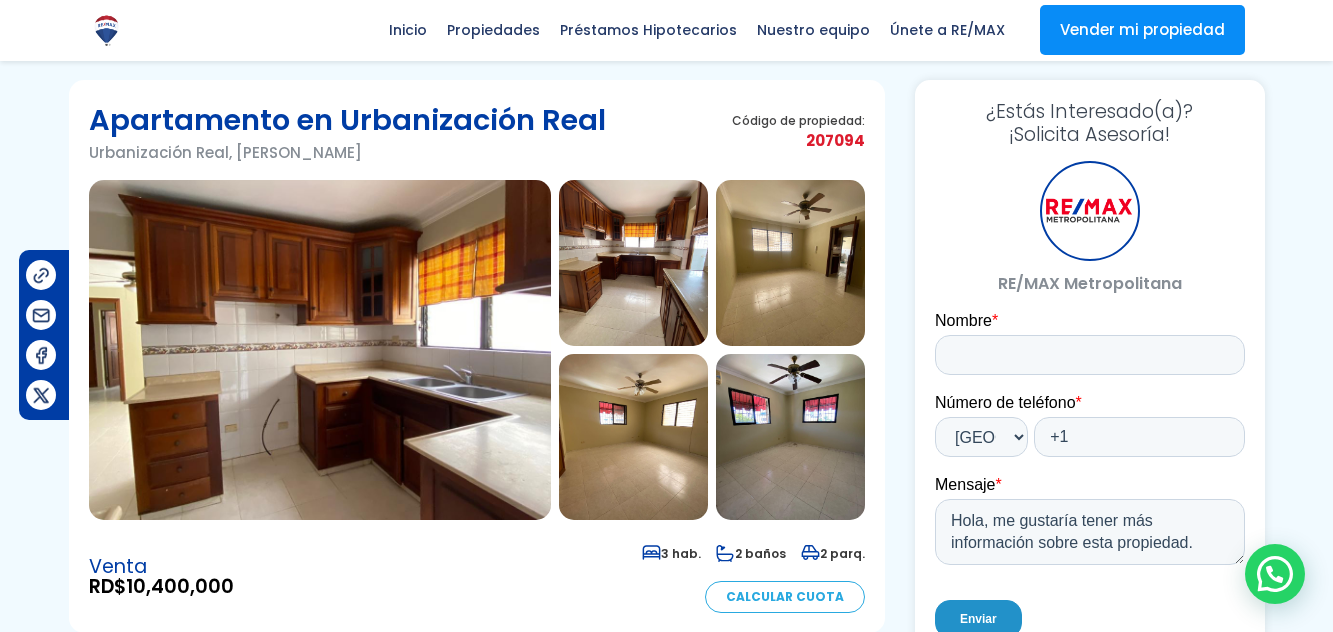 scroll, scrollTop: 0, scrollLeft: 0, axis: both 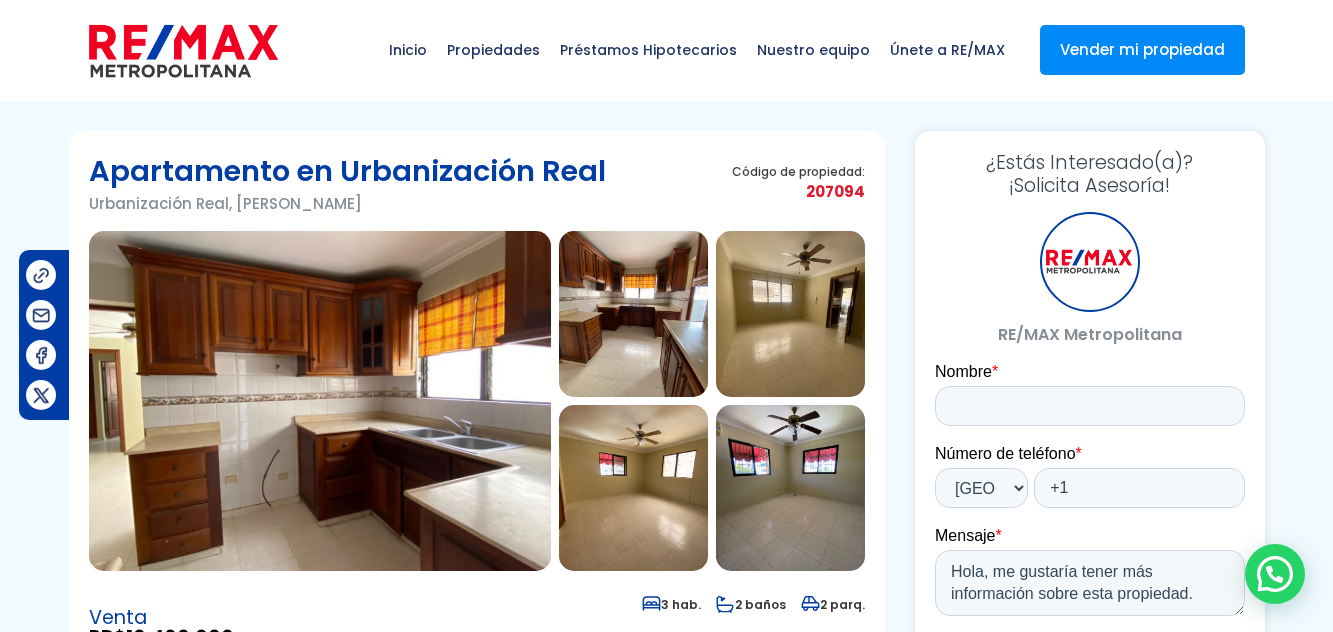 click at bounding box center (790, 488) 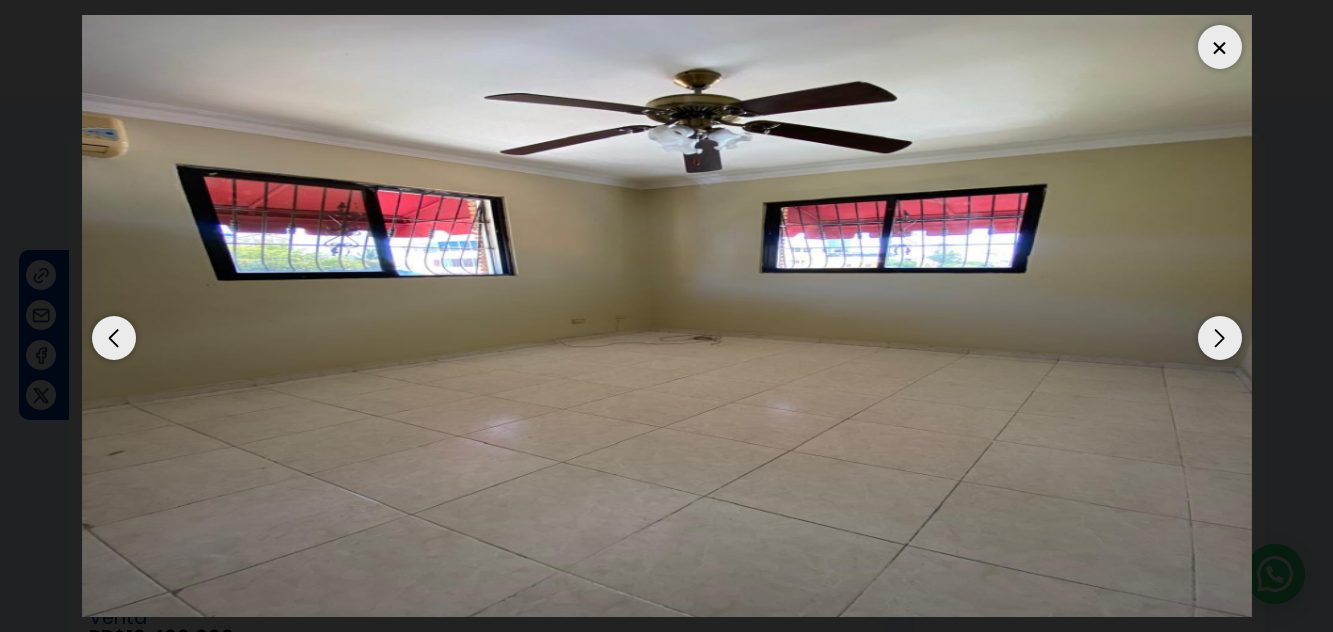 click at bounding box center (1220, 338) 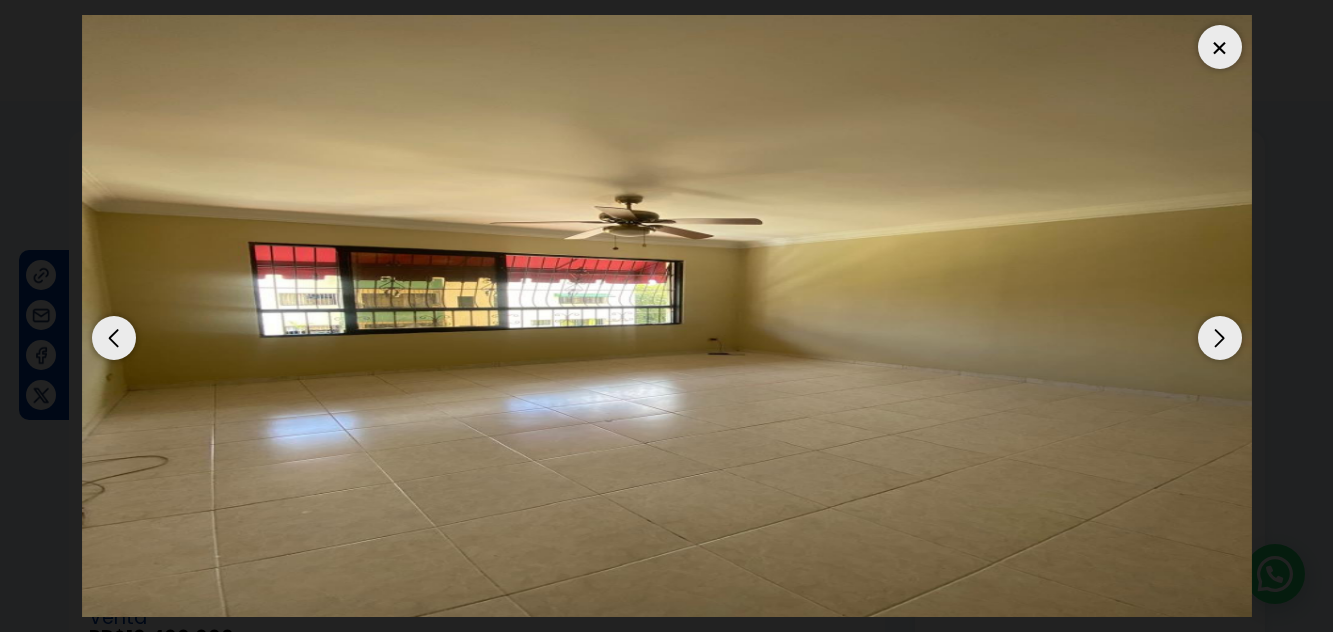 click at bounding box center [1220, 338] 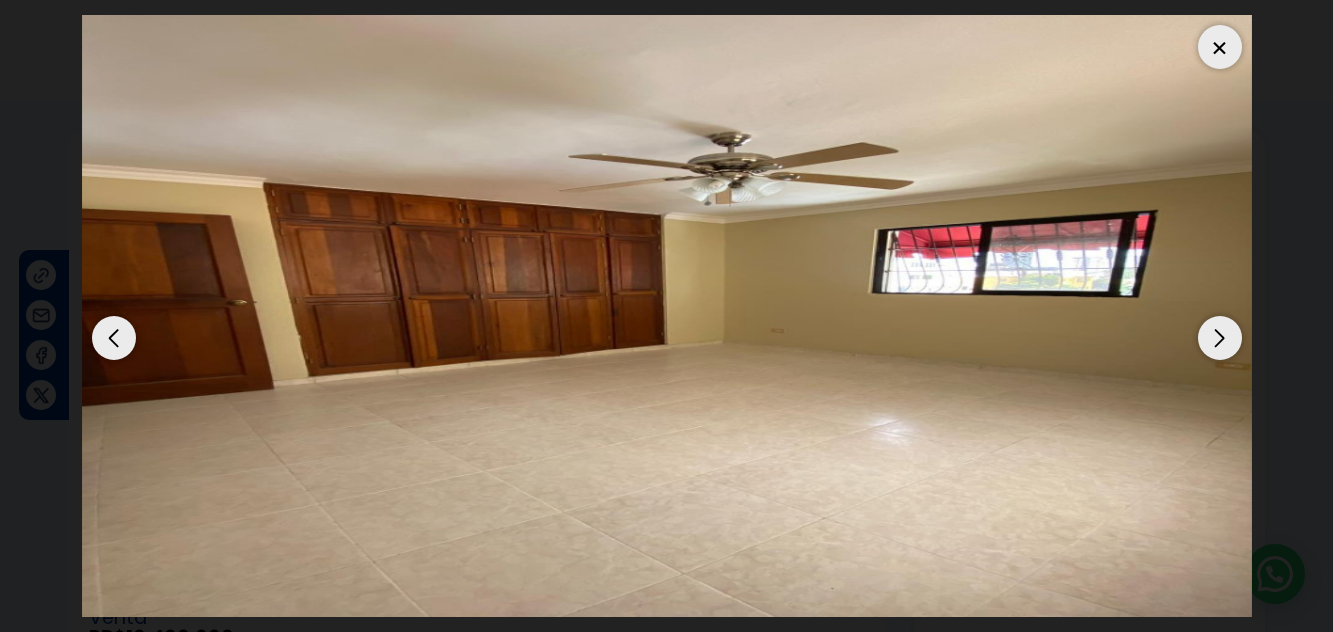 click at bounding box center (1220, 338) 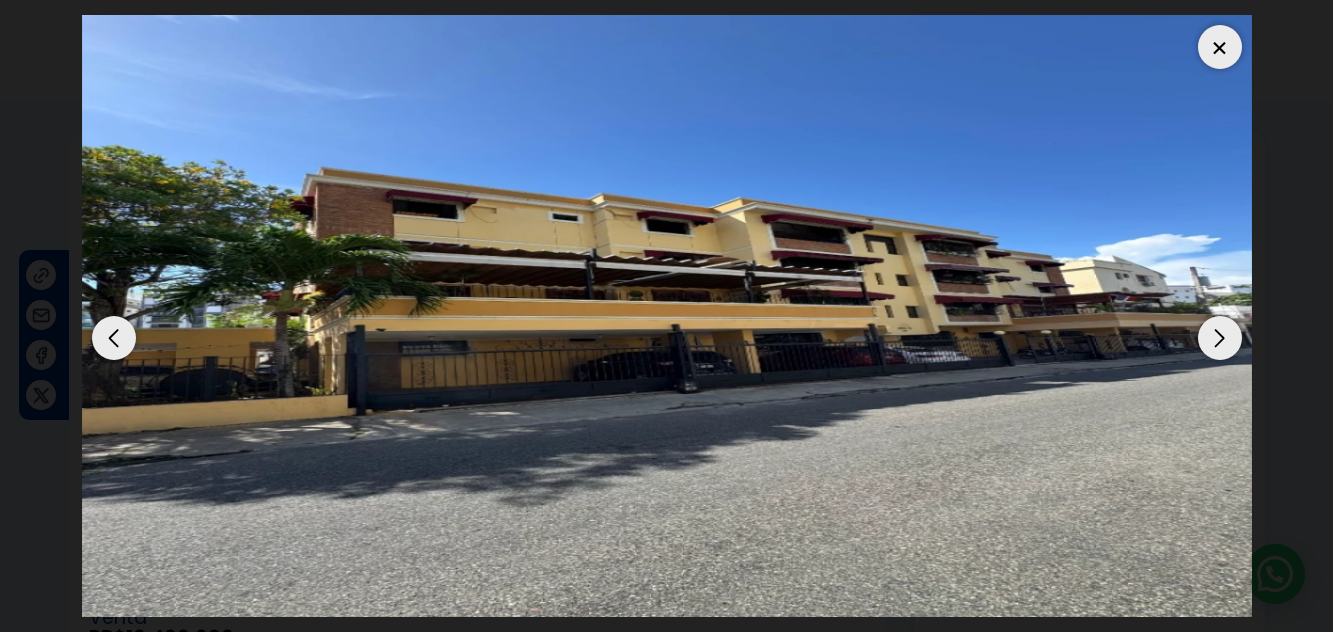 click at bounding box center [667, 316] 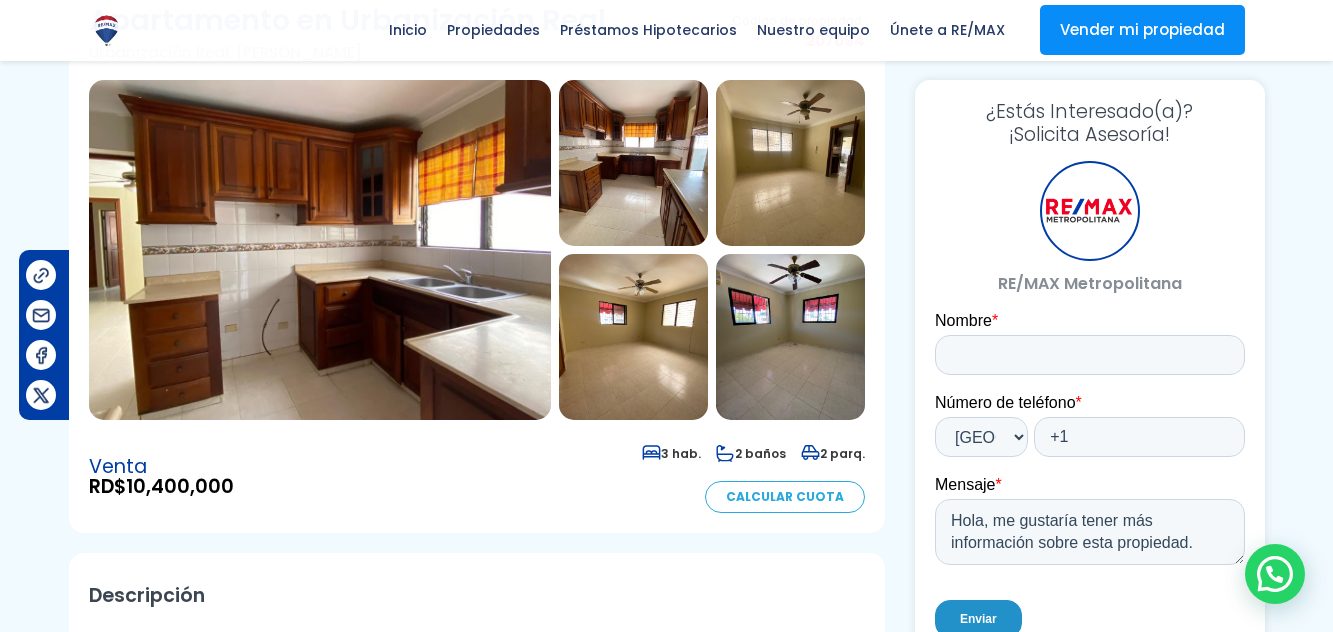 scroll, scrollTop: 100, scrollLeft: 0, axis: vertical 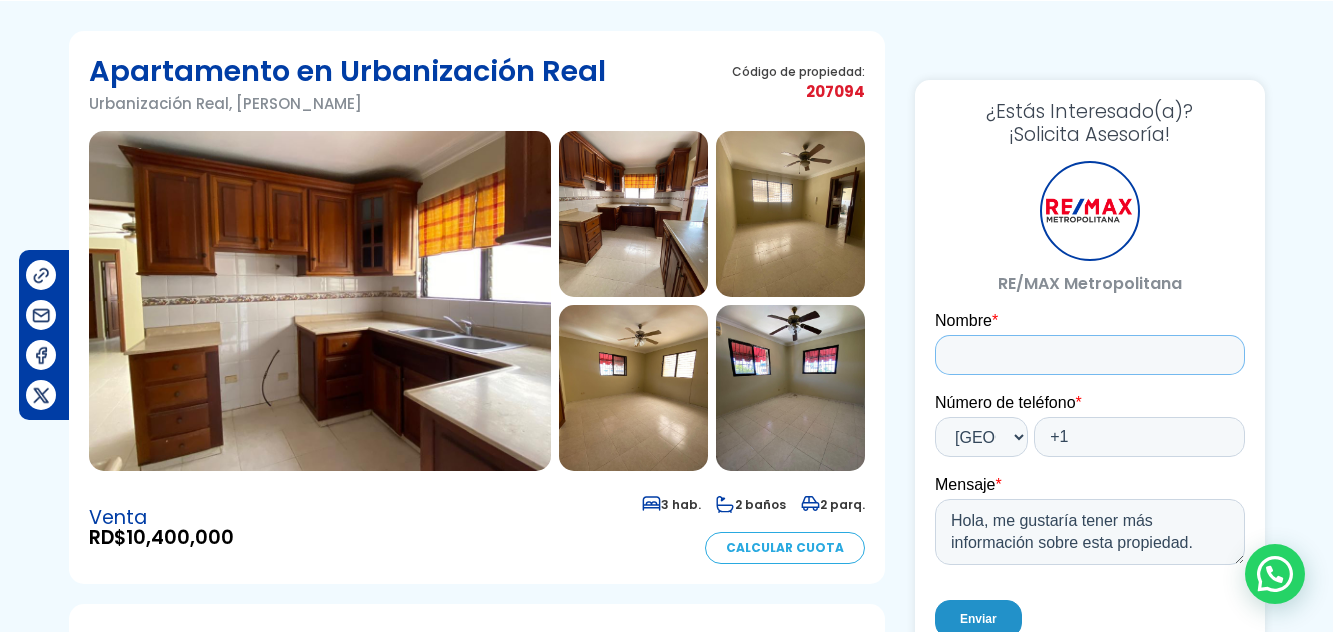 click on "Nombre *" at bounding box center (1089, 355) 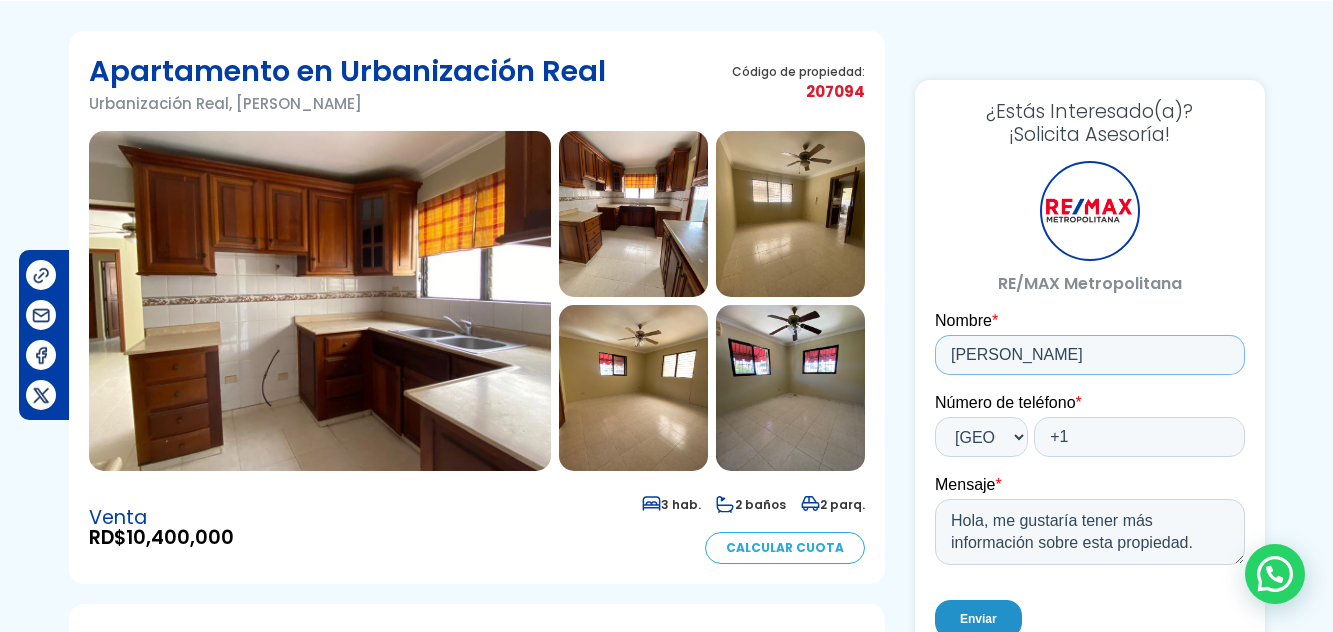 type on "[PERSON_NAME]" 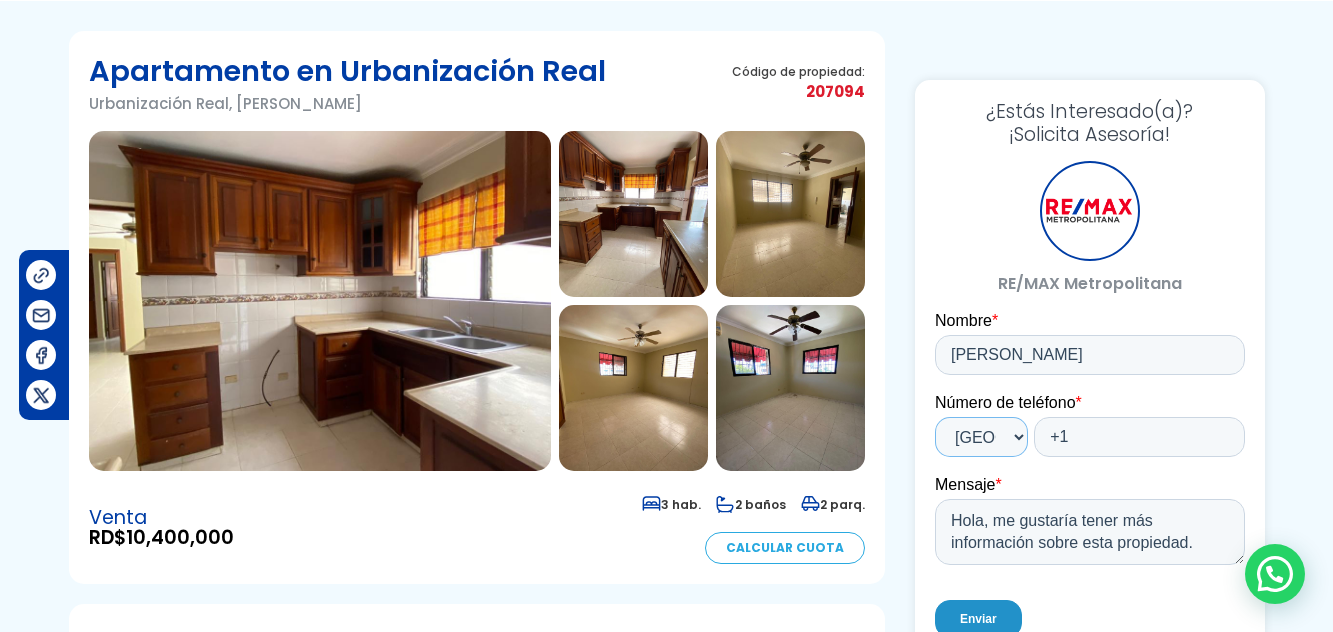 click on "* Afghanistan (‫افغانستان‬‎) Albania (Shqipëri) Algeria (‫الجزائر‬‎) American Samoa Andorra Angola Anguilla Antigua and Barbuda Argentina Armenia (Հայաստան) Aruba Australia Austria (Österreich) Azerbaijan (Azərbaycan) Bahamas Bahrain (‫البحرين‬‎) Bangladesh (বাংলাদেশ) Barbados Belarus (Беларусь) Belgium (België) Belize Benin (Bénin) Bermuda Bhutan (འབྲུག) Bolivia Bosnia and Herzegovina (Босна и Херцеговина) Botswana Brazil (Brasil) British Indian Ocean Territory British Virgin Islands Brunei Bulgaria (България) Burkina Faso Burundi (Uburundi) Cambodia (កម្ពុជា) Cameroon (Cameroun) Canada Cape Verde (Kabu Verdi) Caribbean Netherlands Cayman Islands Central African Republic (République centrafricaine) Chad (Tchad) Chile China (中国) Colombia Comoros (‫جزر القمر‬‎) Congo (DRC) (Jamhuri ya Kidemokrasia ya Kongo) Congo (Republic) (Congo-Brazzaville) Cook Islands Costa Rica" at bounding box center [980, 437] 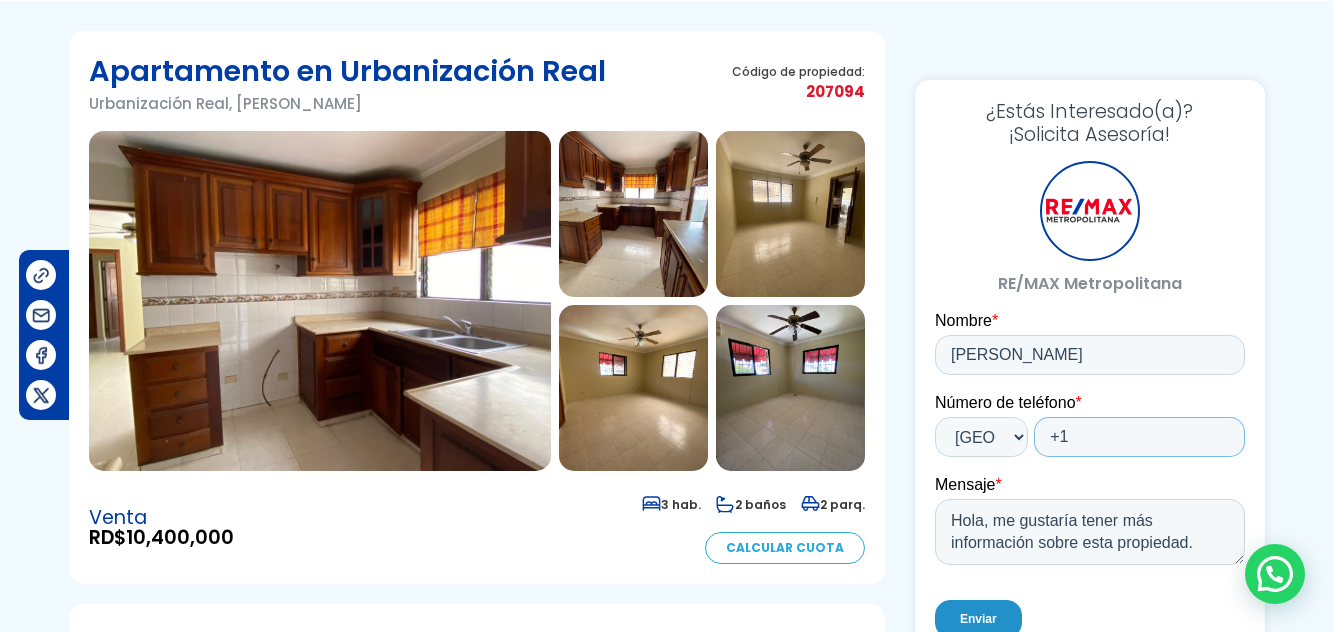 click on "+1" at bounding box center (1138, 437) 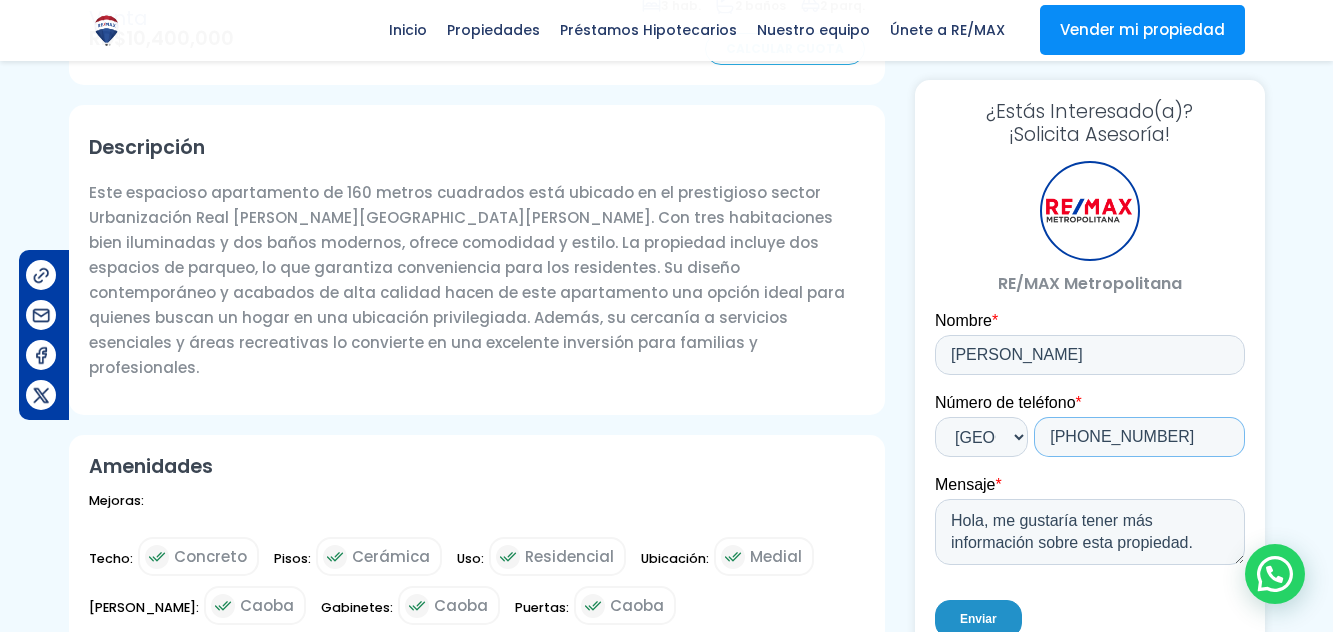 scroll, scrollTop: 600, scrollLeft: 0, axis: vertical 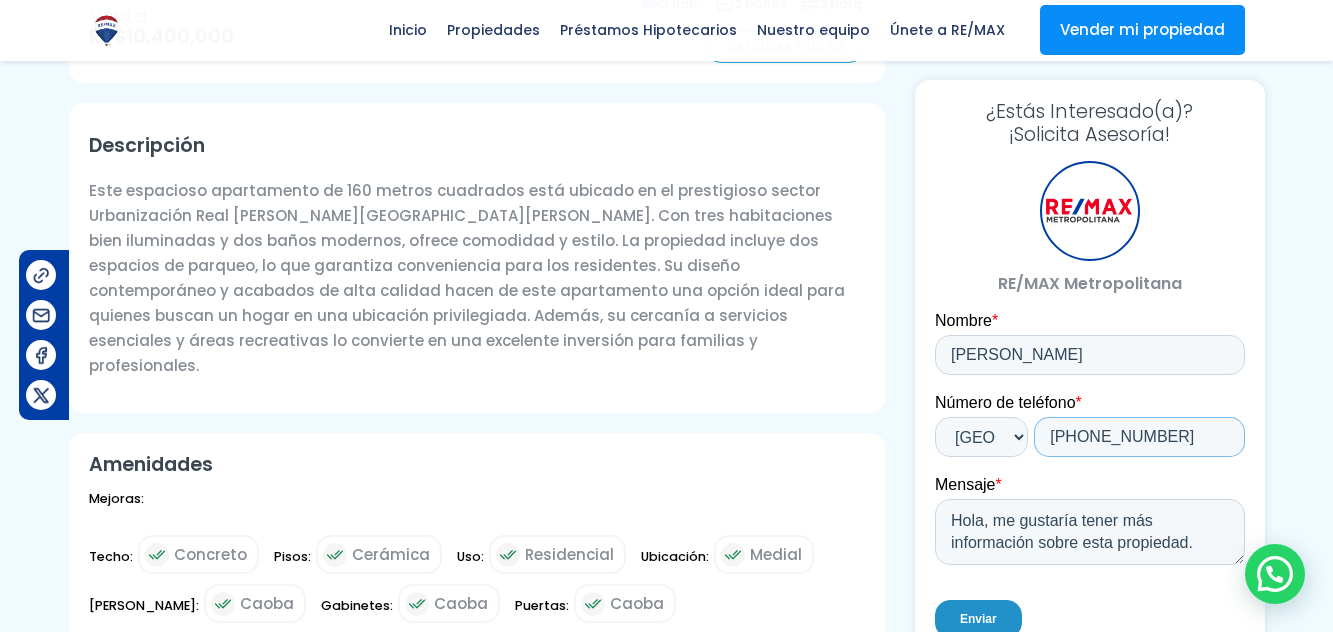 type on "+1 8295157361" 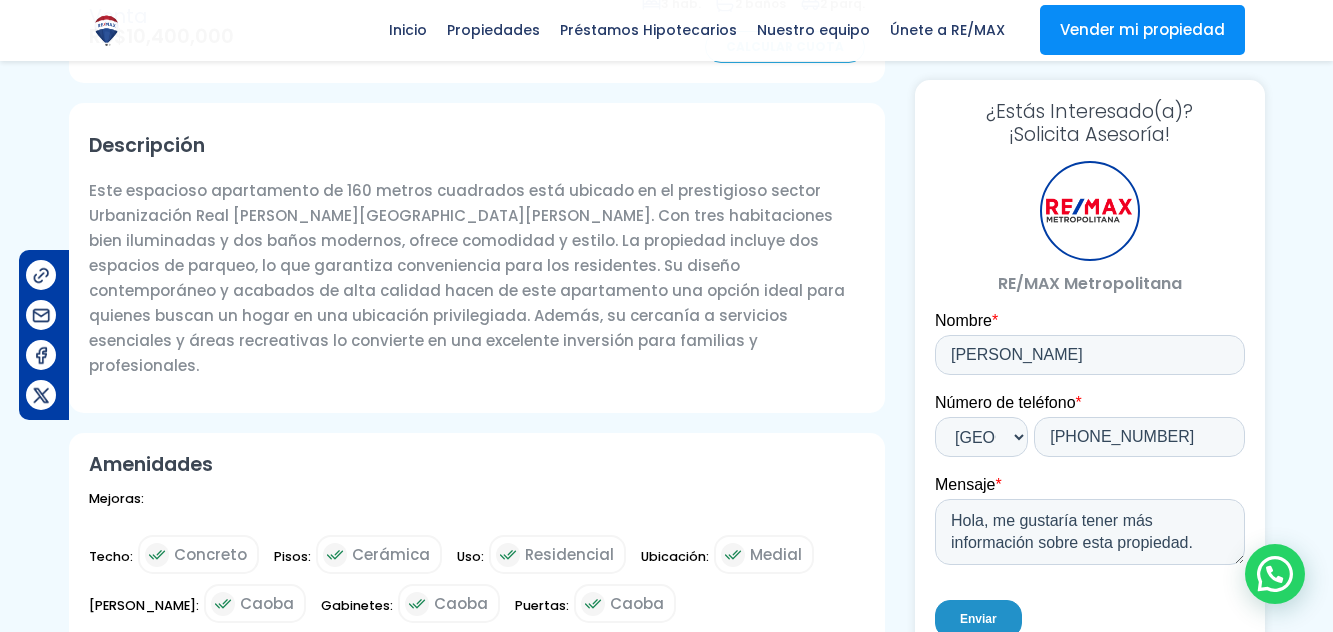 click on "Enviar" at bounding box center (977, 619) 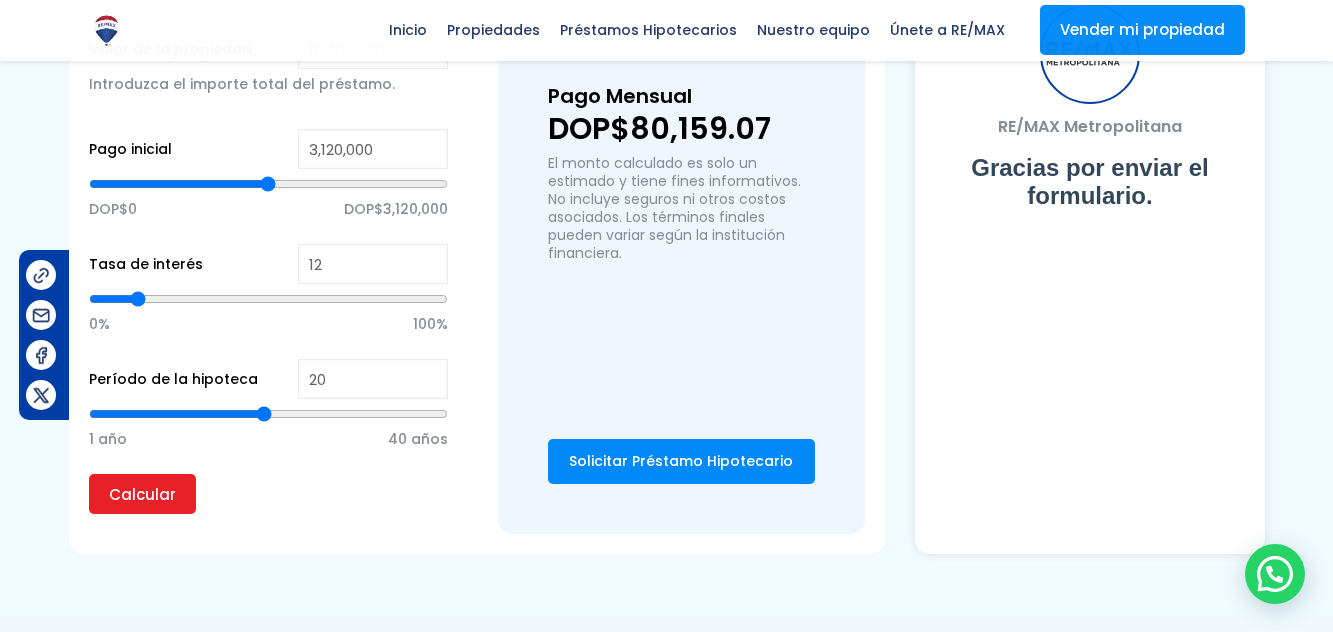 scroll, scrollTop: 1400, scrollLeft: 0, axis: vertical 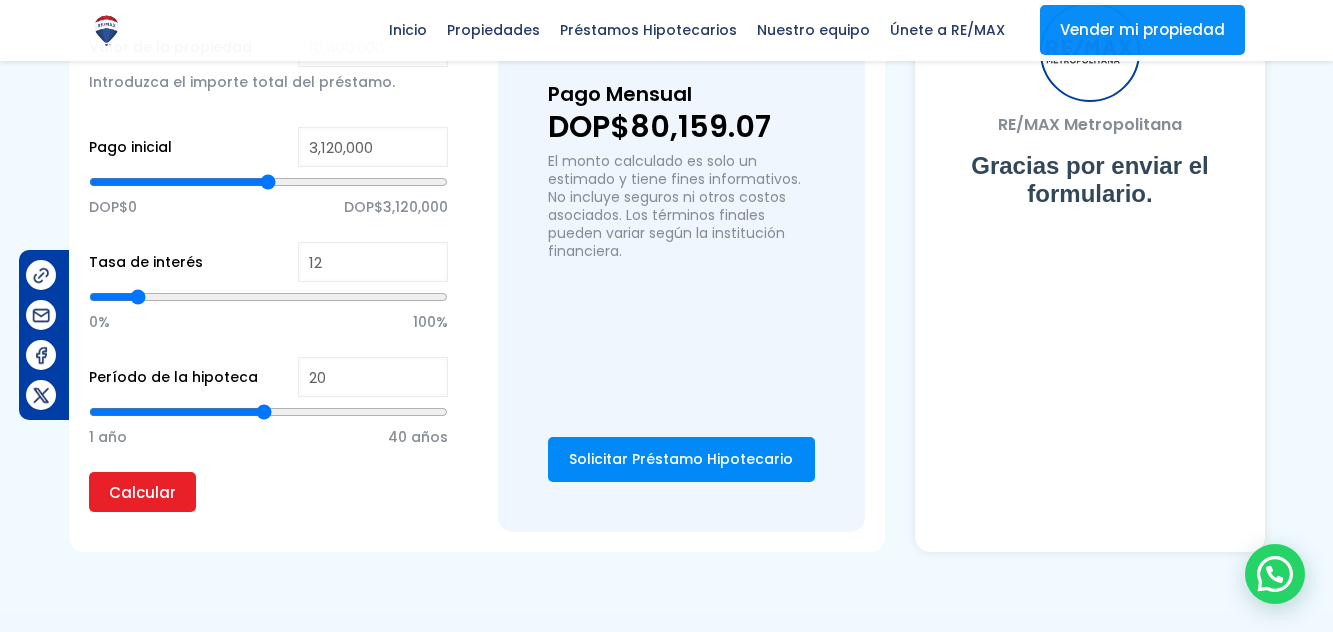type on "19" 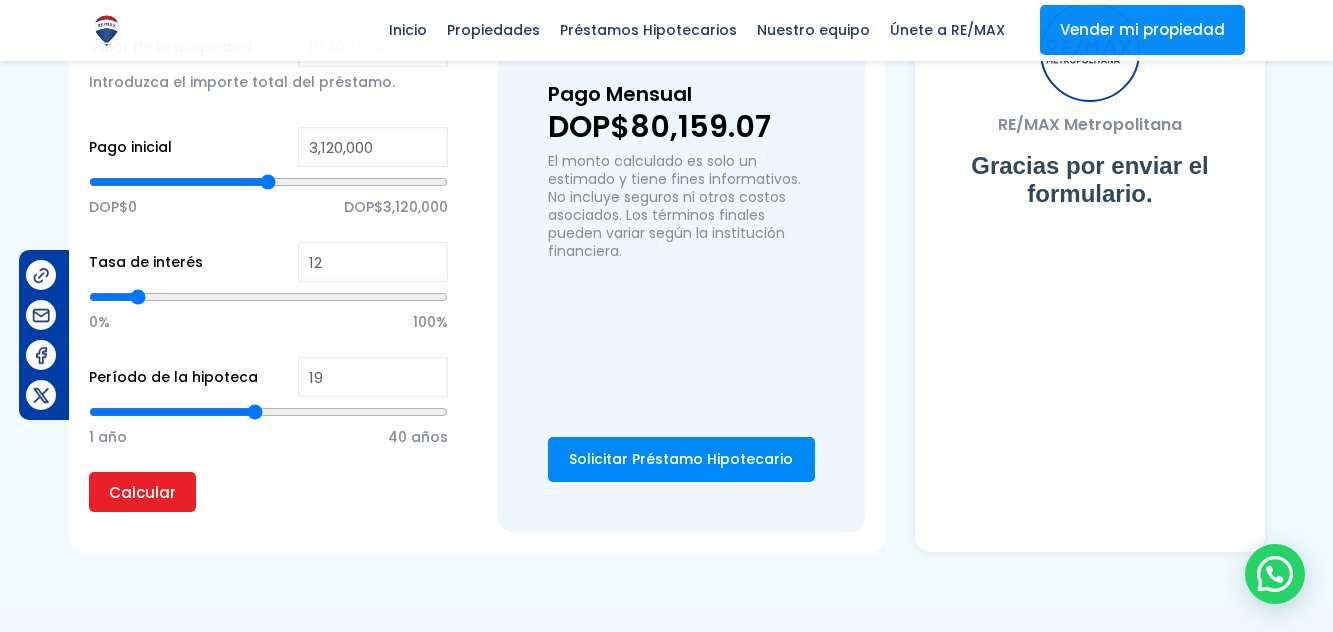 type on "18" 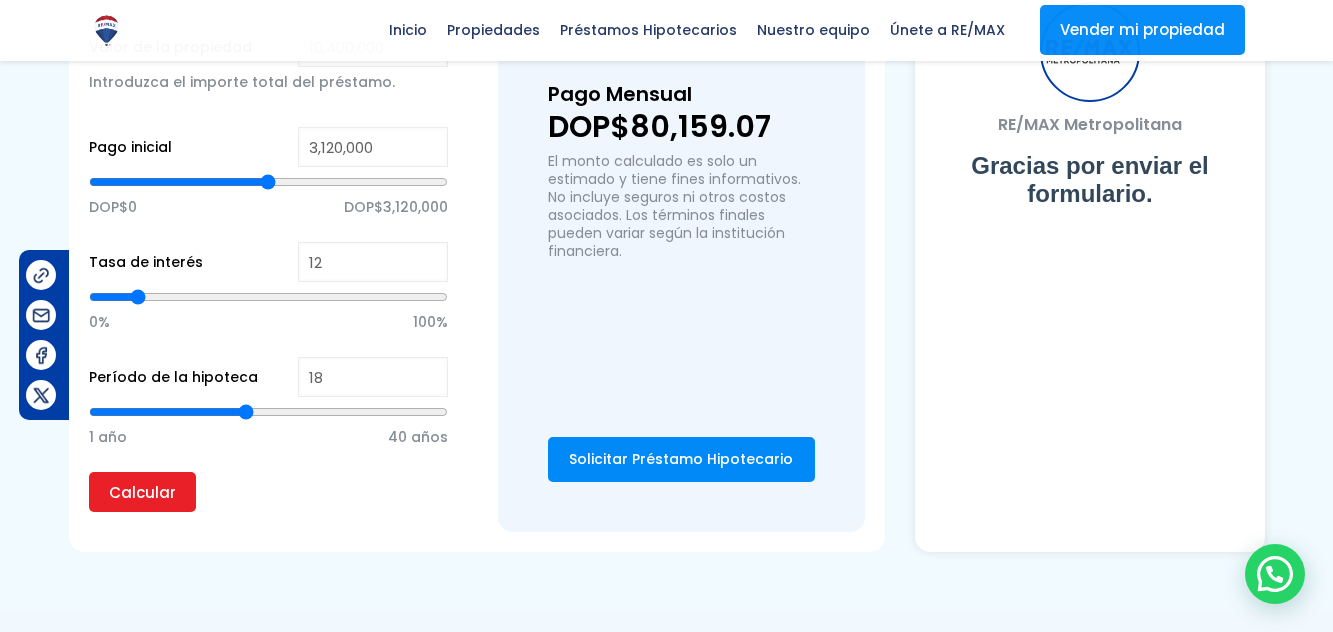 type on "17" 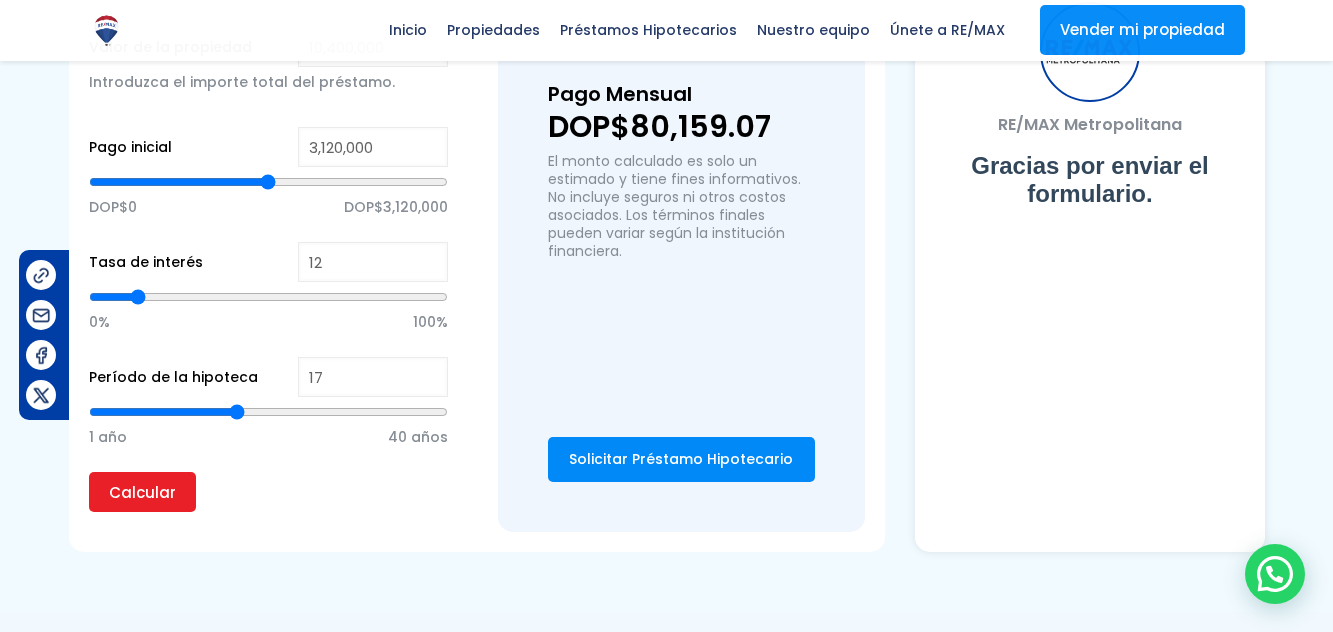 type on "16" 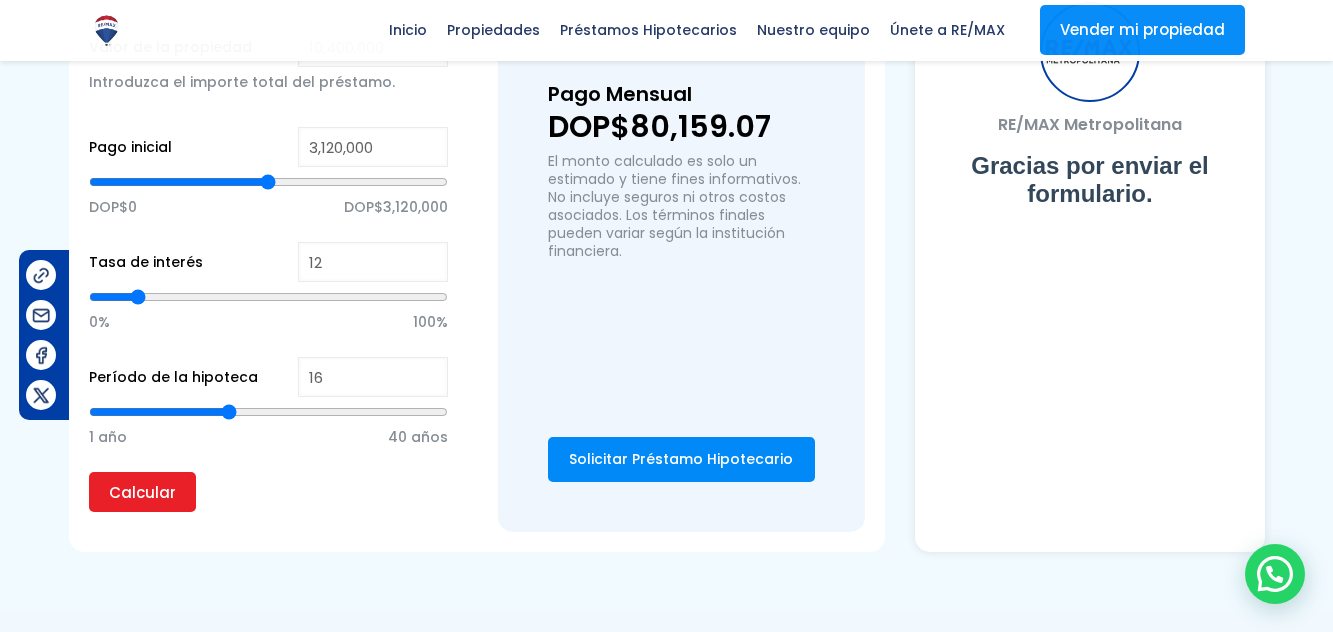 type on "15" 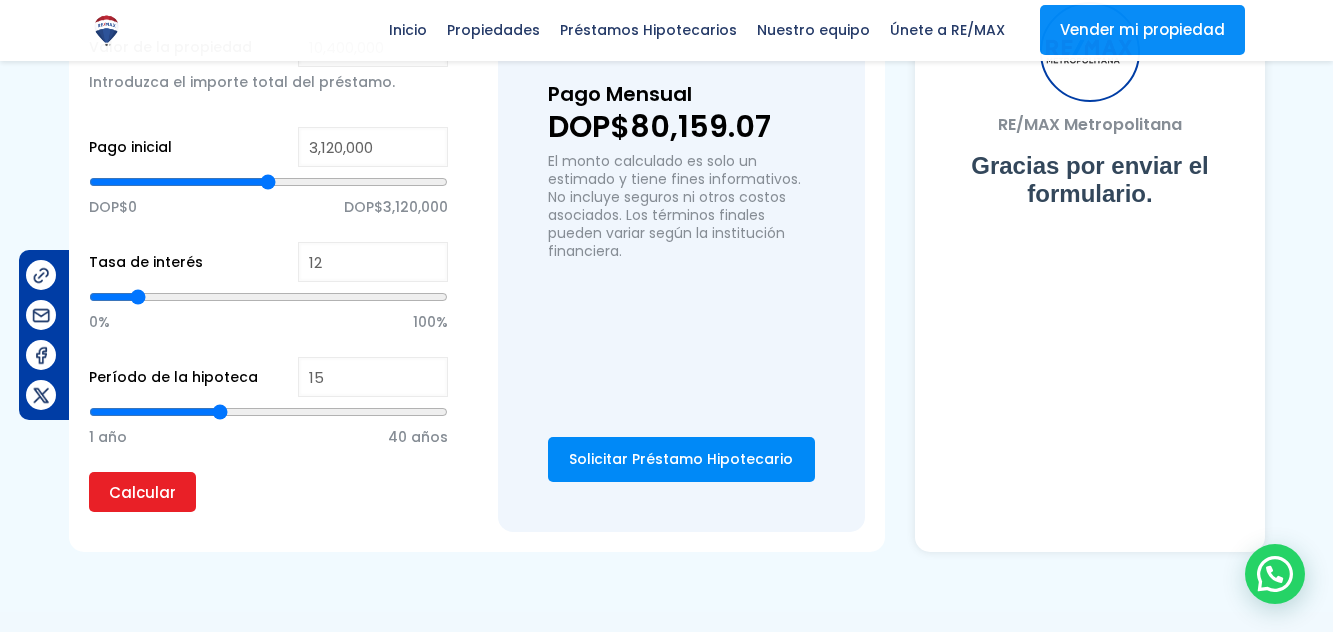 type on "14" 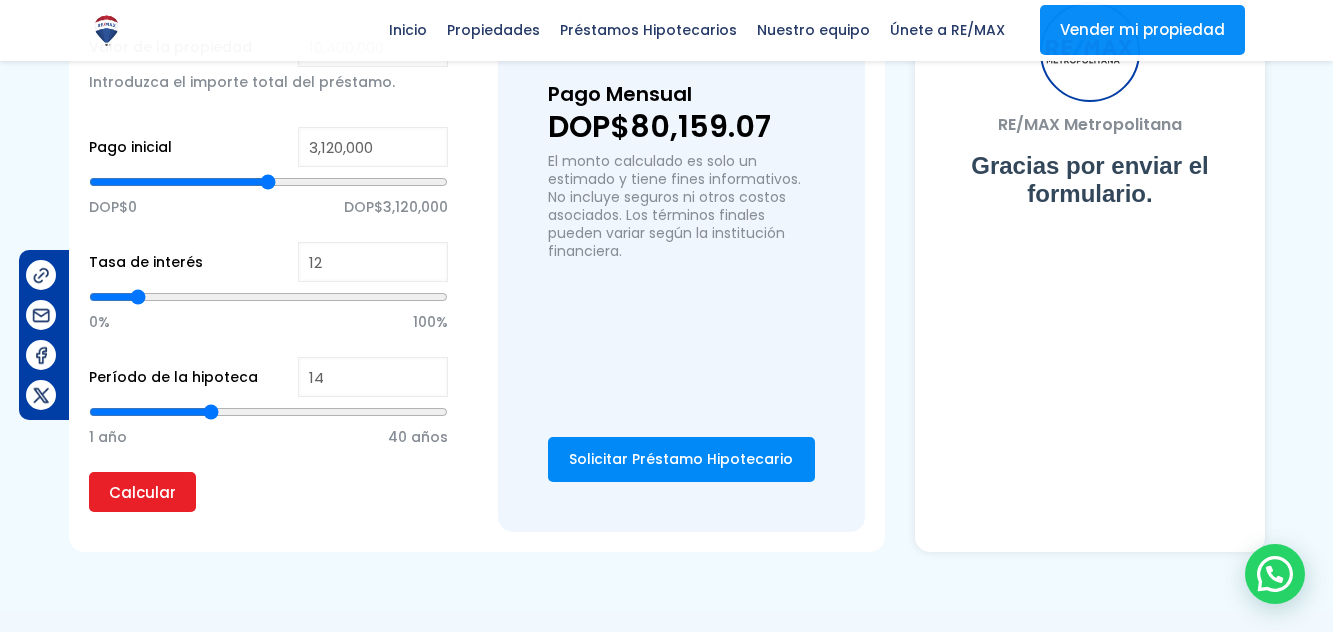 type on "13" 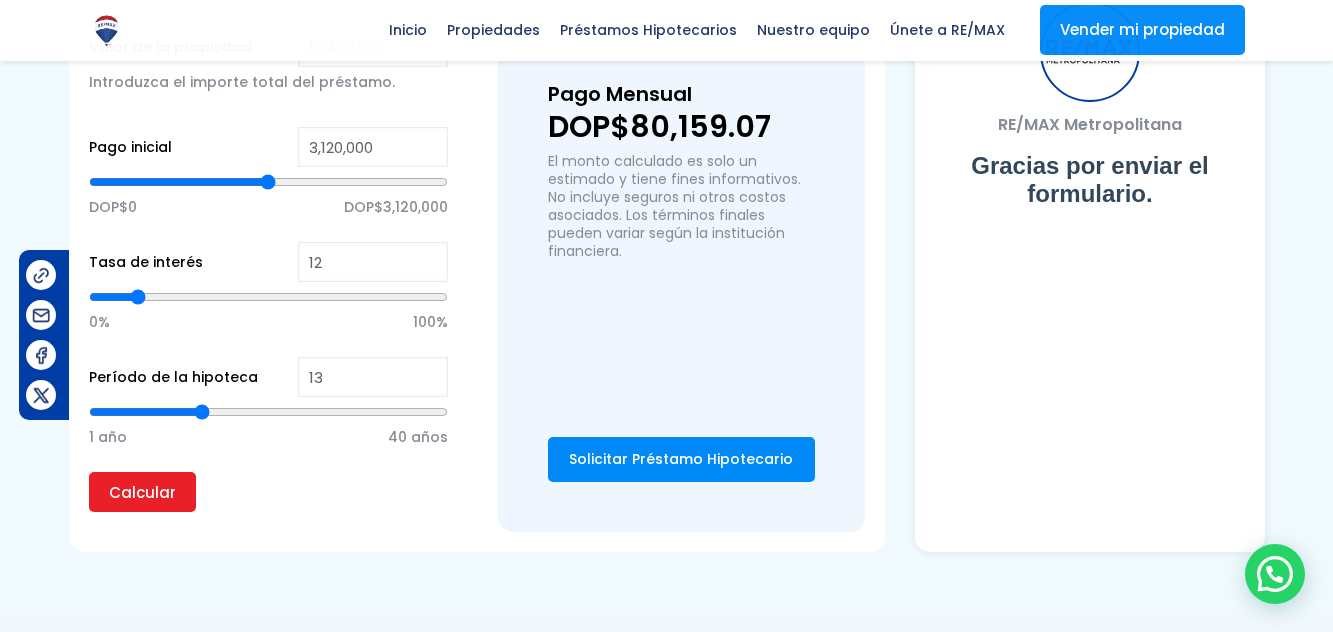 type on "12" 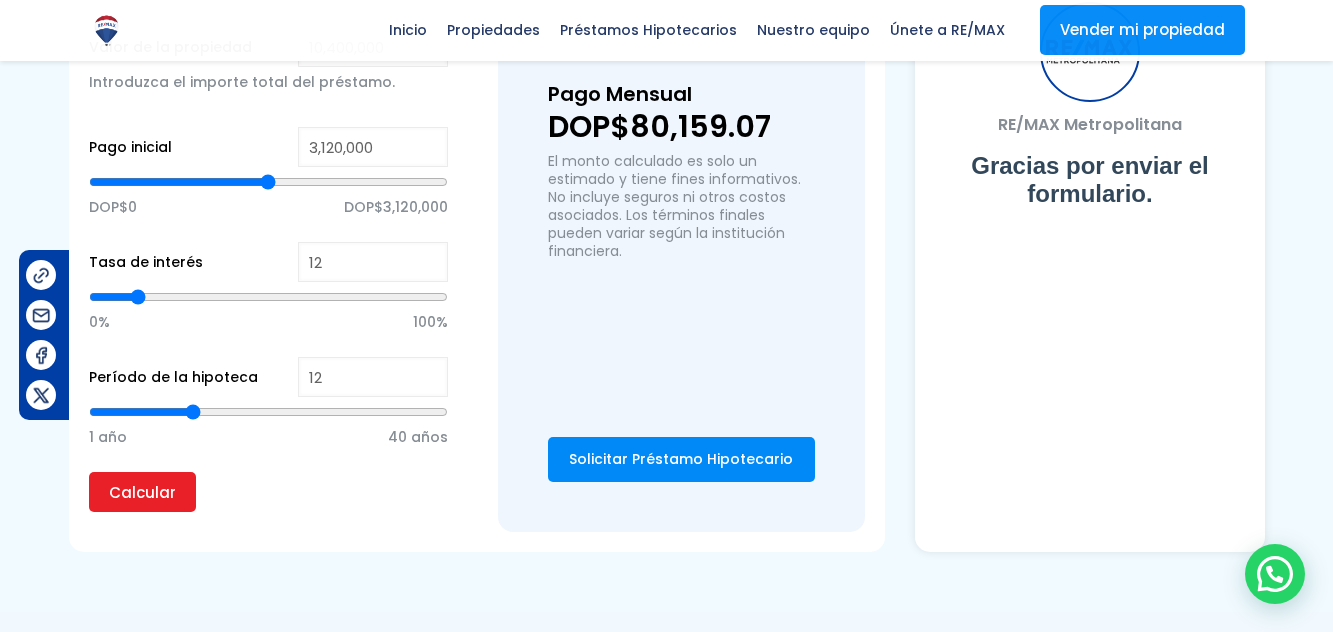 drag, startPoint x: 262, startPoint y: 386, endPoint x: 190, endPoint y: 389, distance: 72.06247 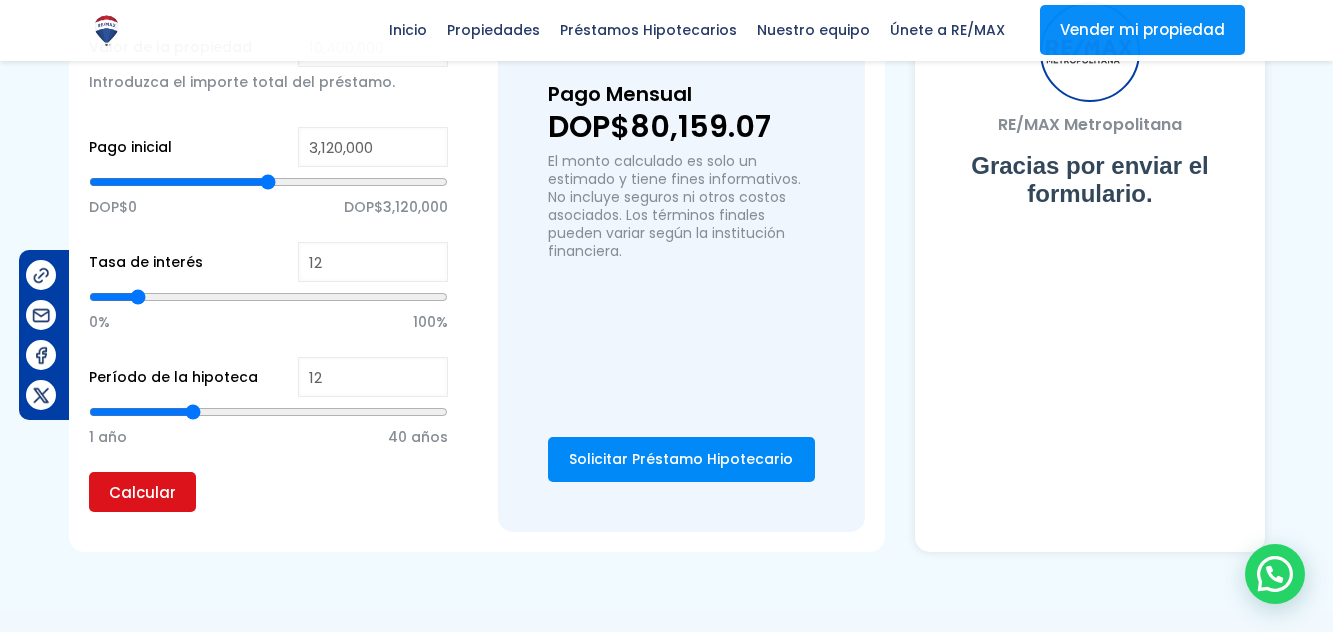 click on "Calcular" at bounding box center [142, 492] 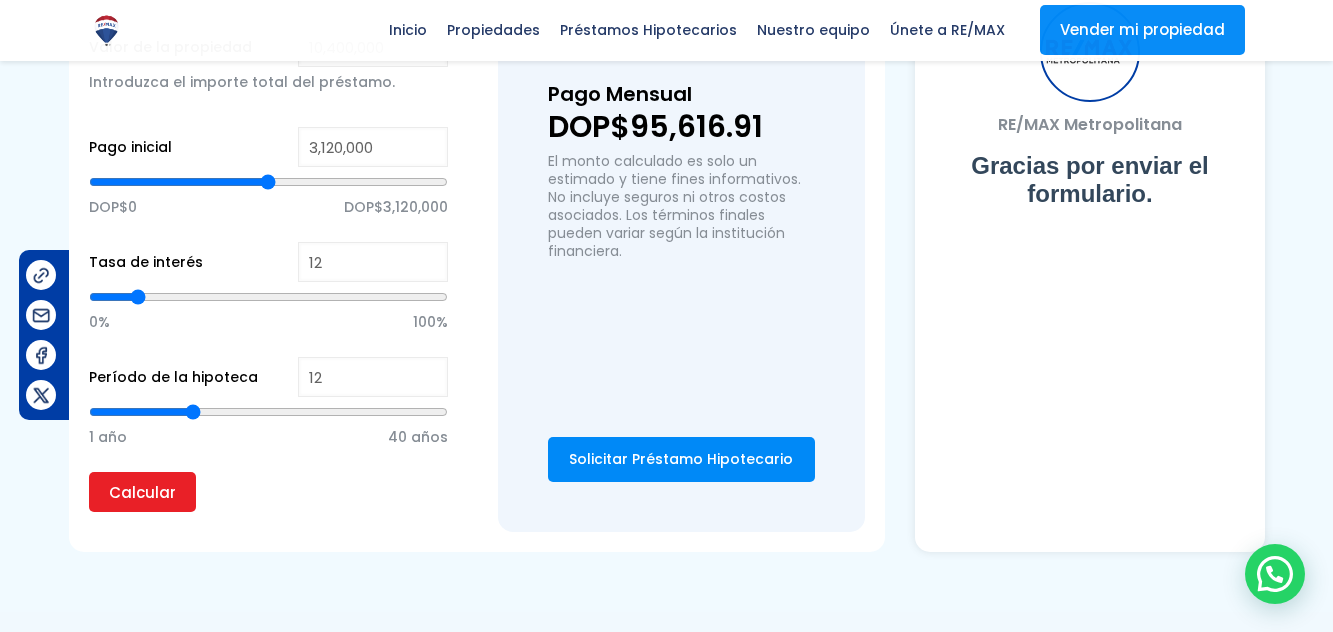 type on "11" 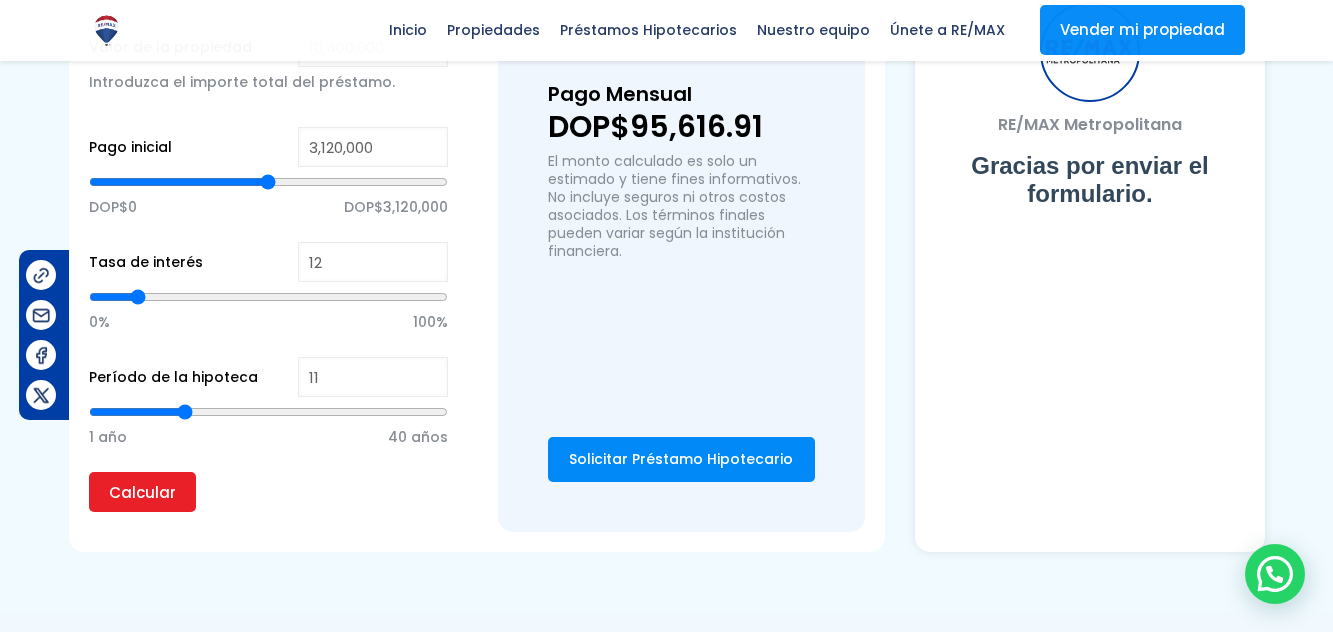type on "10" 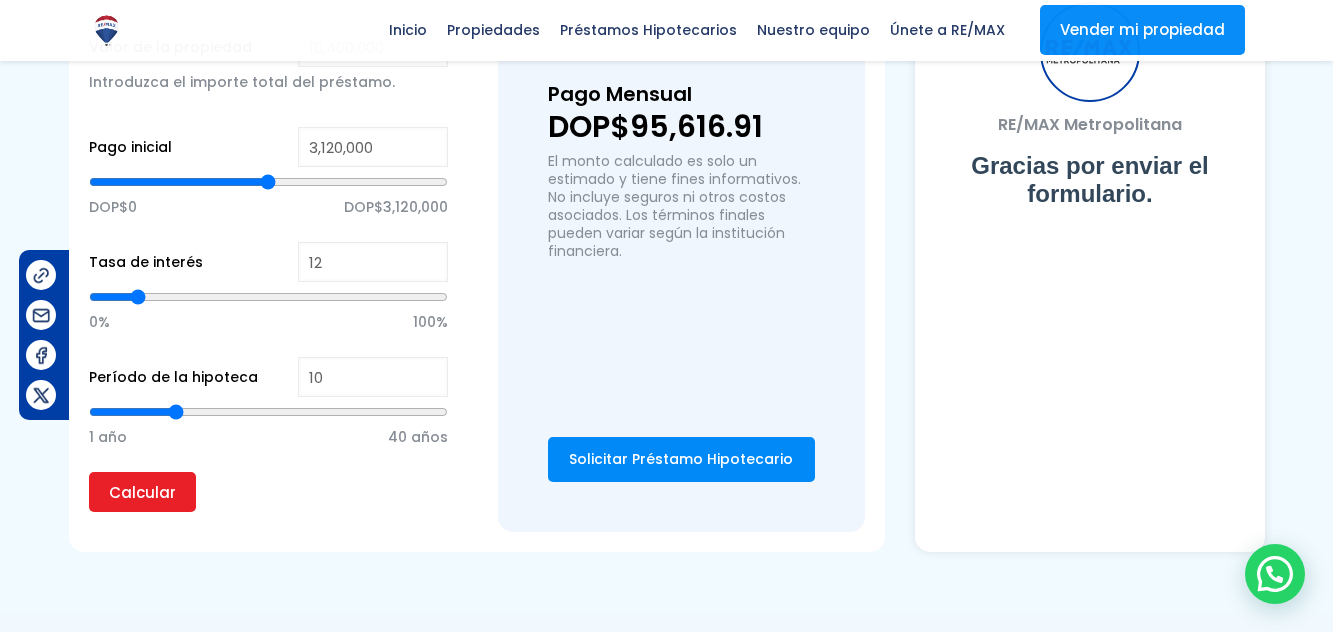 drag, startPoint x: 194, startPoint y: 386, endPoint x: 179, endPoint y: 385, distance: 15.033297 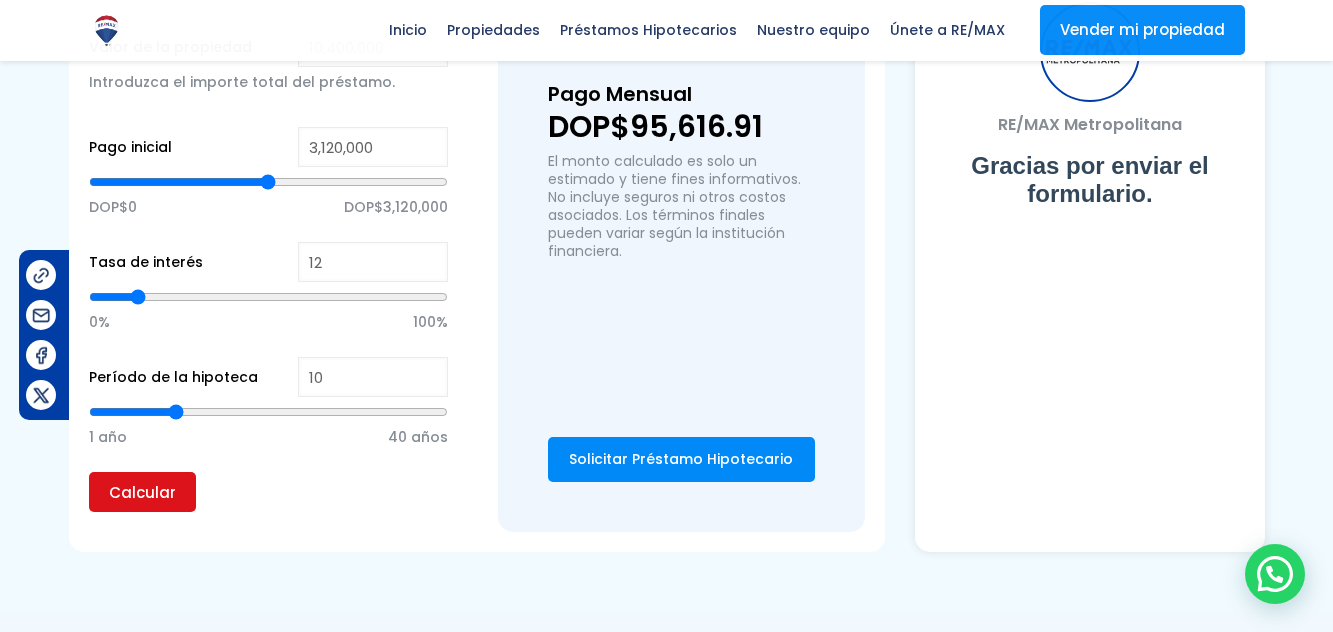 click on "Calcular" at bounding box center [142, 492] 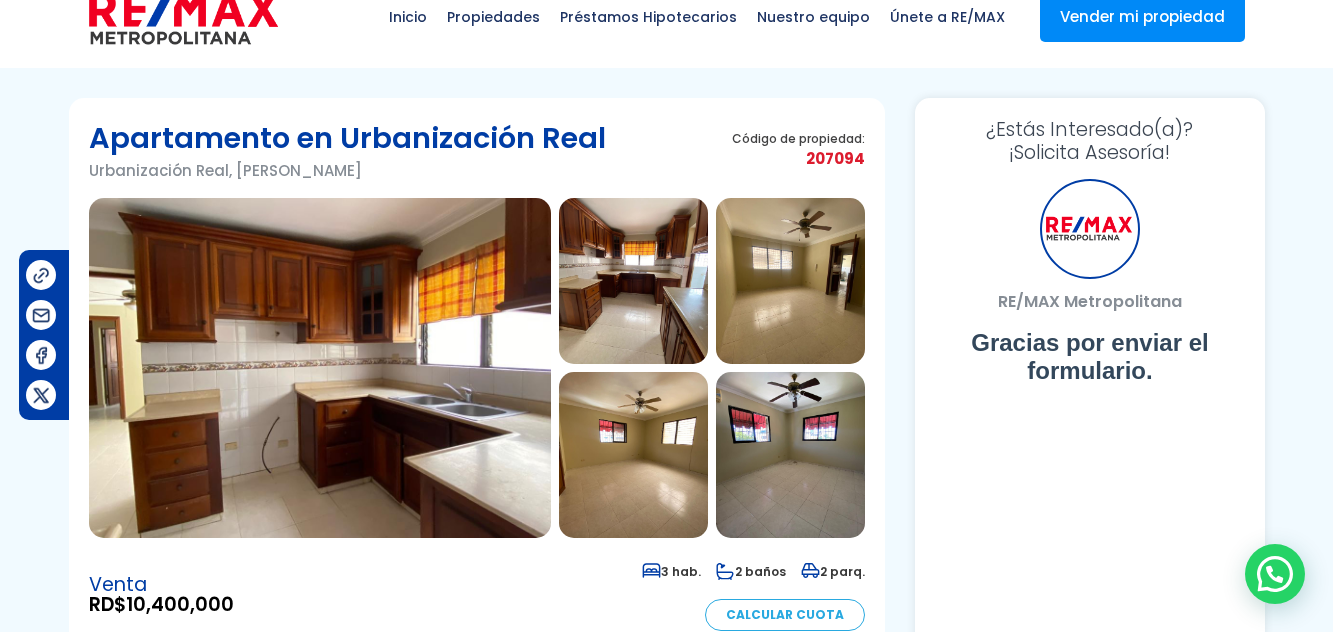 scroll, scrollTop: 0, scrollLeft: 0, axis: both 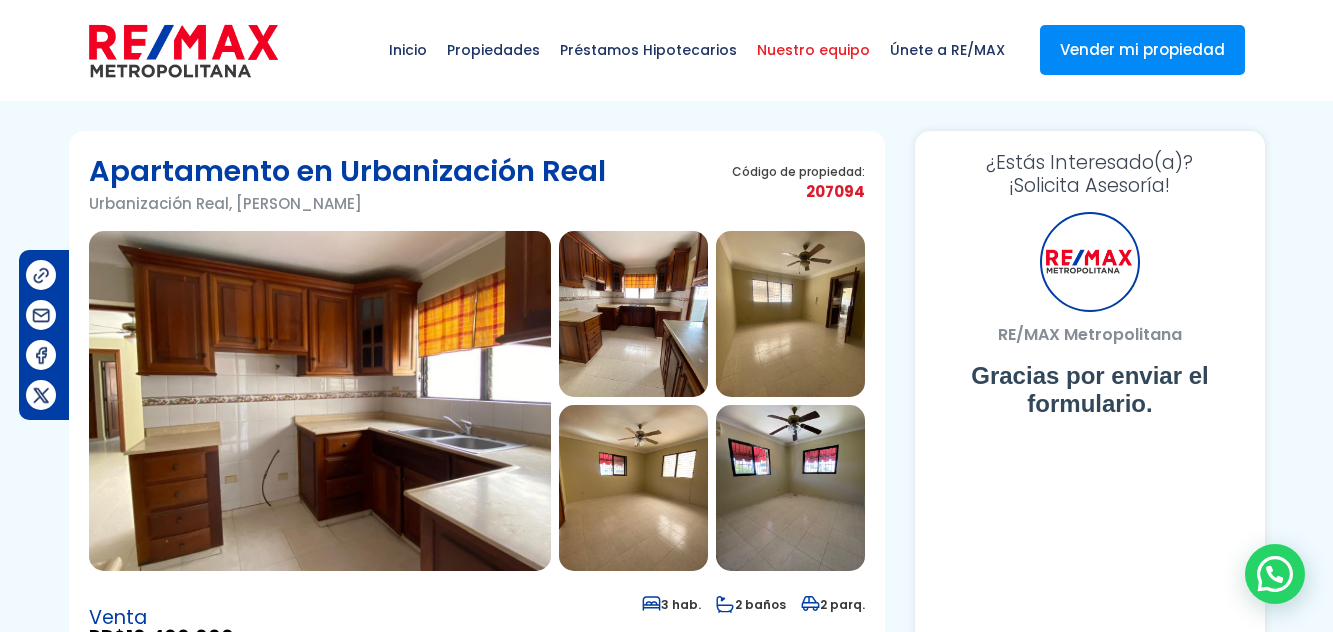 click on "Nuestro equipo" at bounding box center (813, 50) 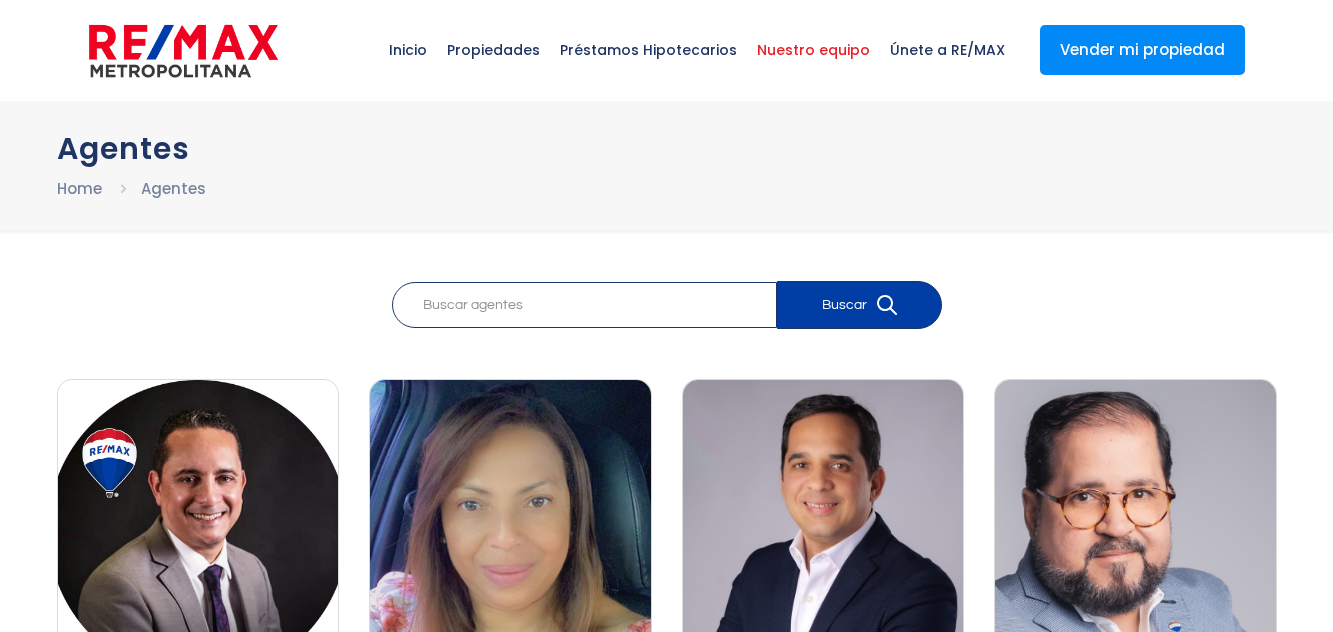 scroll, scrollTop: 0, scrollLeft: 0, axis: both 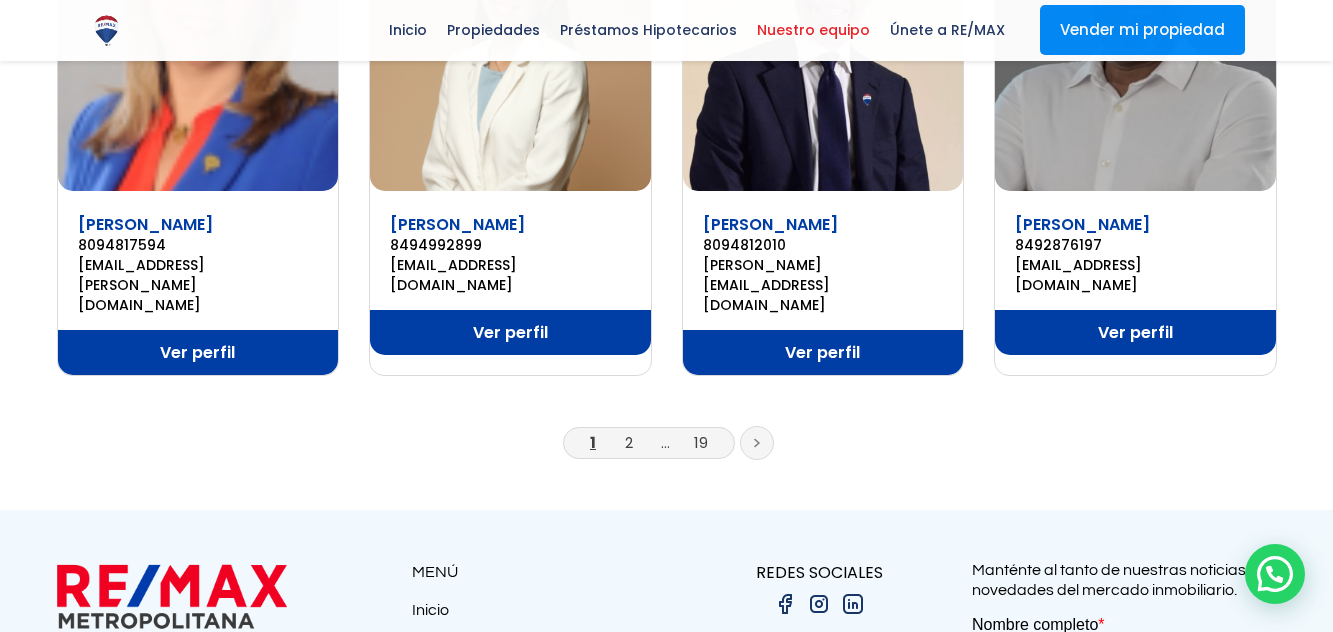 click 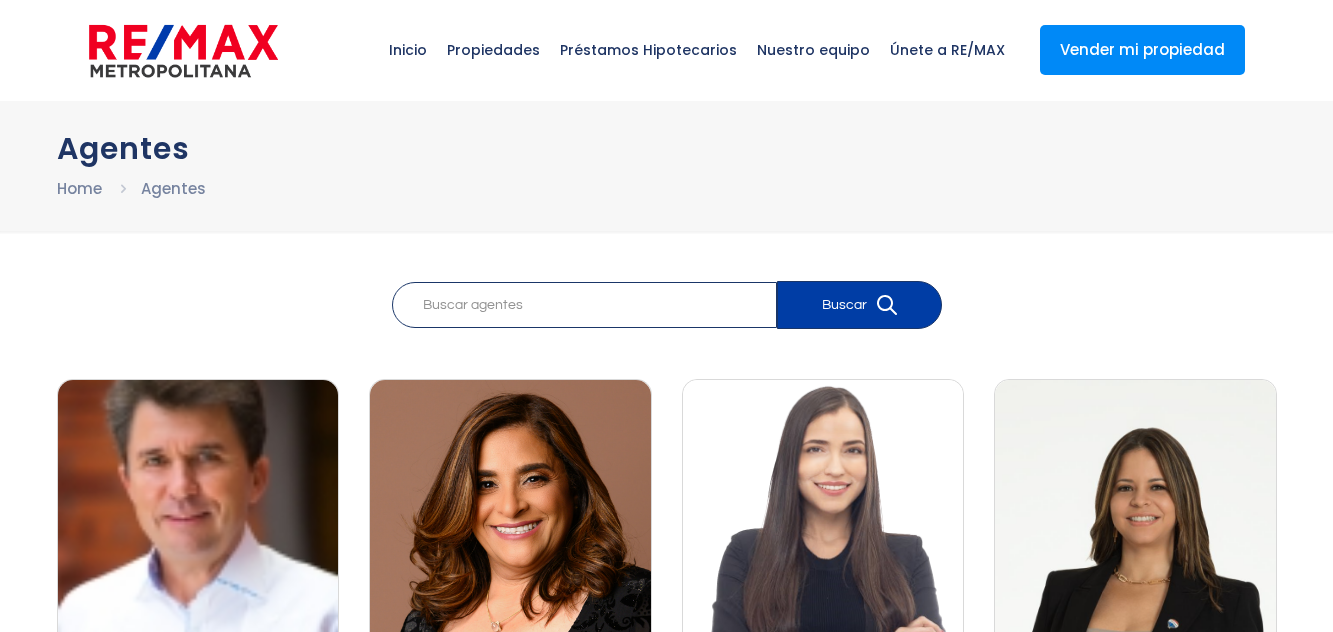 scroll, scrollTop: 0, scrollLeft: 0, axis: both 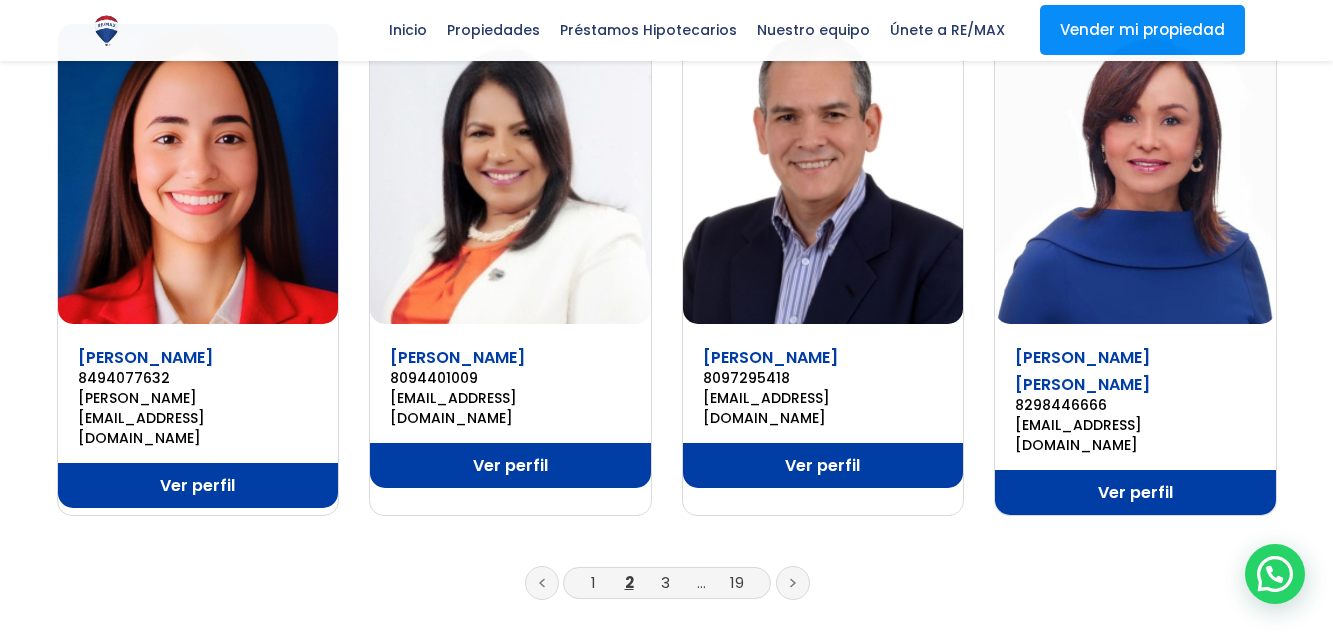 click 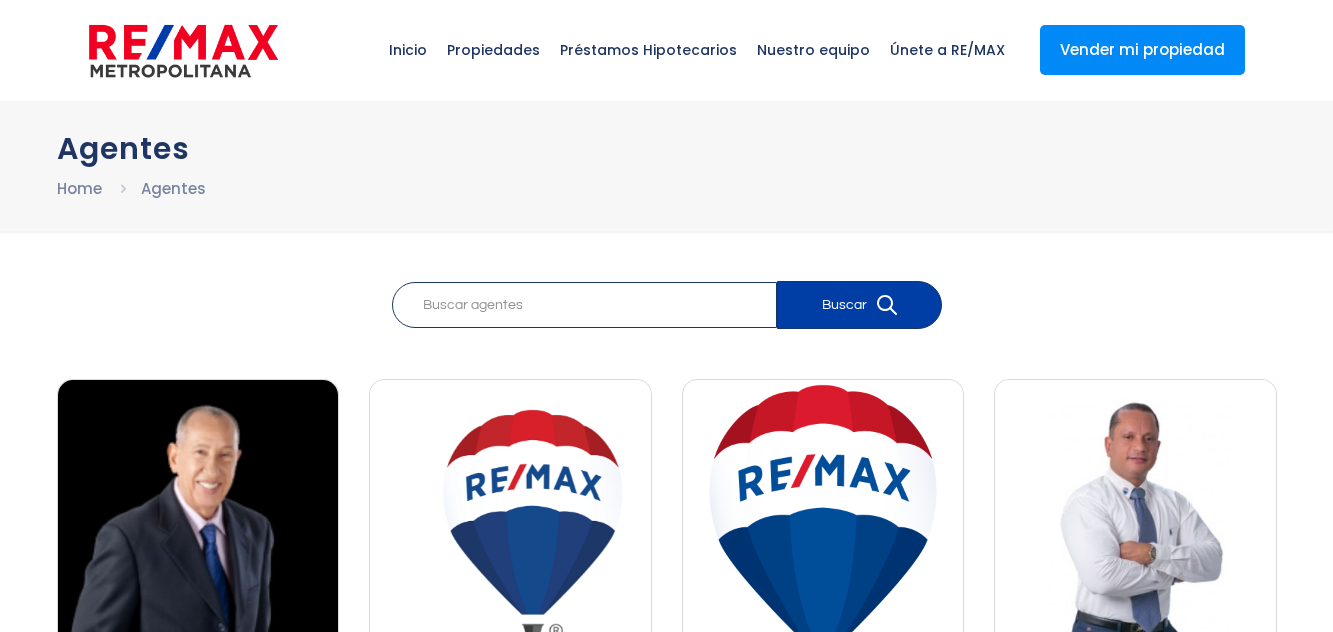 scroll, scrollTop: 0, scrollLeft: 0, axis: both 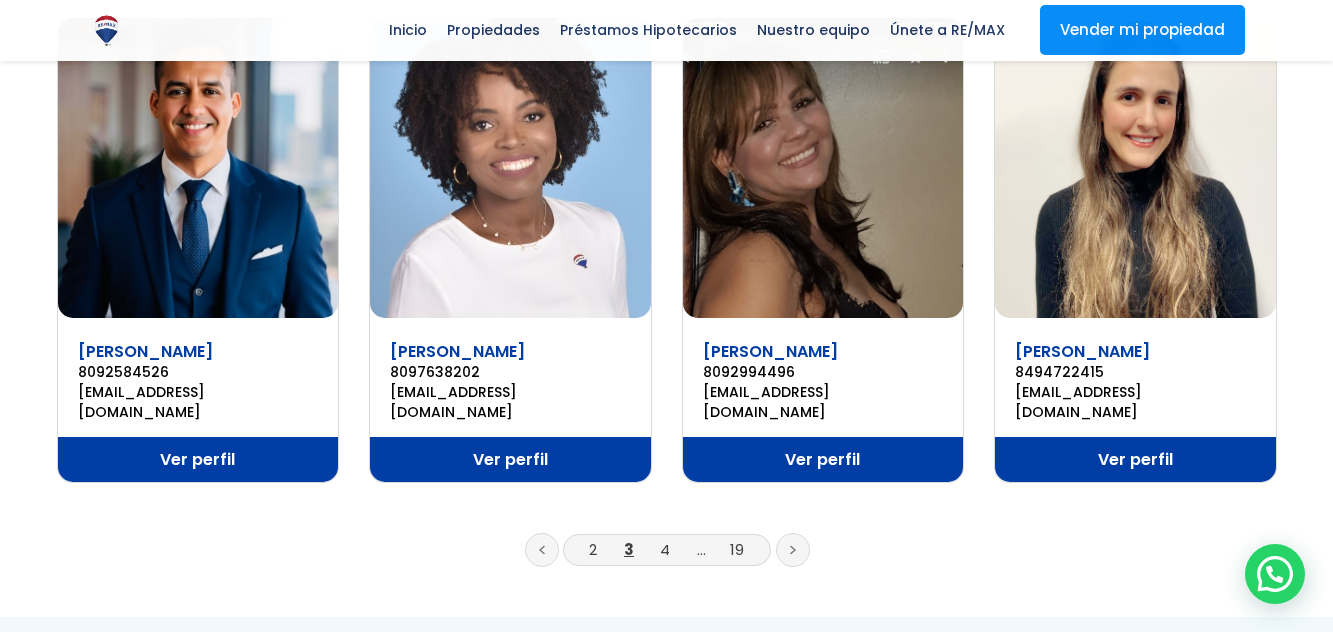 click at bounding box center [793, 550] 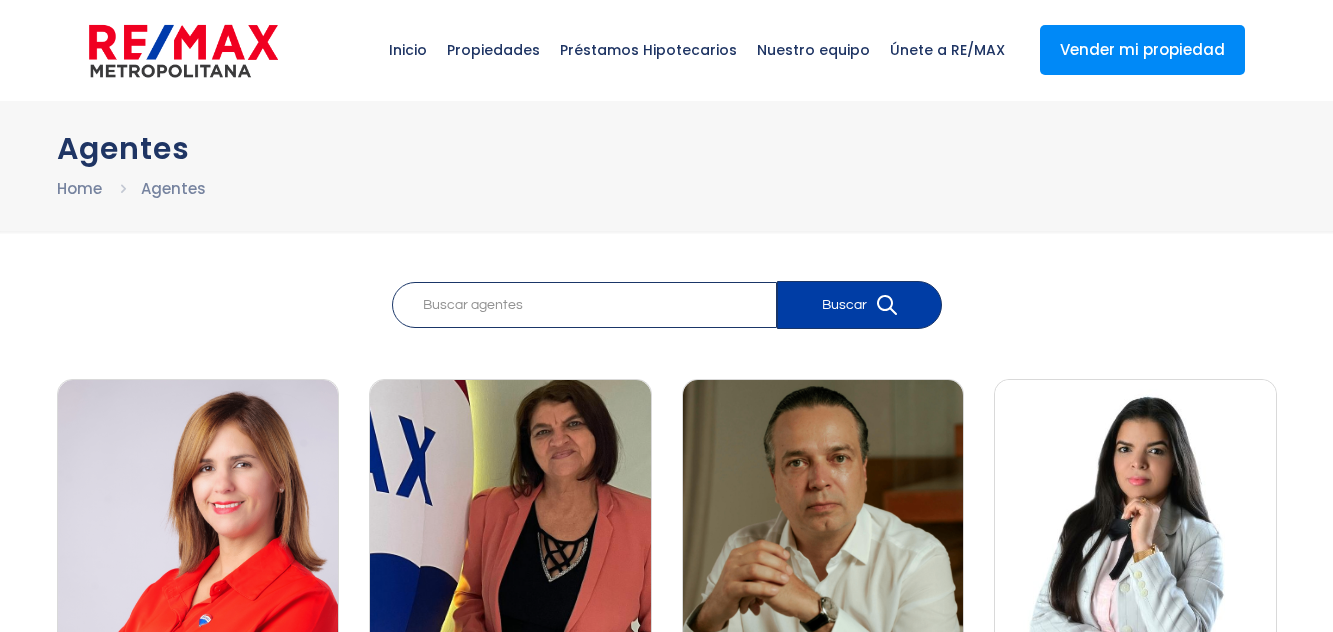 scroll, scrollTop: 0, scrollLeft: 0, axis: both 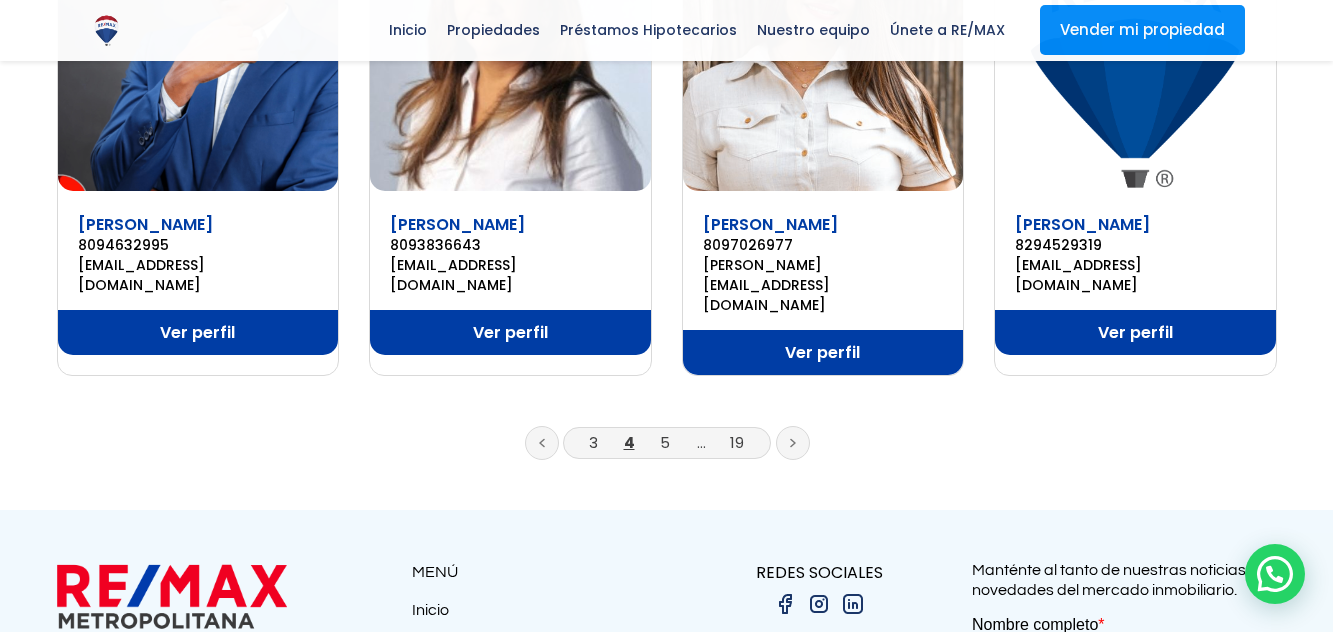 click at bounding box center (793, 443) 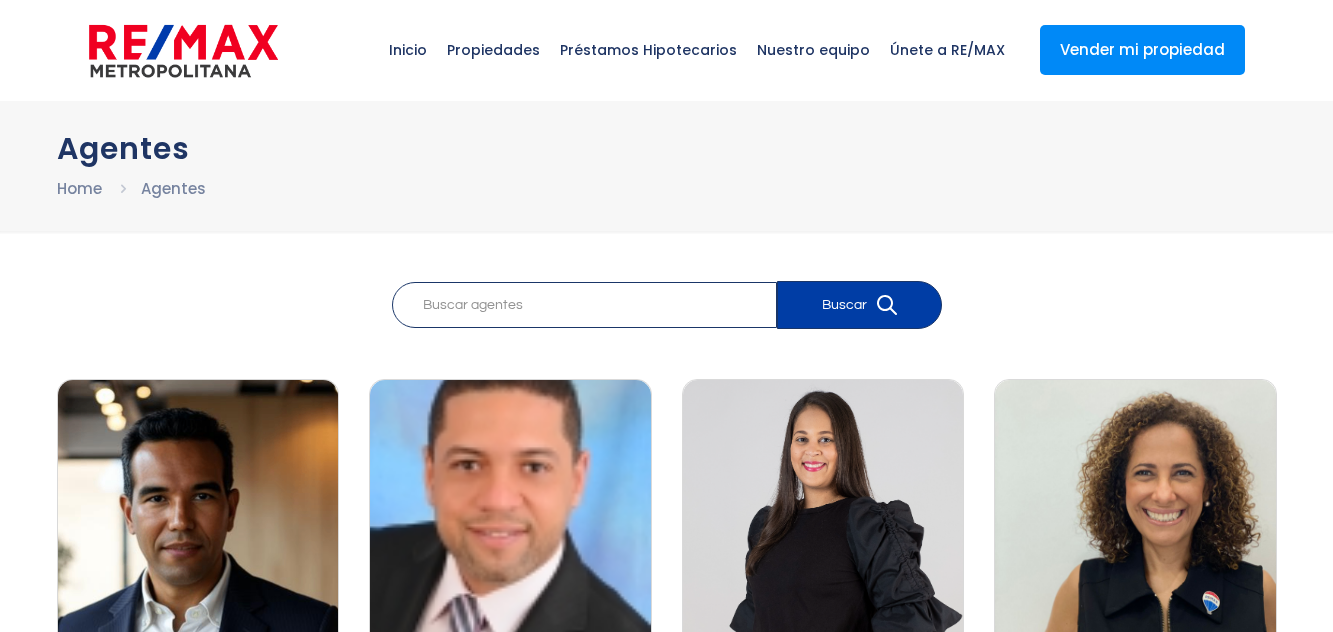 scroll, scrollTop: 0, scrollLeft: 0, axis: both 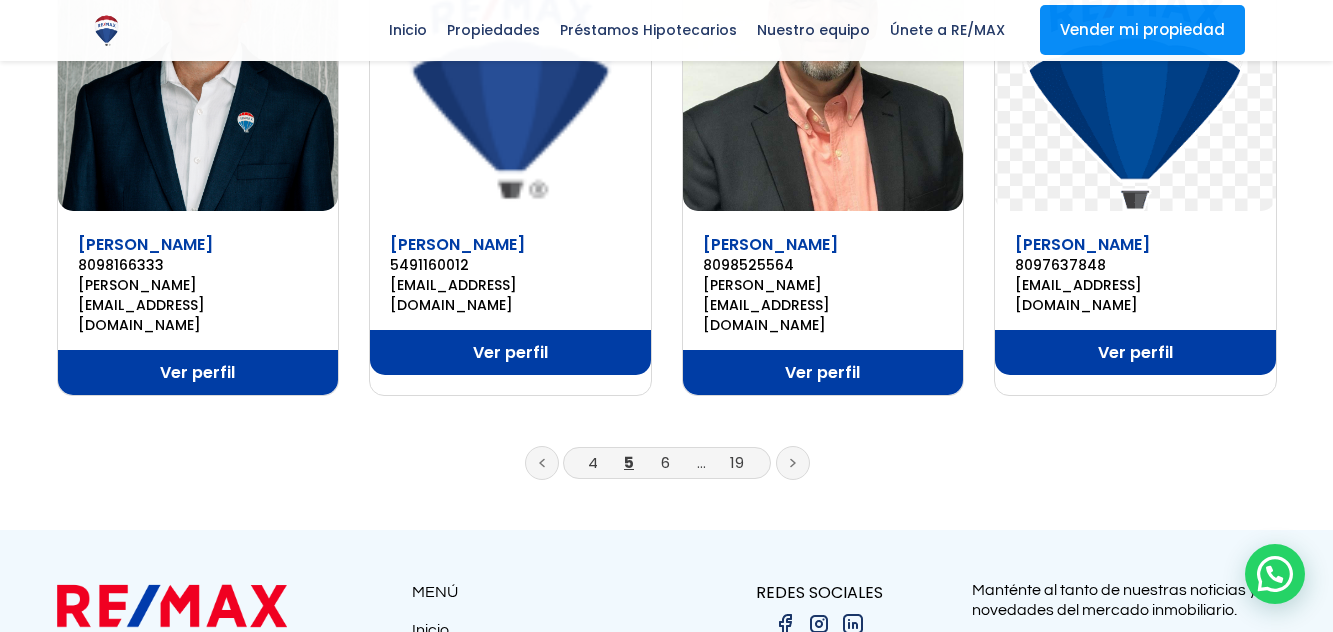 click at bounding box center [793, 463] 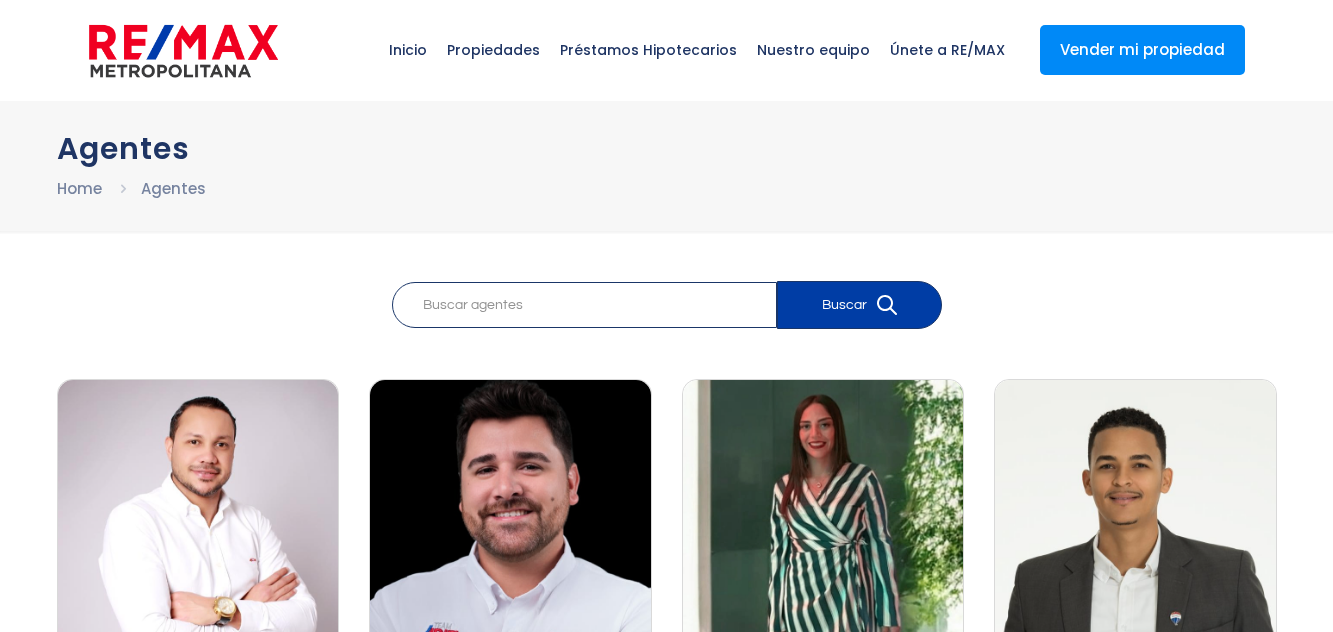 scroll, scrollTop: 0, scrollLeft: 0, axis: both 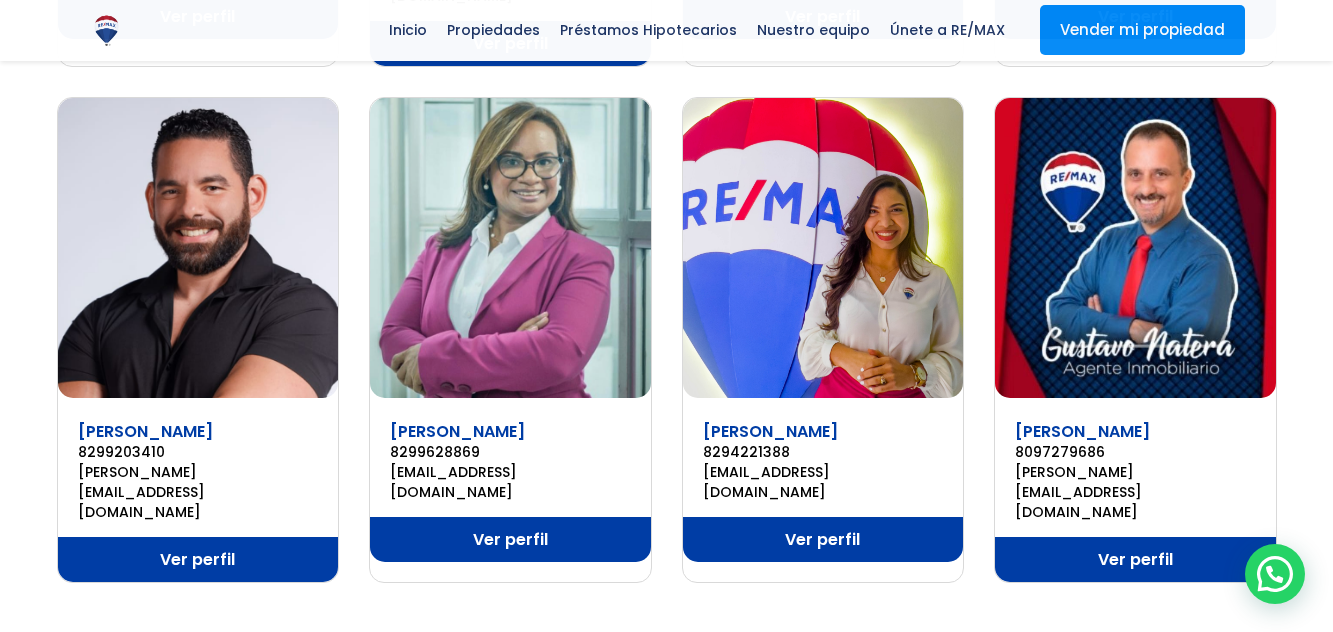 click 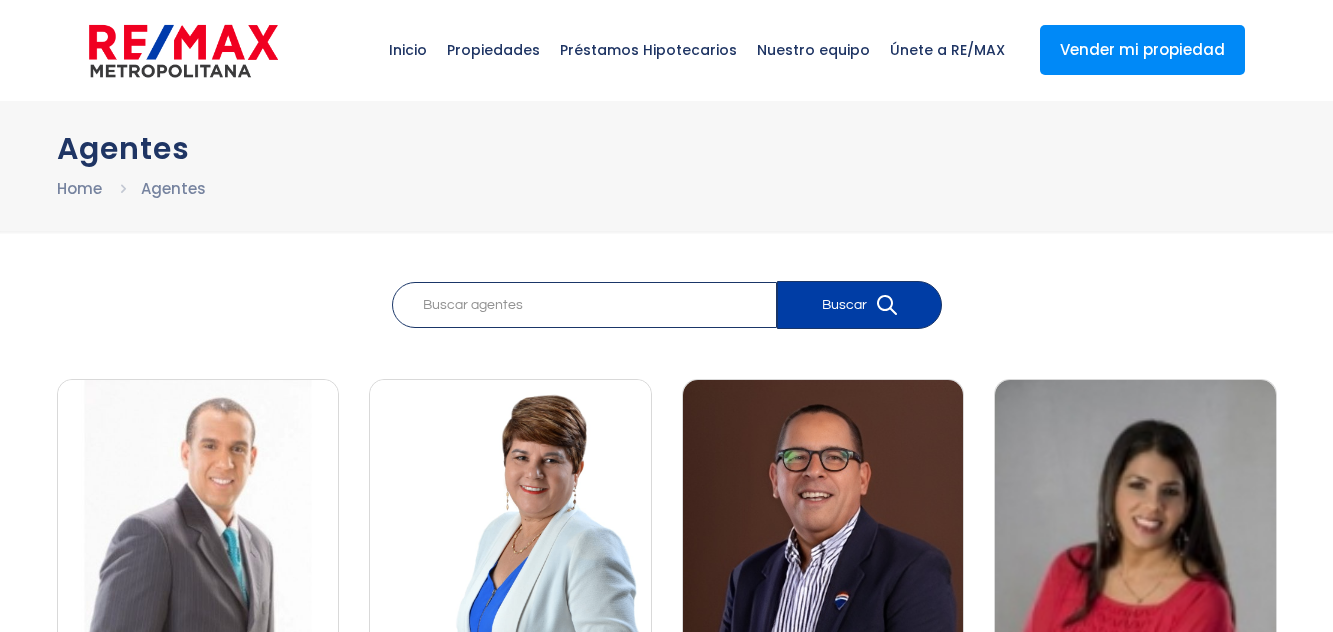scroll, scrollTop: 0, scrollLeft: 0, axis: both 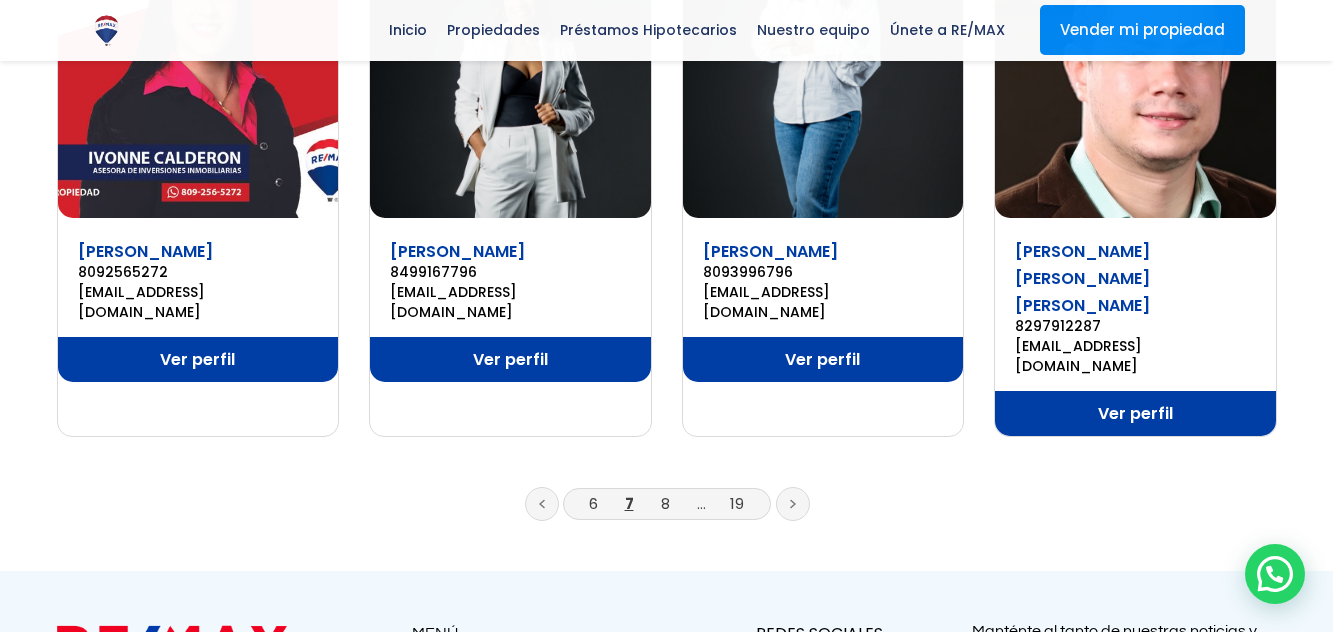 click 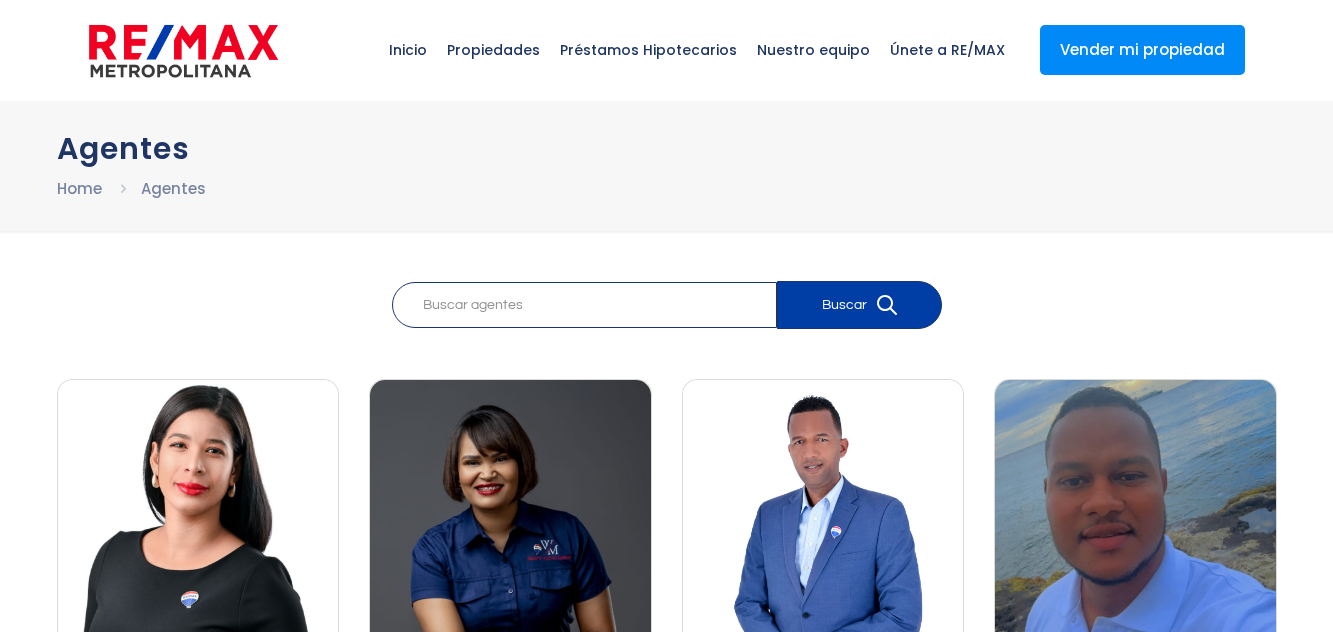 scroll, scrollTop: 0, scrollLeft: 0, axis: both 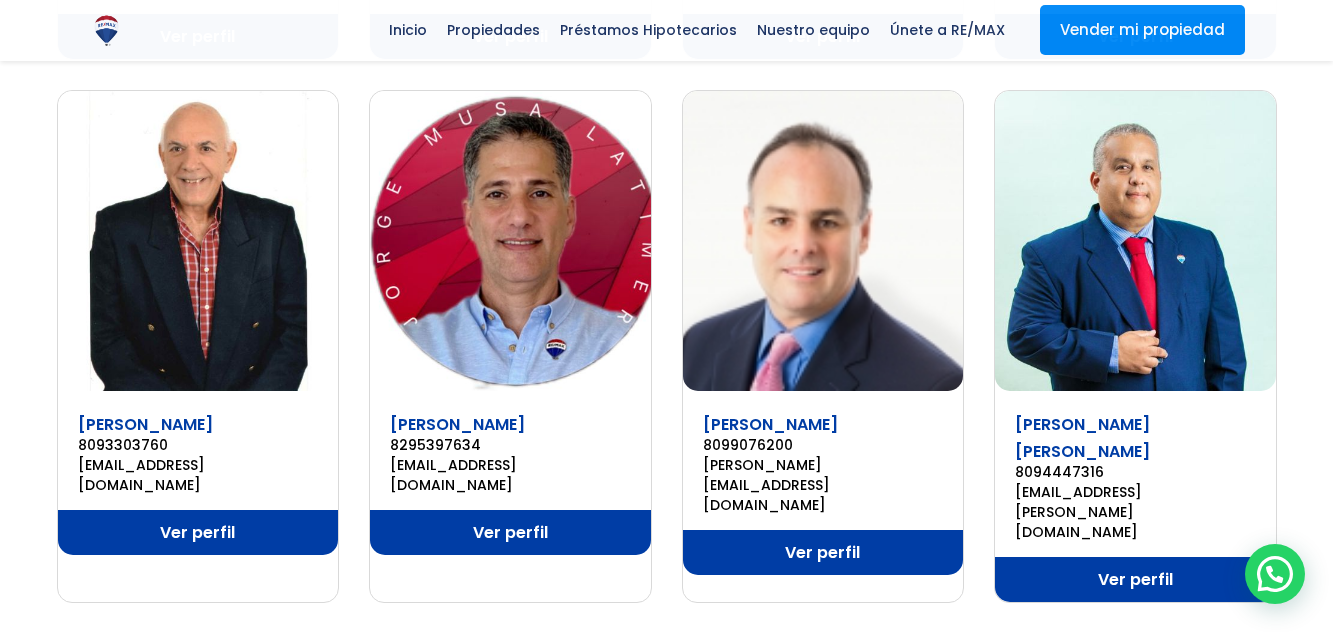 click 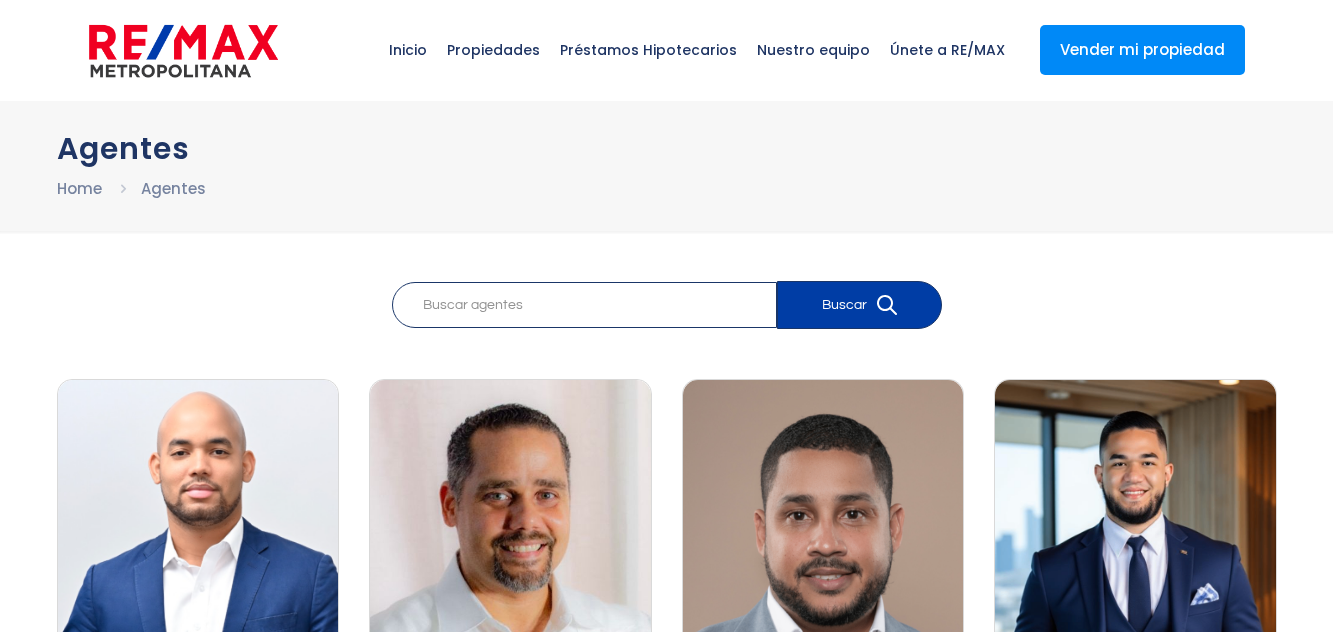 scroll, scrollTop: 0, scrollLeft: 0, axis: both 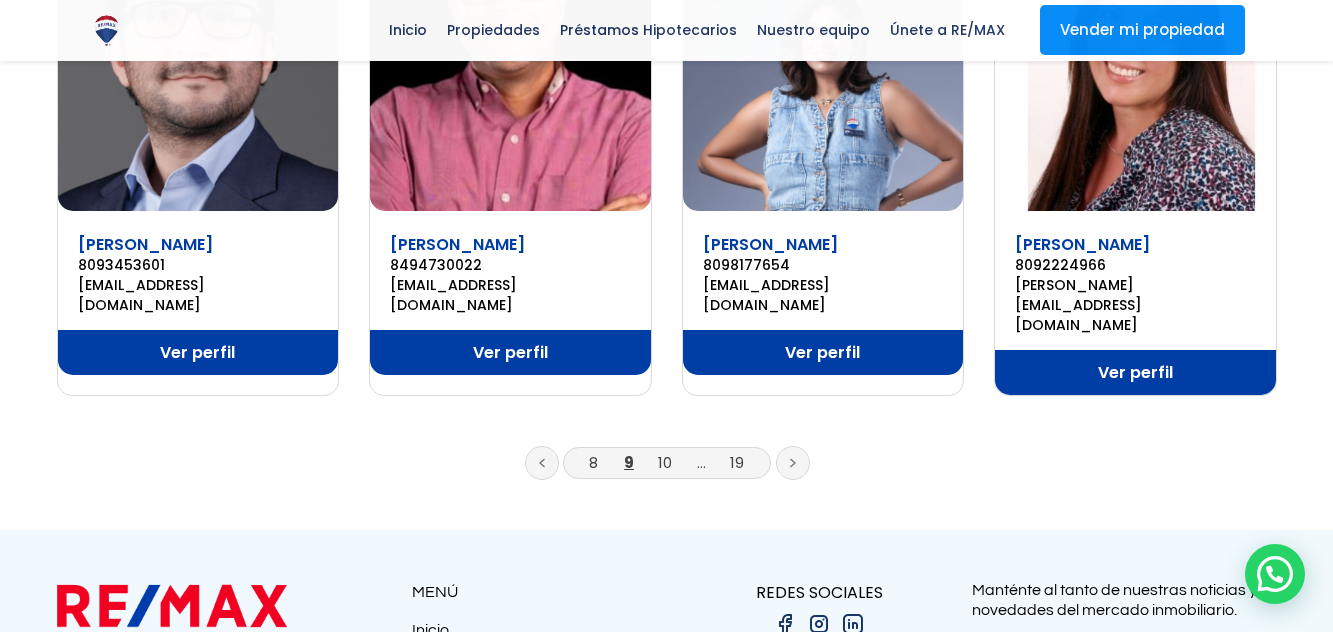 click at bounding box center (793, 463) 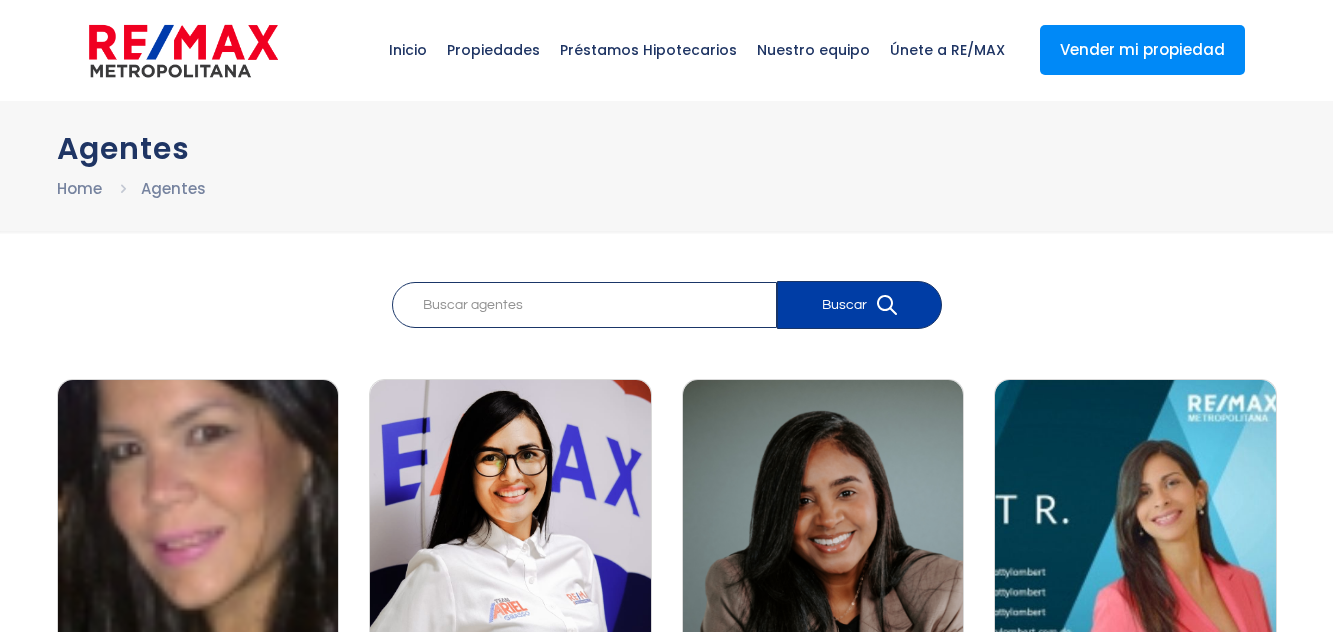 scroll, scrollTop: 0, scrollLeft: 0, axis: both 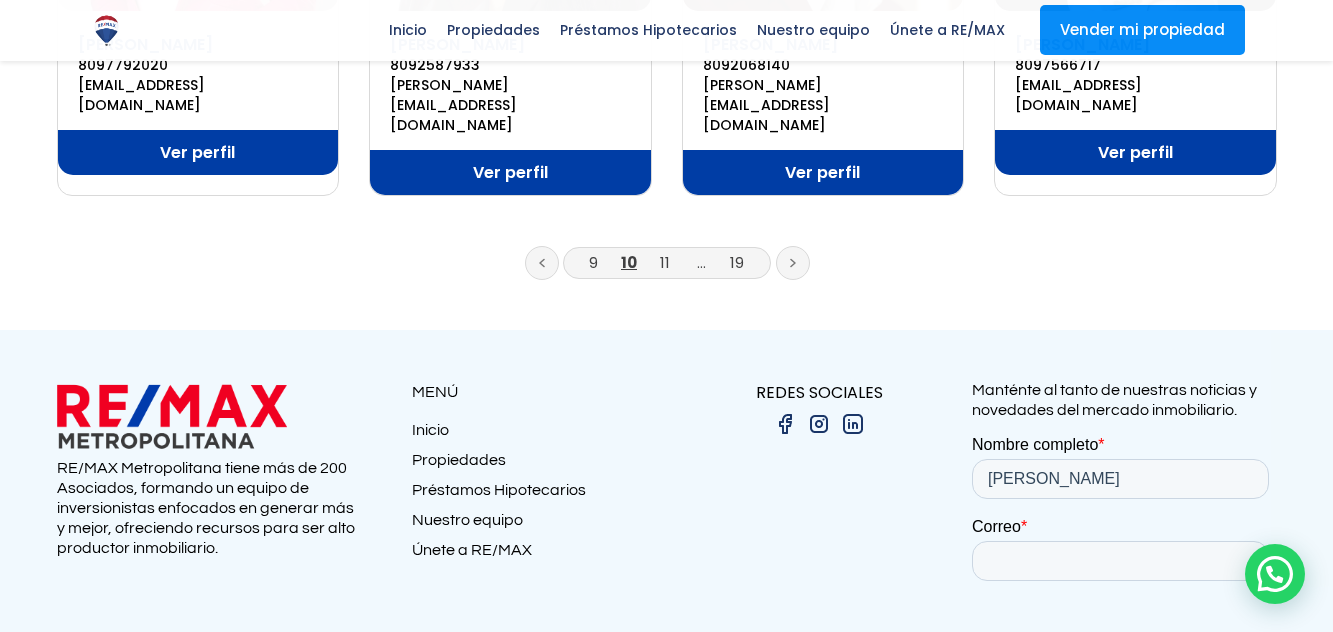 click on "MENÚ" at bounding box center [539, 392] 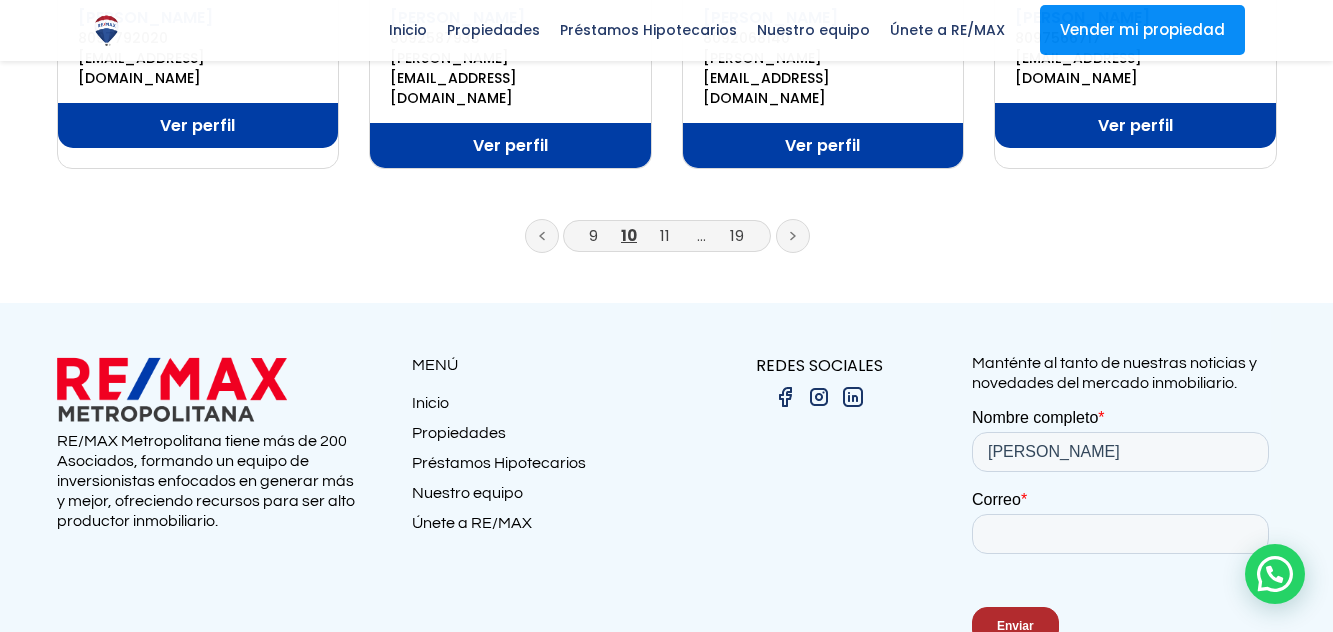 scroll, scrollTop: 1740, scrollLeft: 0, axis: vertical 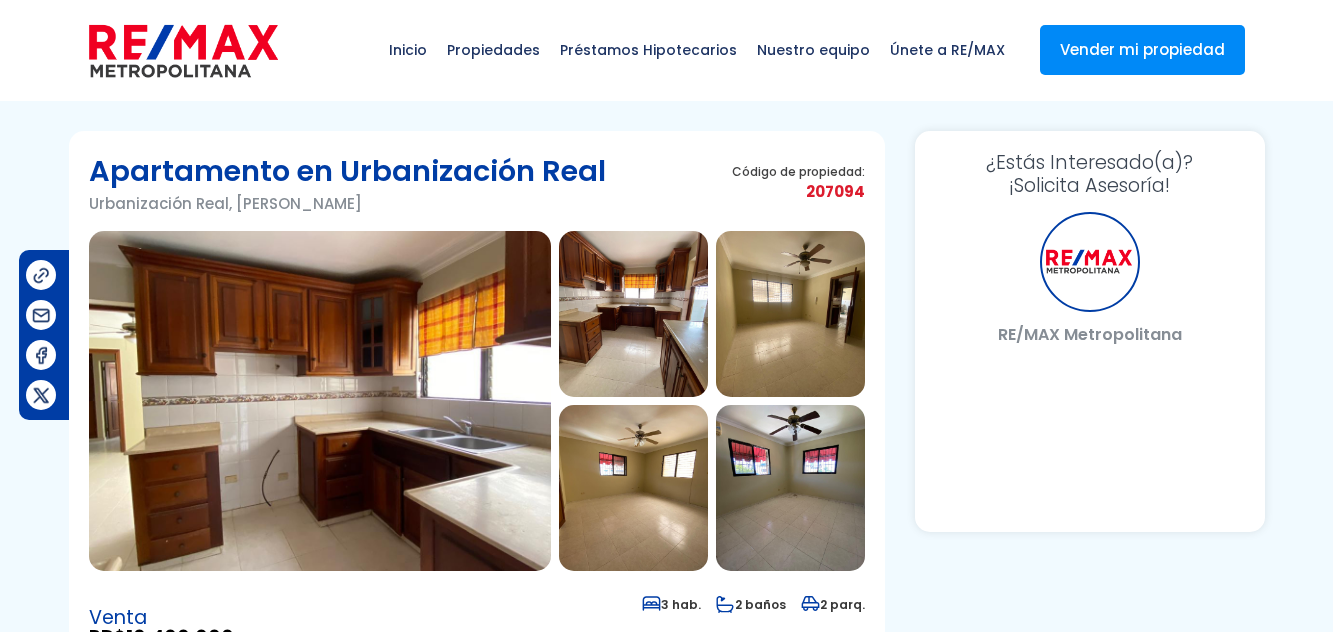 select on "DO" 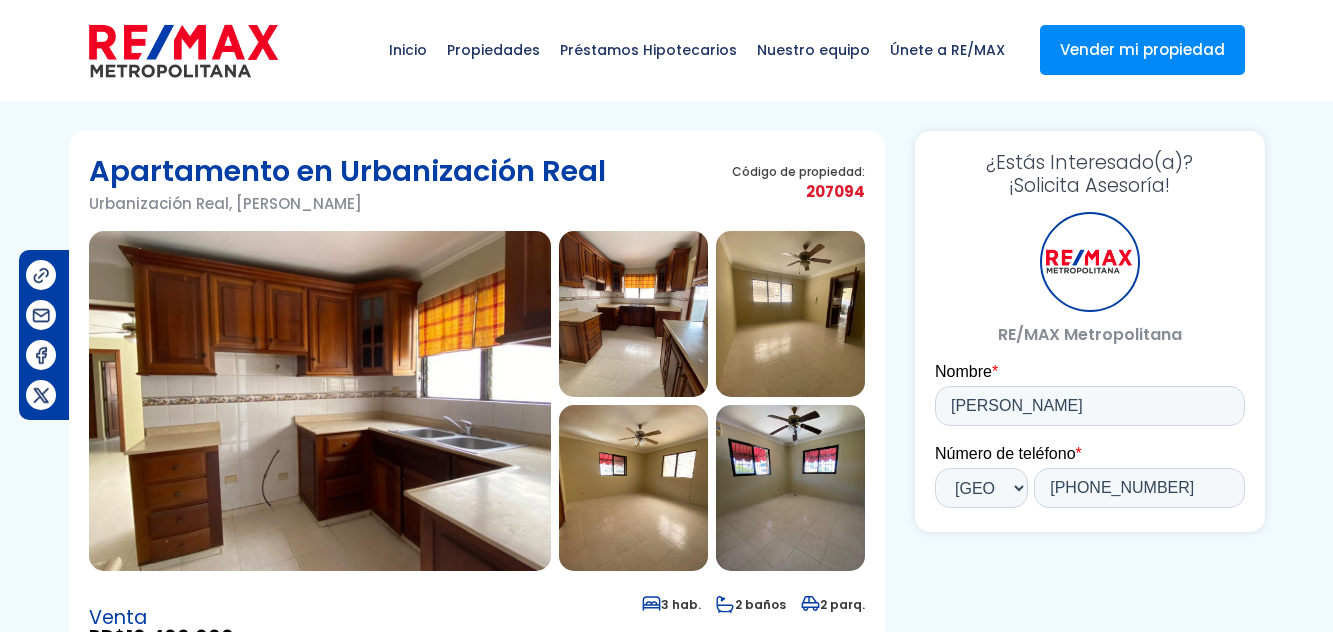 scroll, scrollTop: 0, scrollLeft: 0, axis: both 